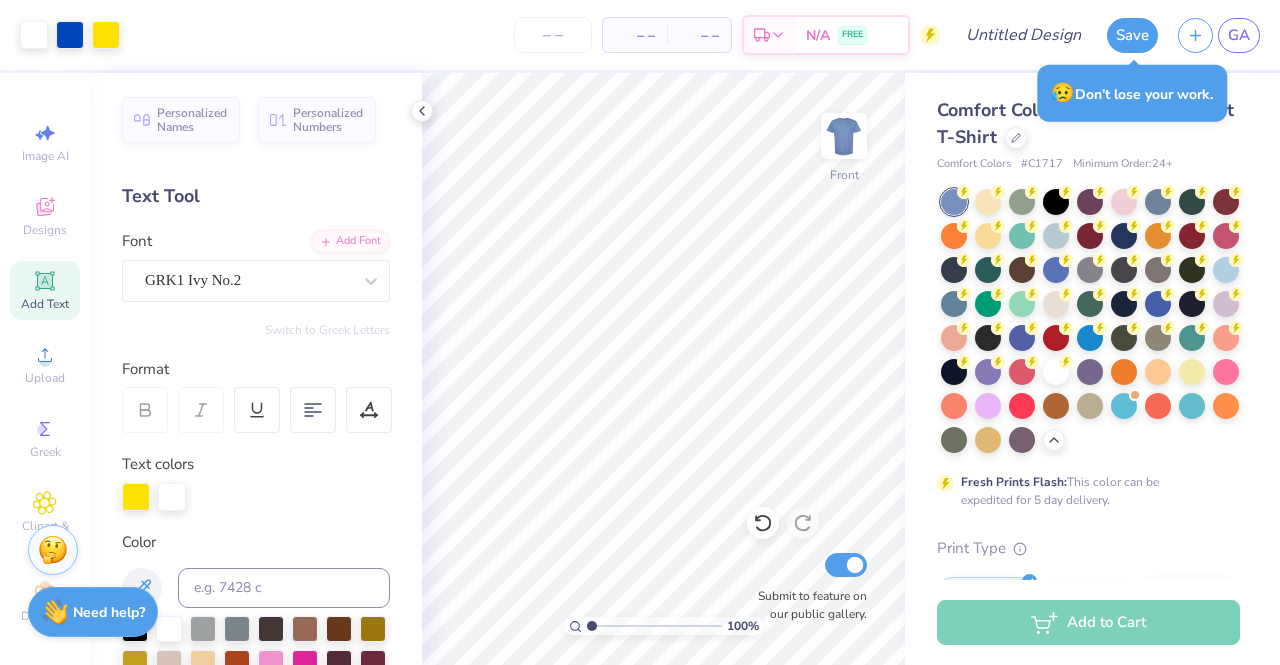 scroll, scrollTop: 0, scrollLeft: 0, axis: both 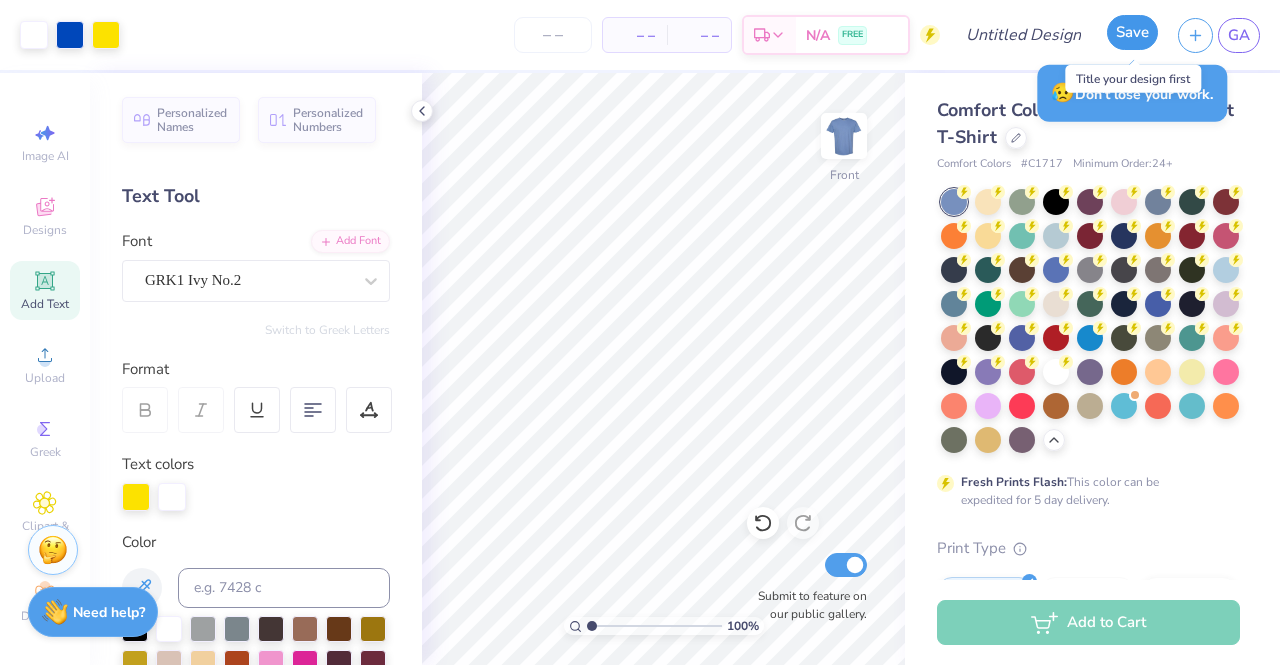 click on "Save" at bounding box center (1132, 32) 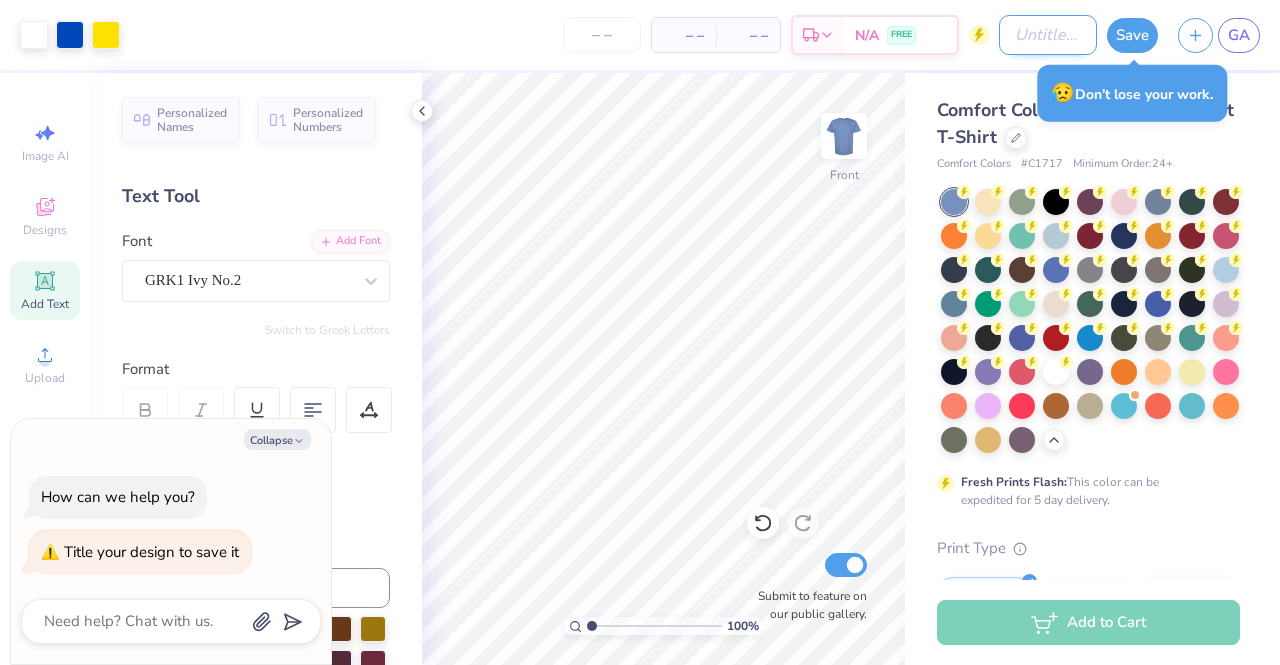 type on "x" 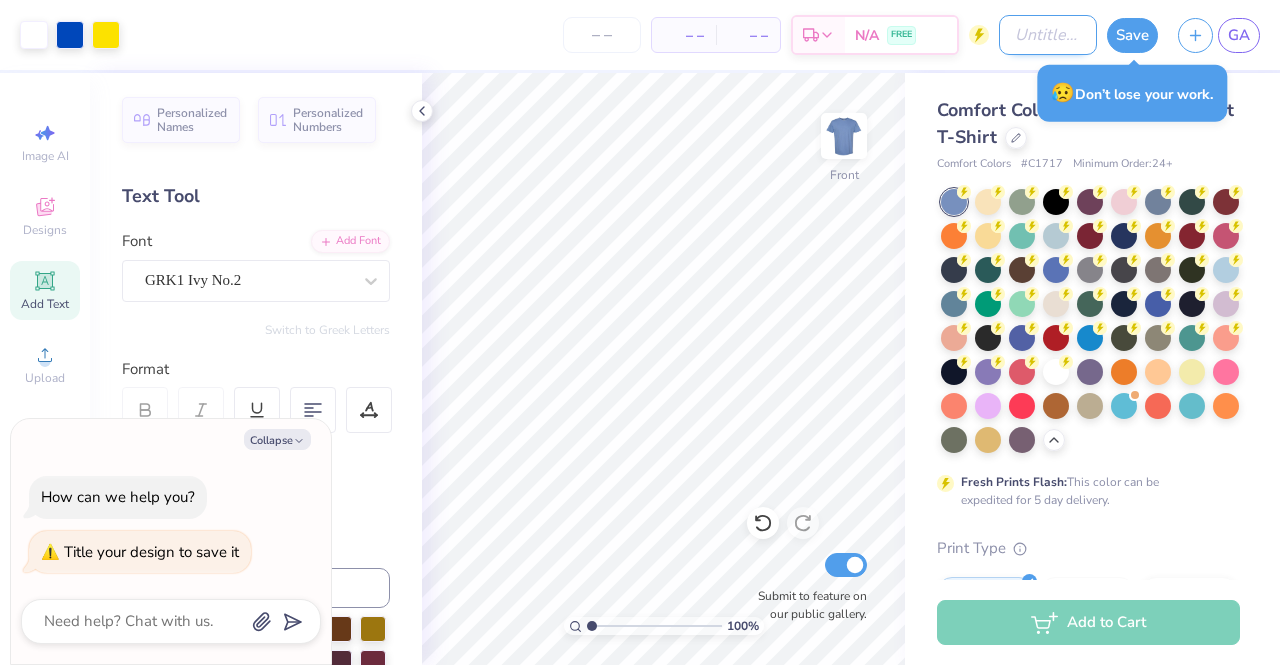 type on "H" 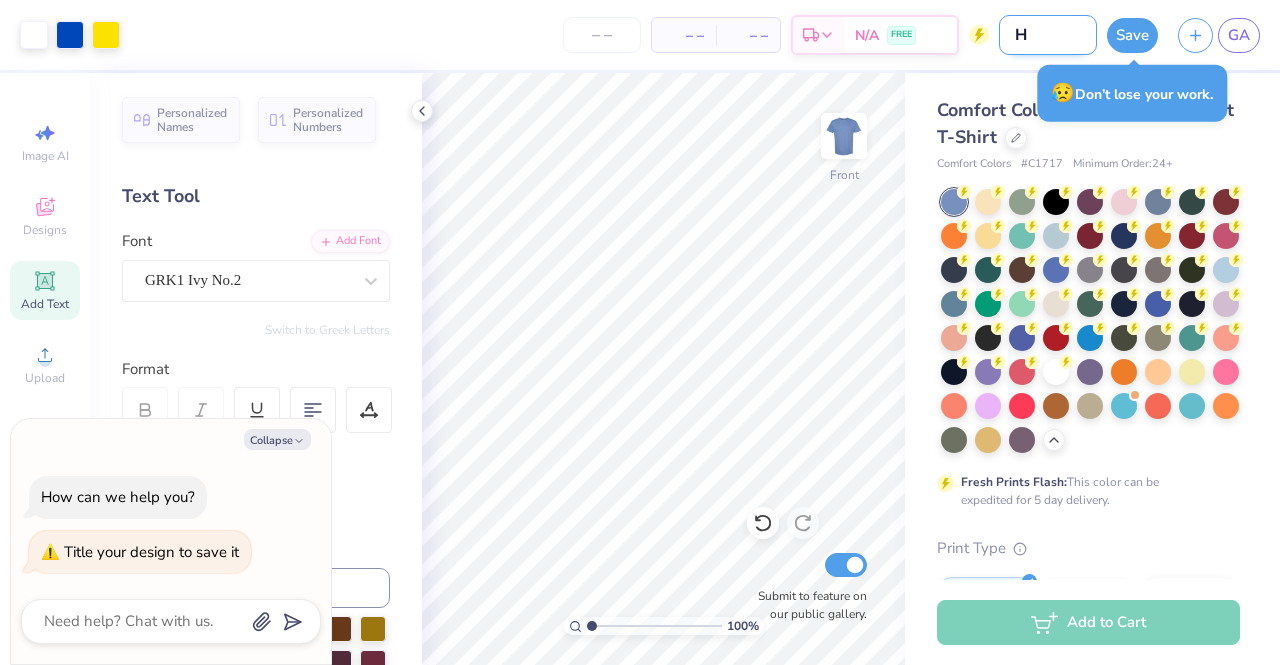 type on "HO" 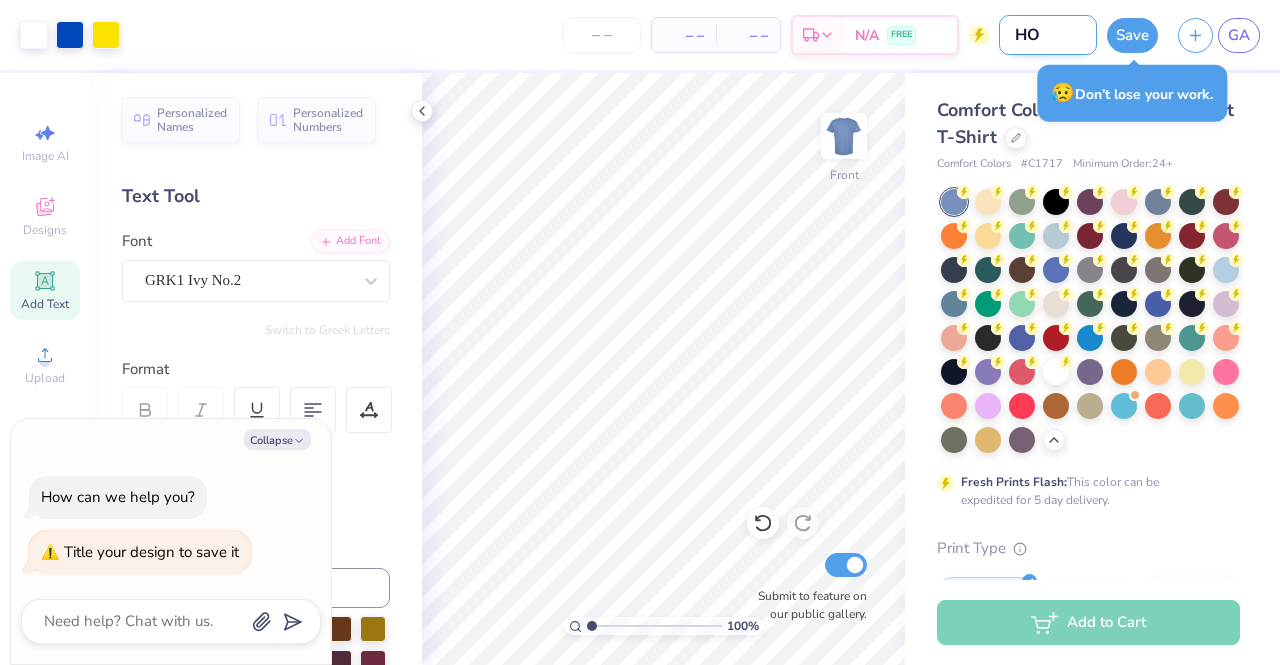 type on "HOC" 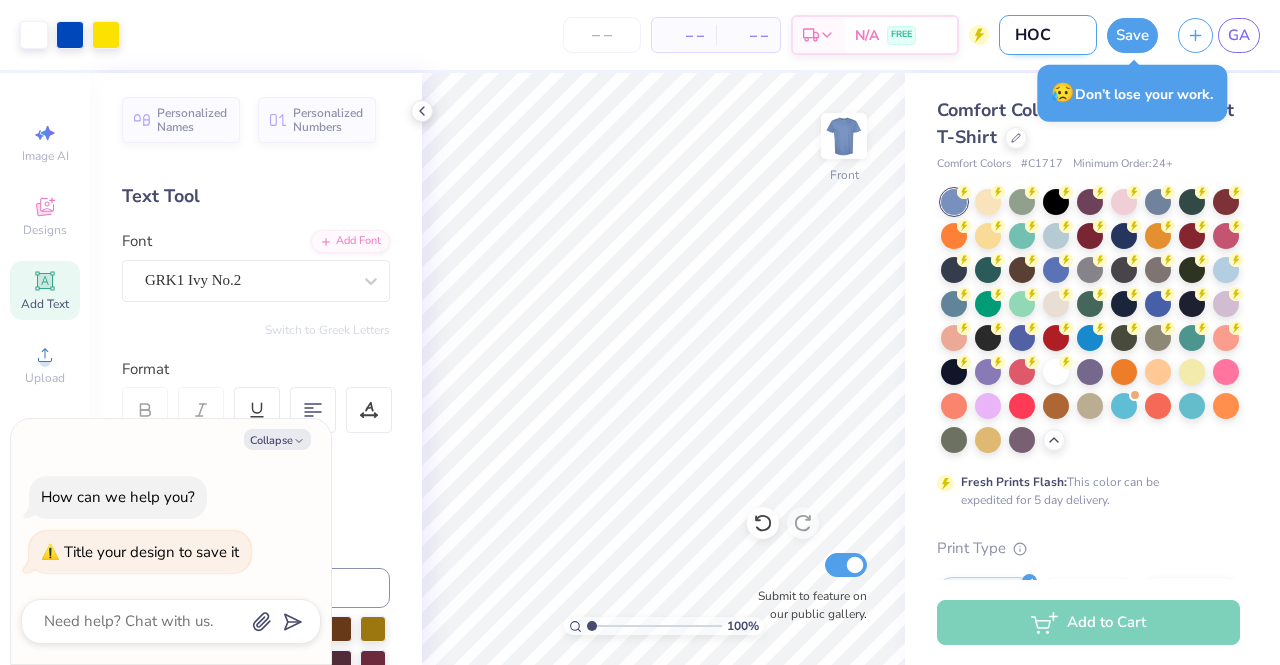 type on "HOCO" 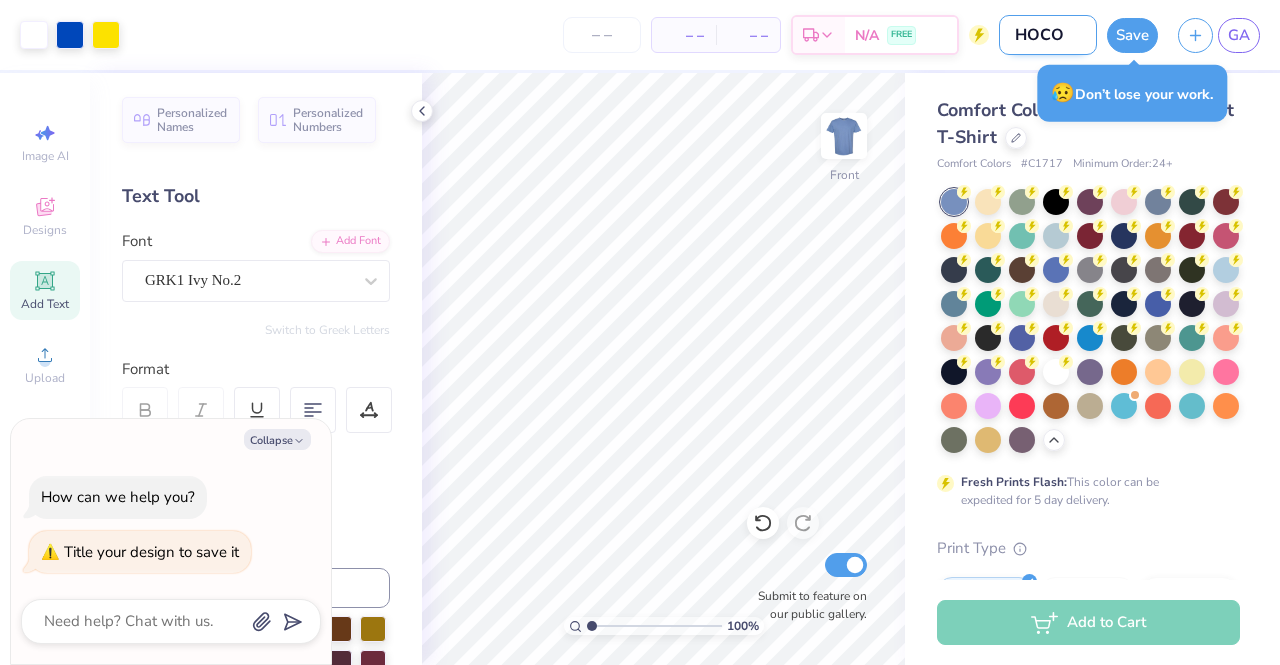 type on "HOCO" 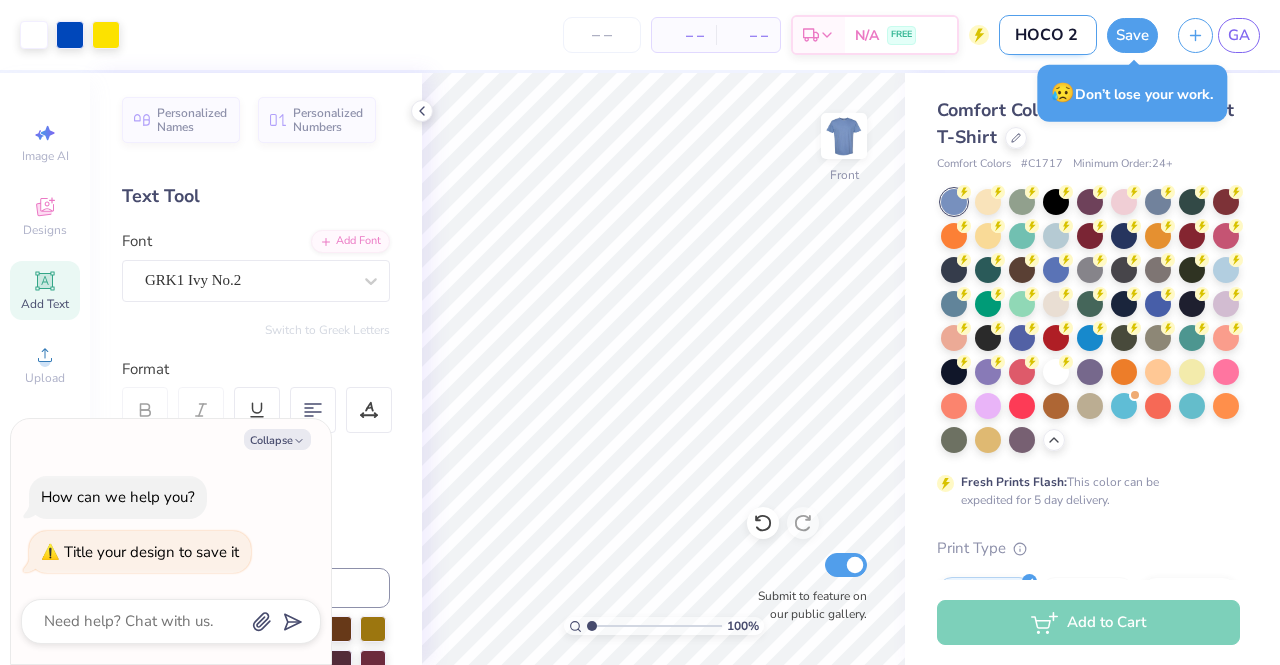 type on "HOCO 20" 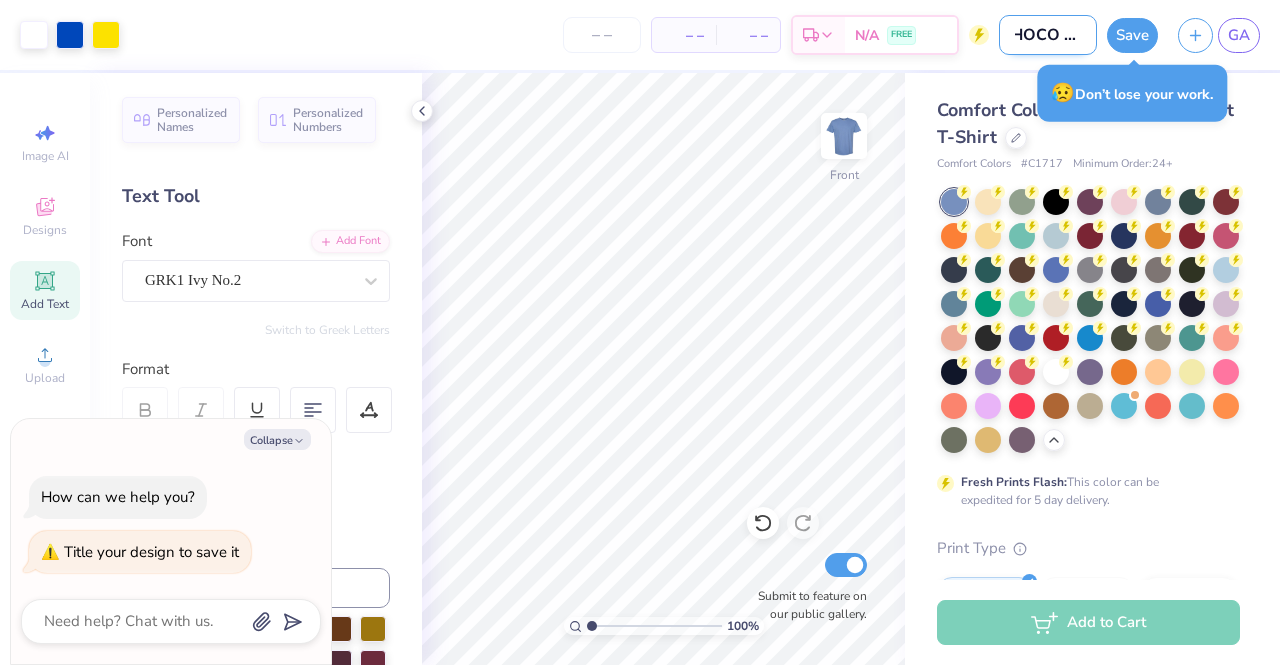 type on "x" 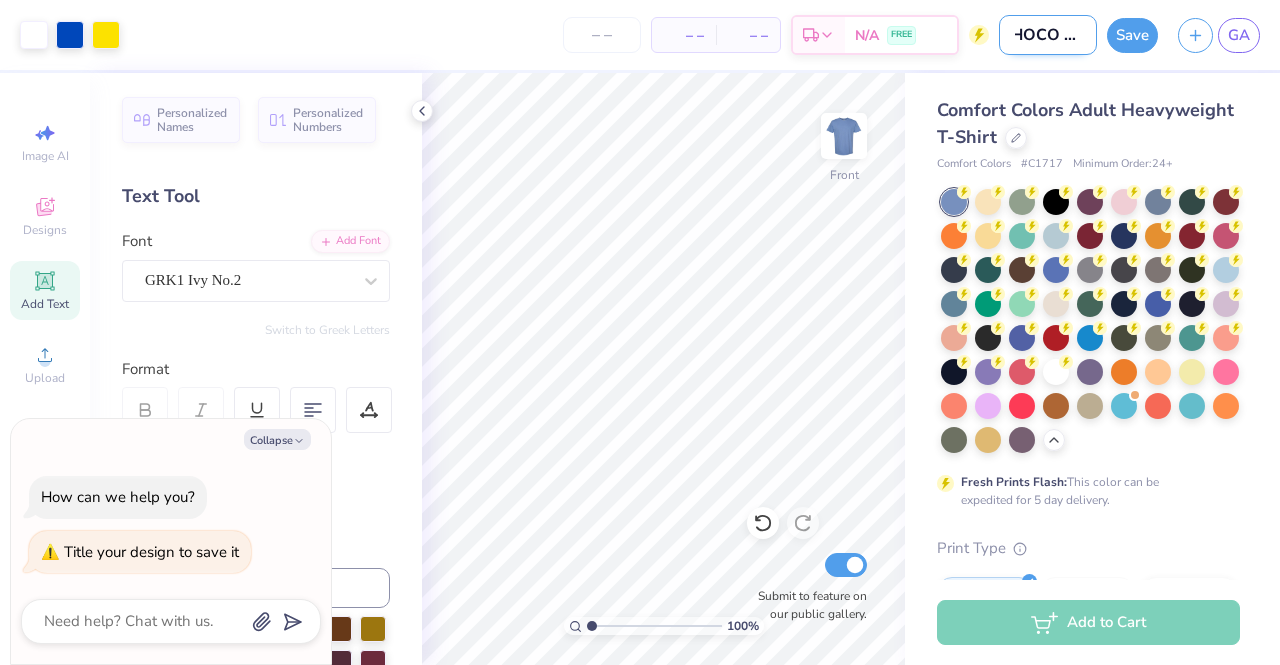 type on "HOCO 202" 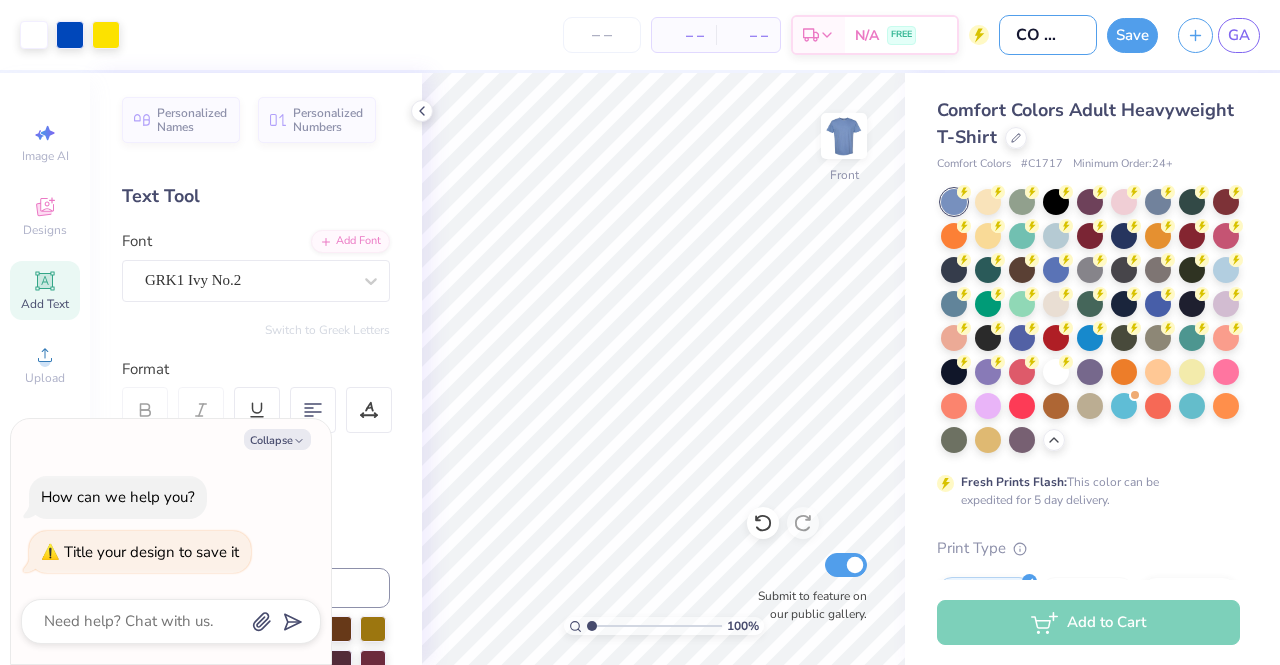 scroll, scrollTop: 0, scrollLeft: 0, axis: both 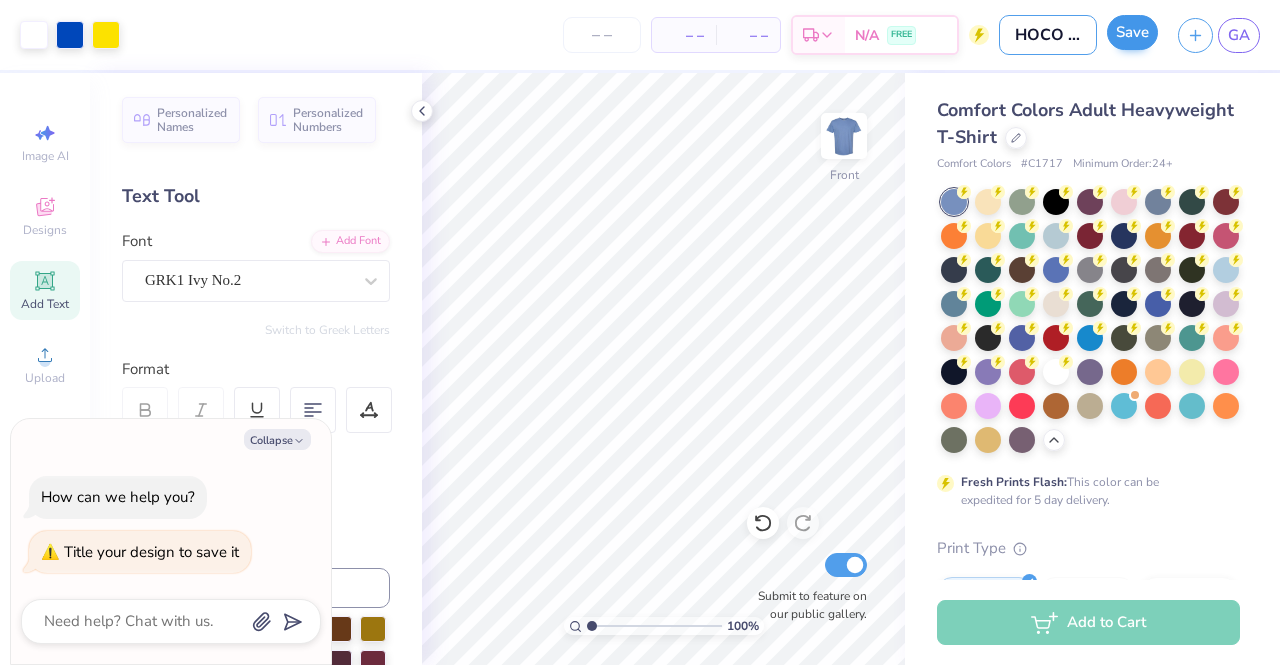 type on "HOCO 2025" 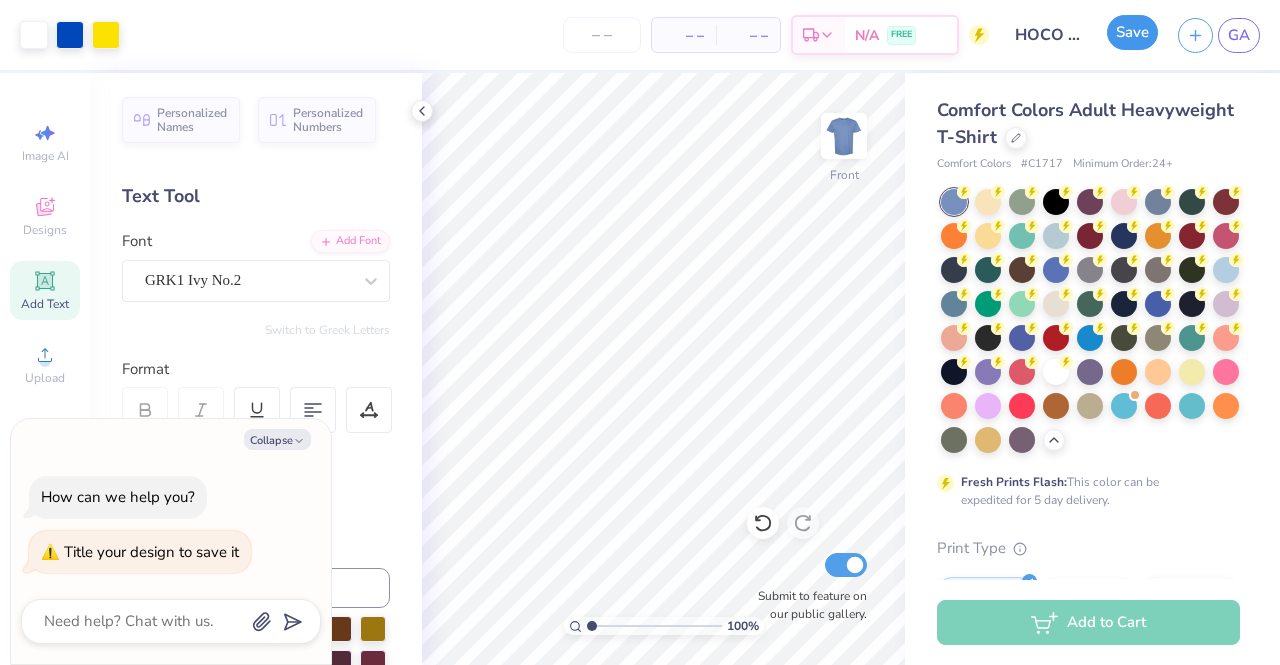 click on "Save" at bounding box center [1132, 32] 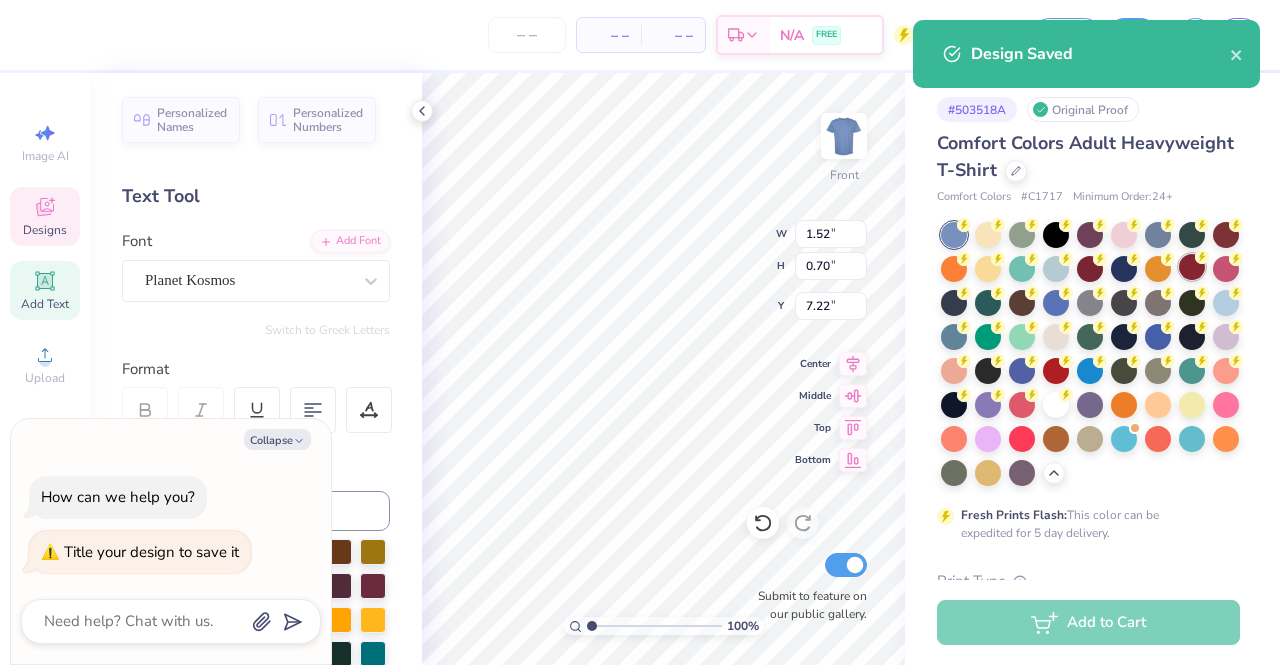 scroll, scrollTop: 16, scrollLeft: 2, axis: both 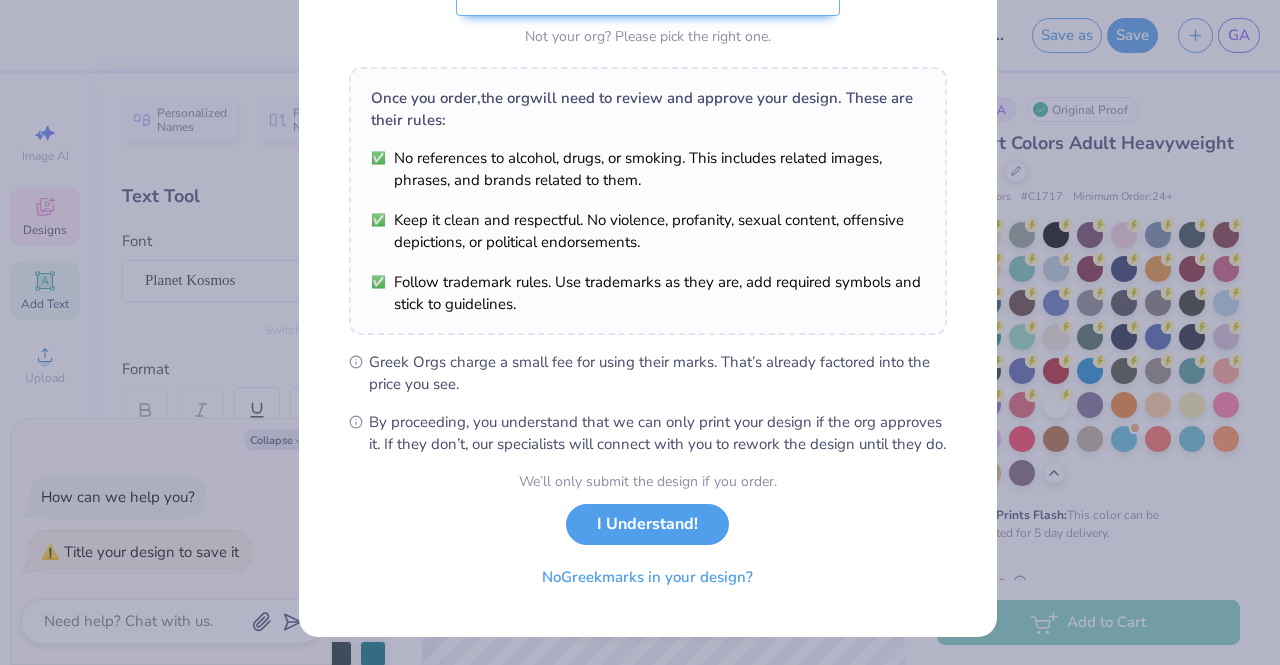 click on "I Understand!" at bounding box center (647, 524) 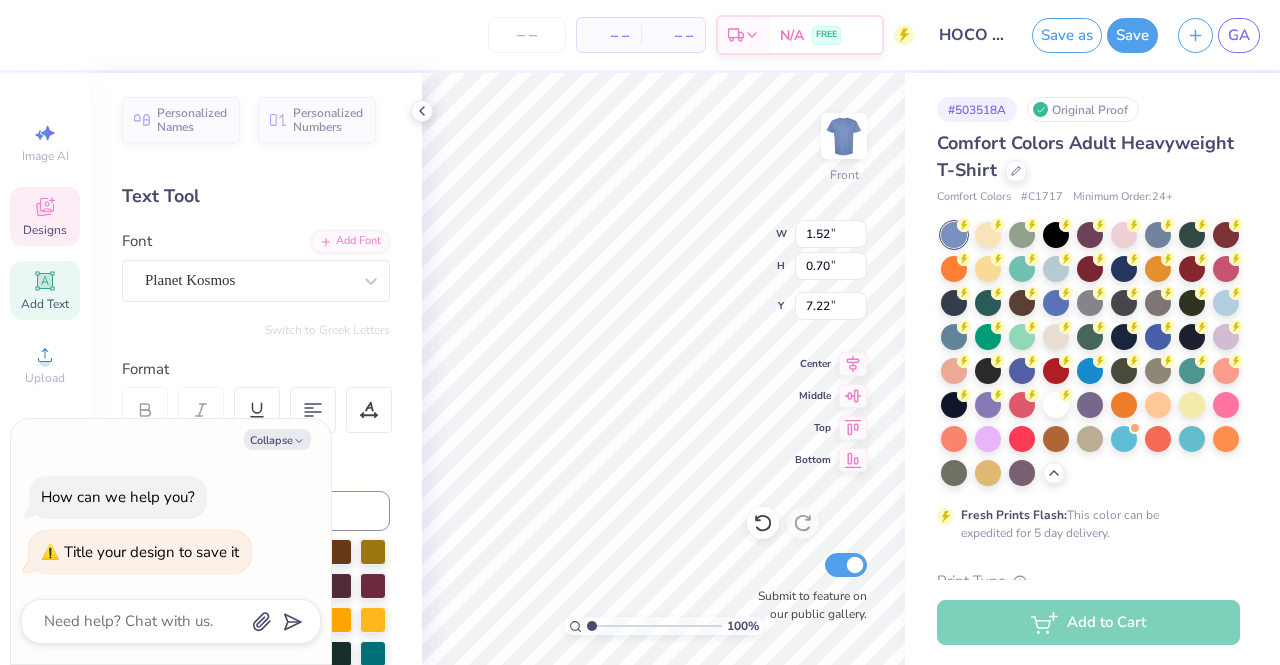 scroll, scrollTop: 0, scrollLeft: 0, axis: both 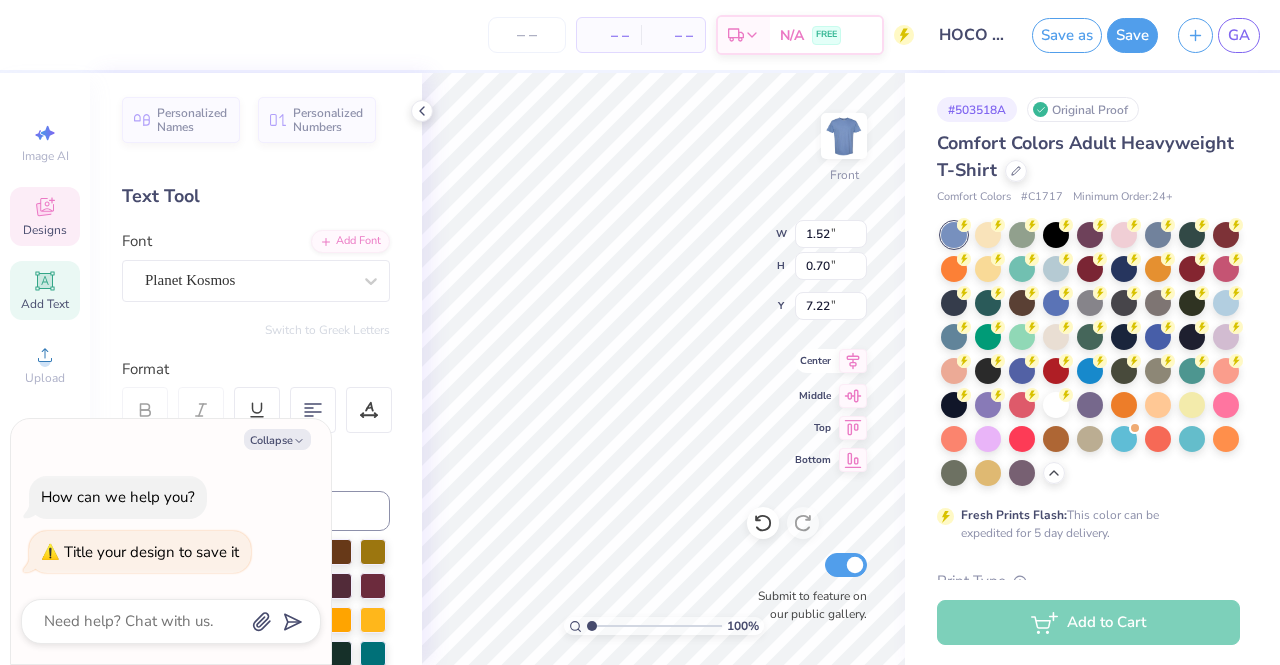 click on "100  % Front W 1.52 1.52 " H 0.70 0.70 " Y 7.22 7.22 " Center Middle Top Bottom Submit to feature on our public gallery." at bounding box center [663, 369] 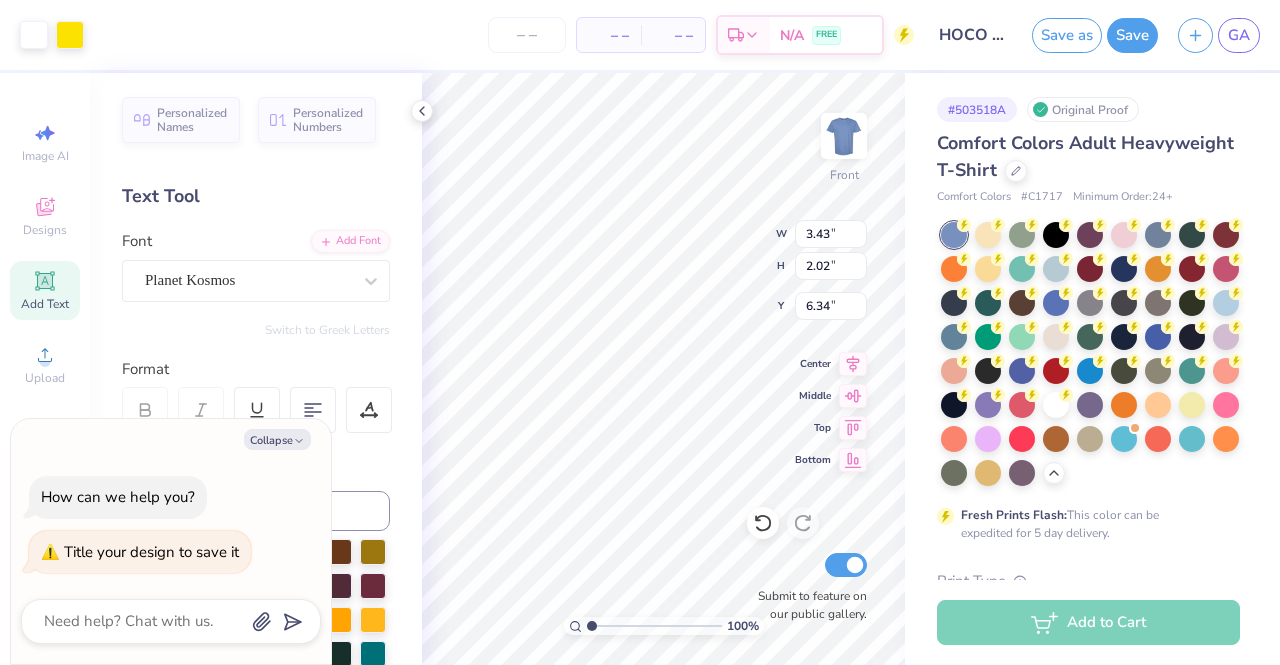 type on "x" 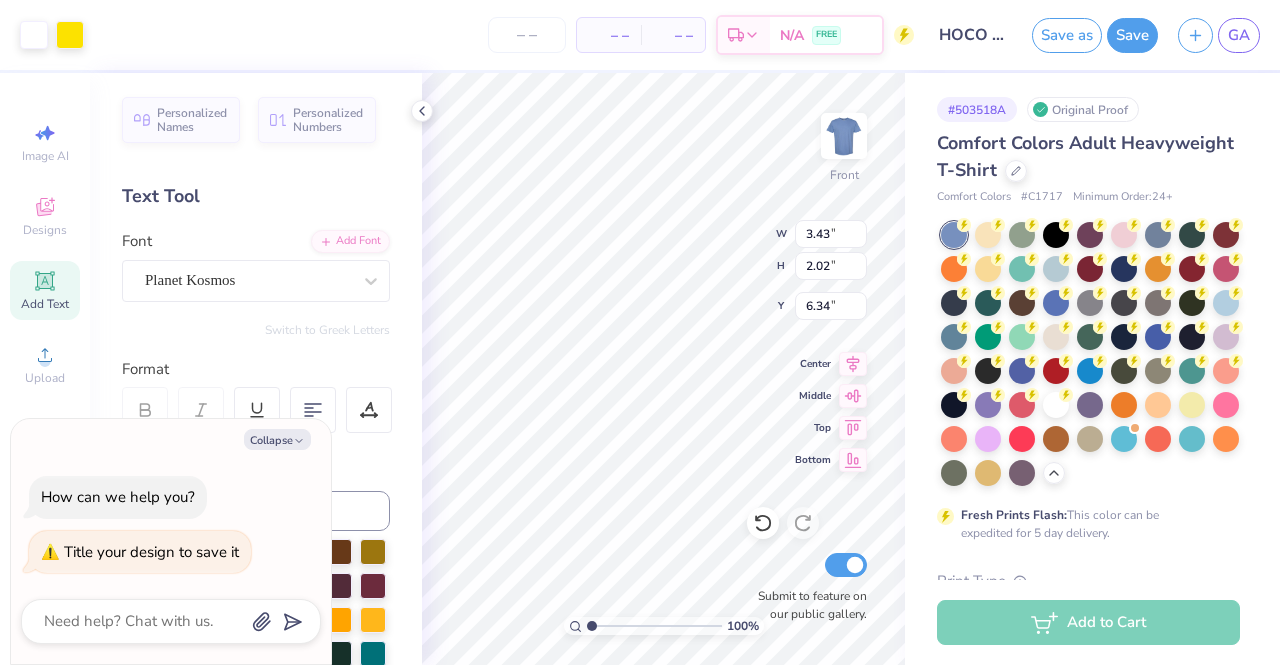 type on "5.75" 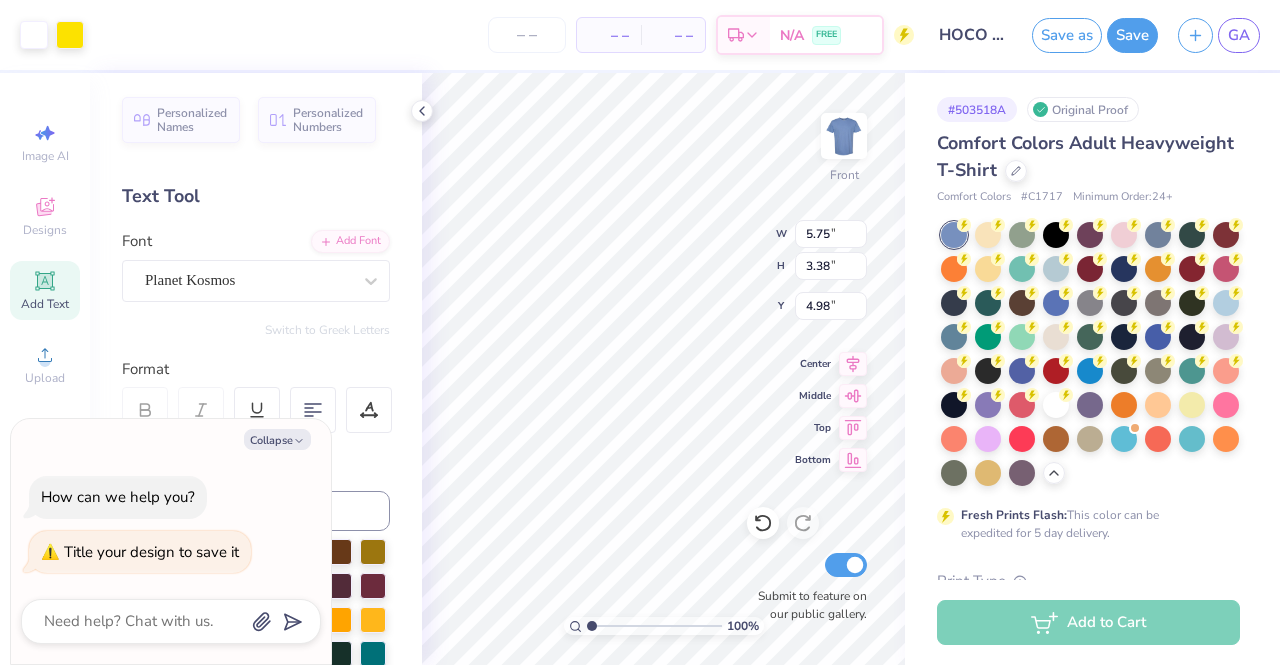 click on "# 503518A Original Proof Comfort Colors Adult Heavyweight T-Shirt Comfort Colors # C1717 Minimum Order:  24 +   Fresh Prints Flash:  This color can be expedited for 5 day delivery. Print Type Screen Print Embroidery Digital Print Applique Transfers Vinyl Foil Rhinestones Standard Puff Ink Neon Ink Metallic Ink Glitter Ink Glow in the Dark Ink Water based Ink" at bounding box center (1092, 631) 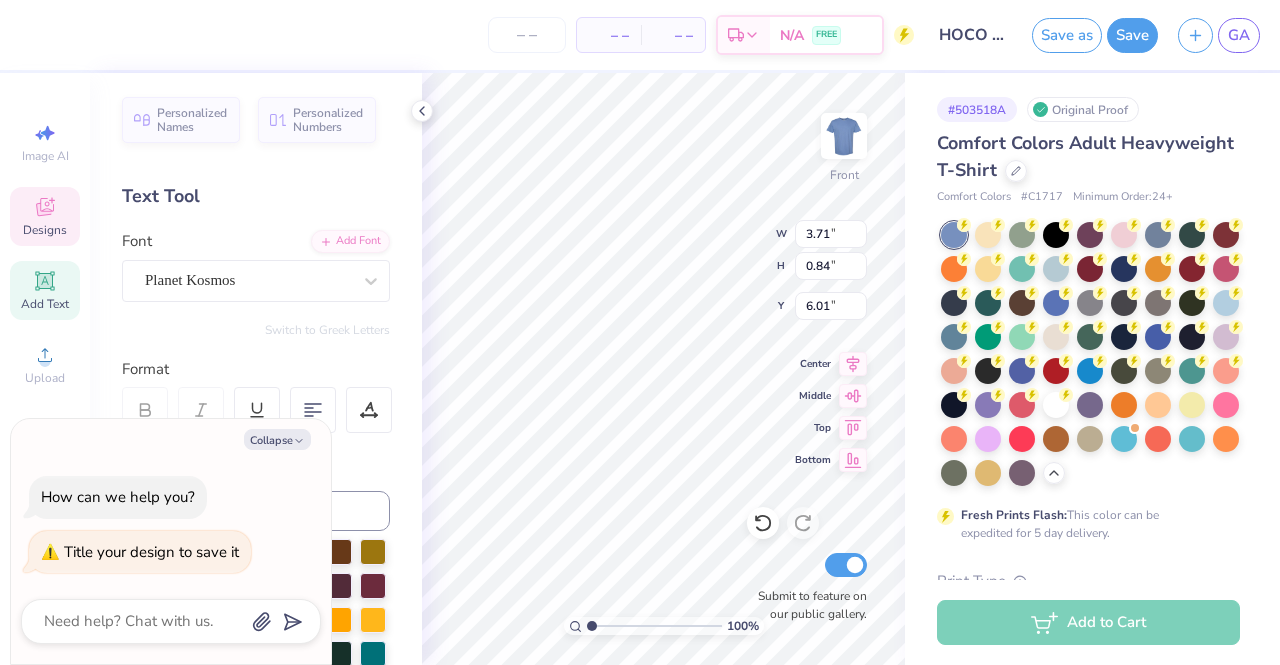 scroll, scrollTop: 16, scrollLeft: 2, axis: both 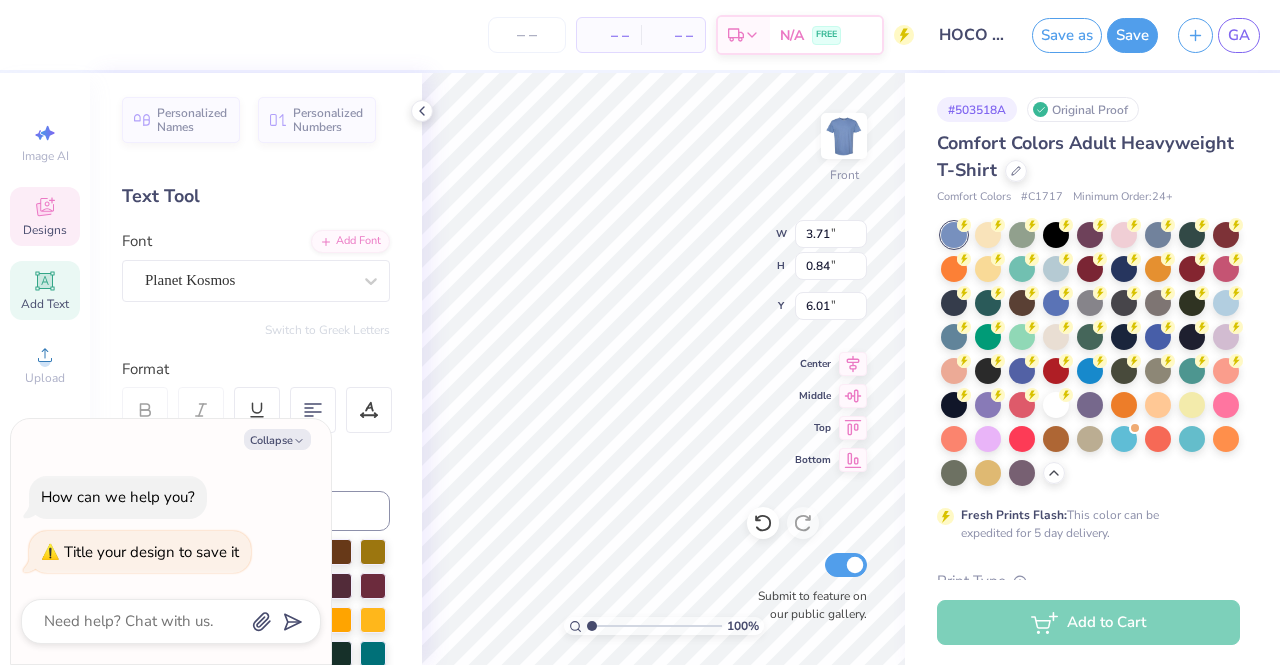 type on "x" 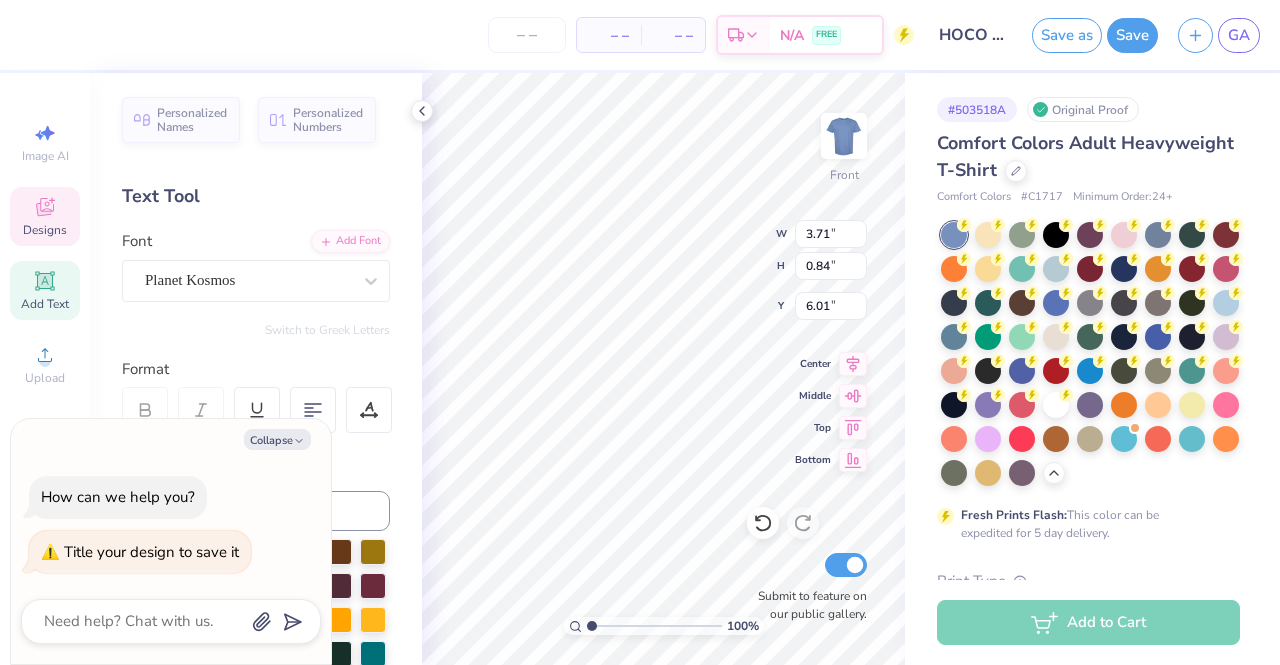 type on "ND" 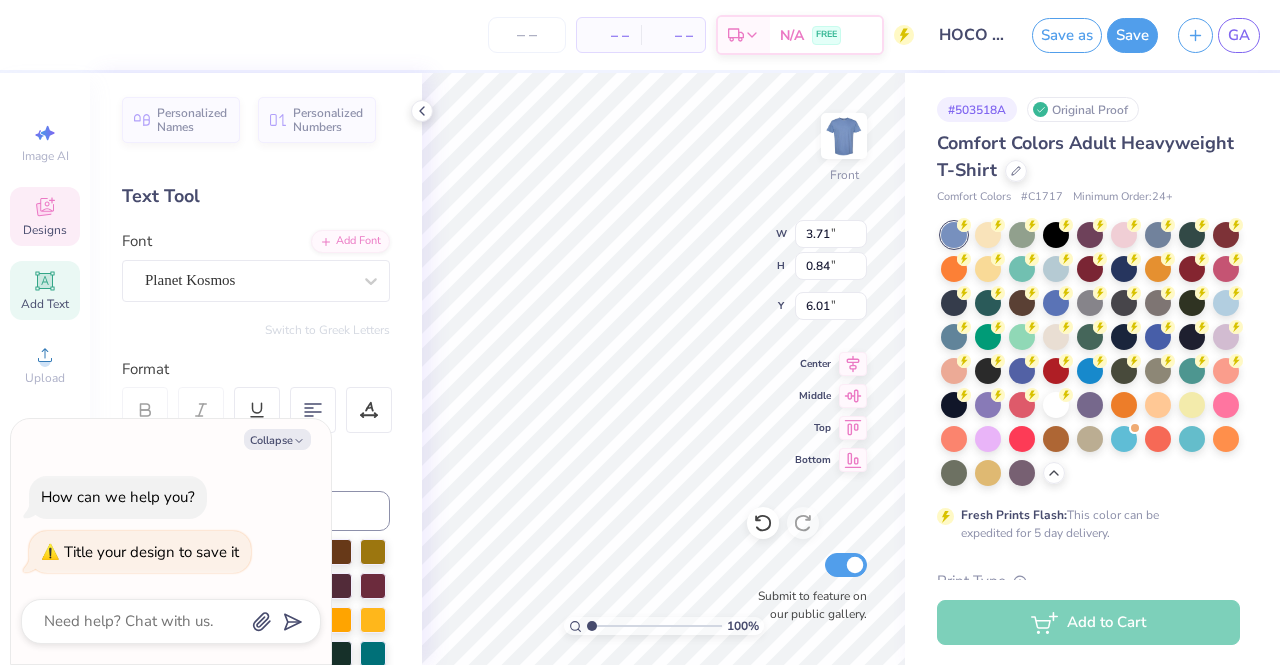 type on "x" 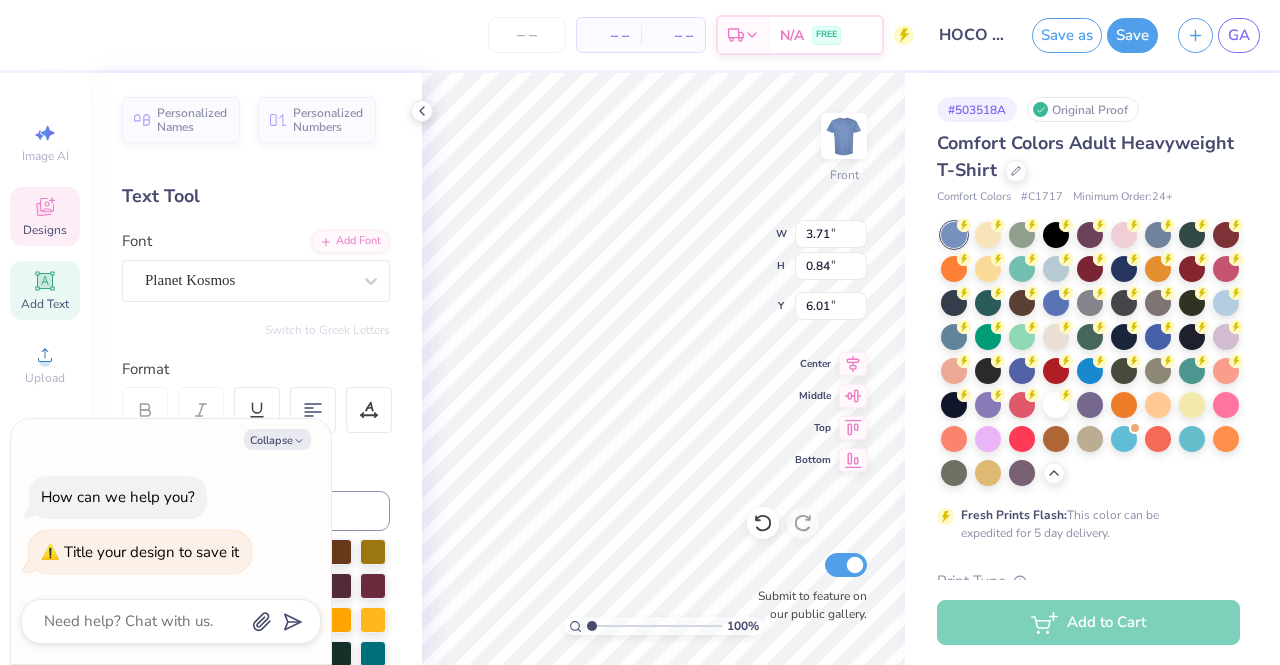 type on "2.55" 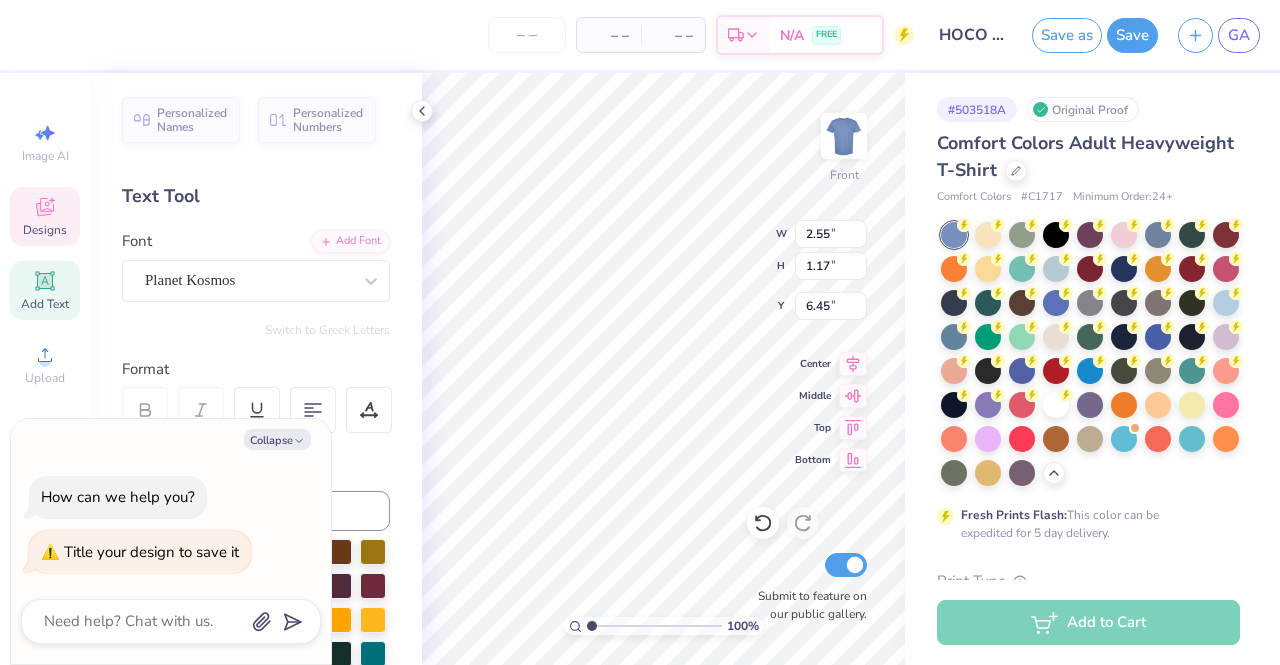 type on "x" 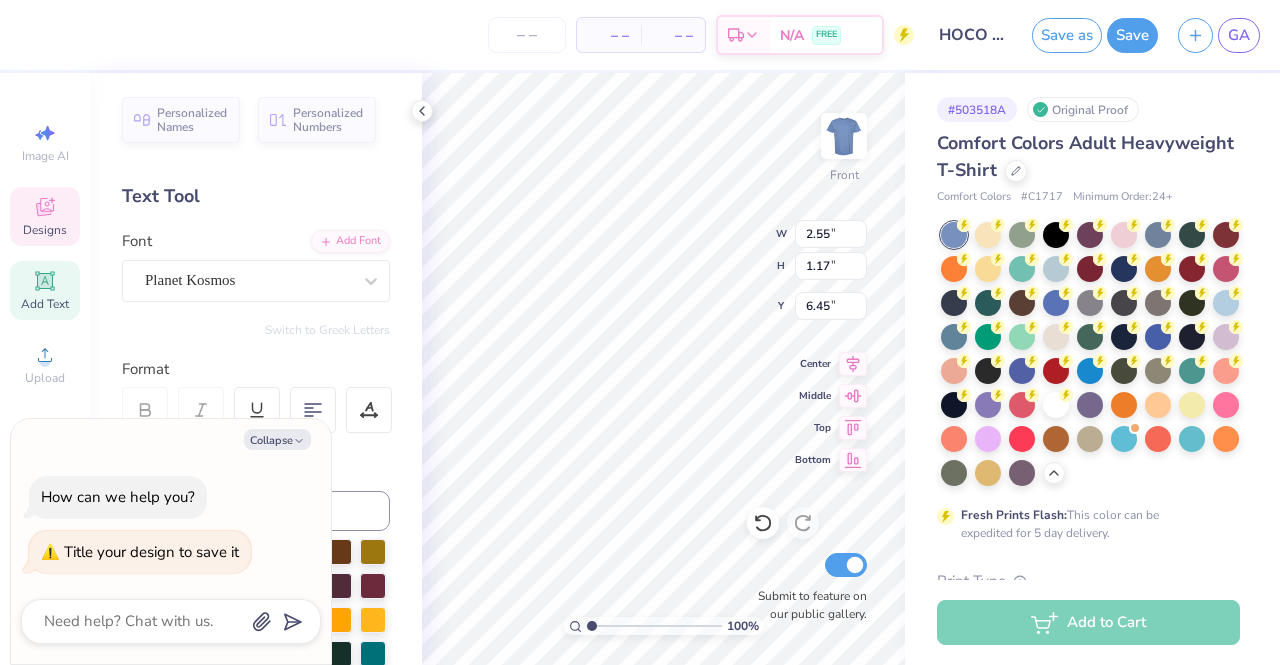 type on "4.58" 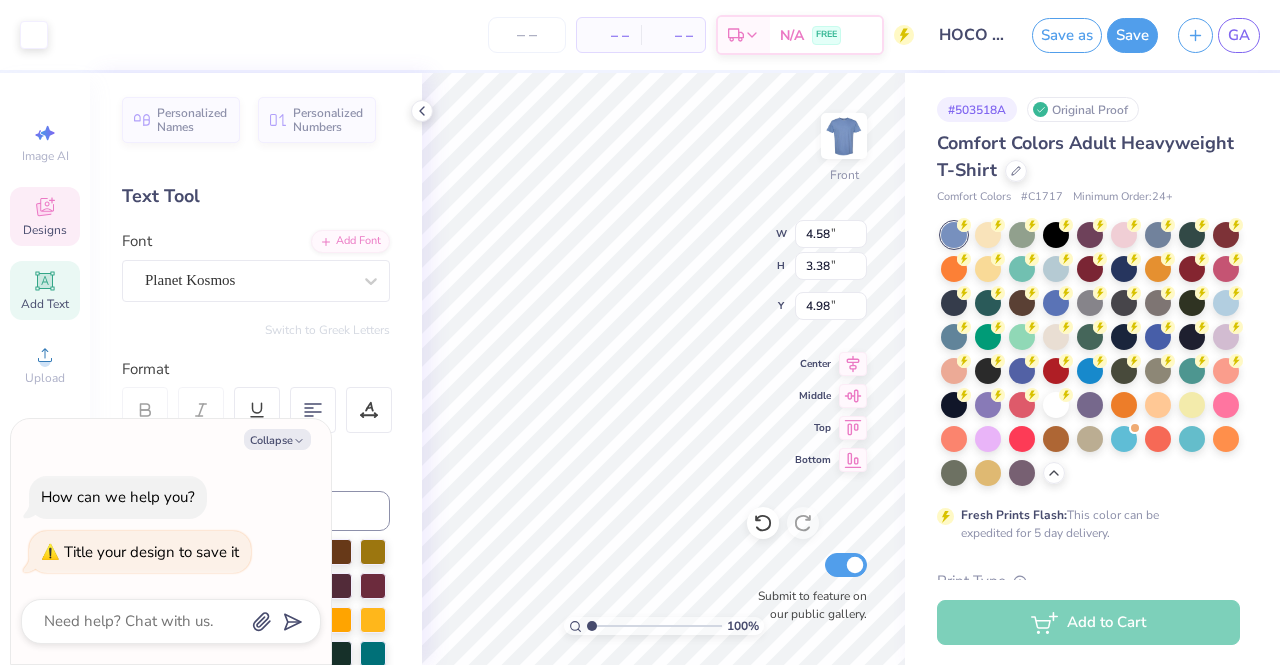 type on "x" 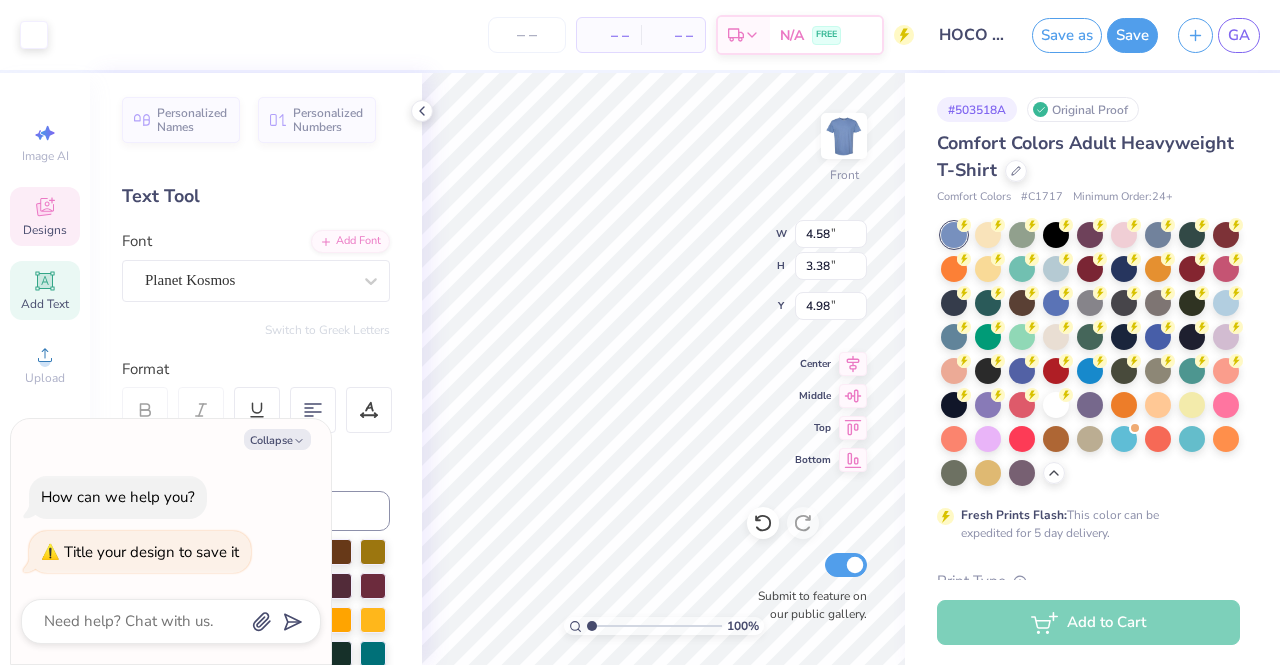 type on "2.55" 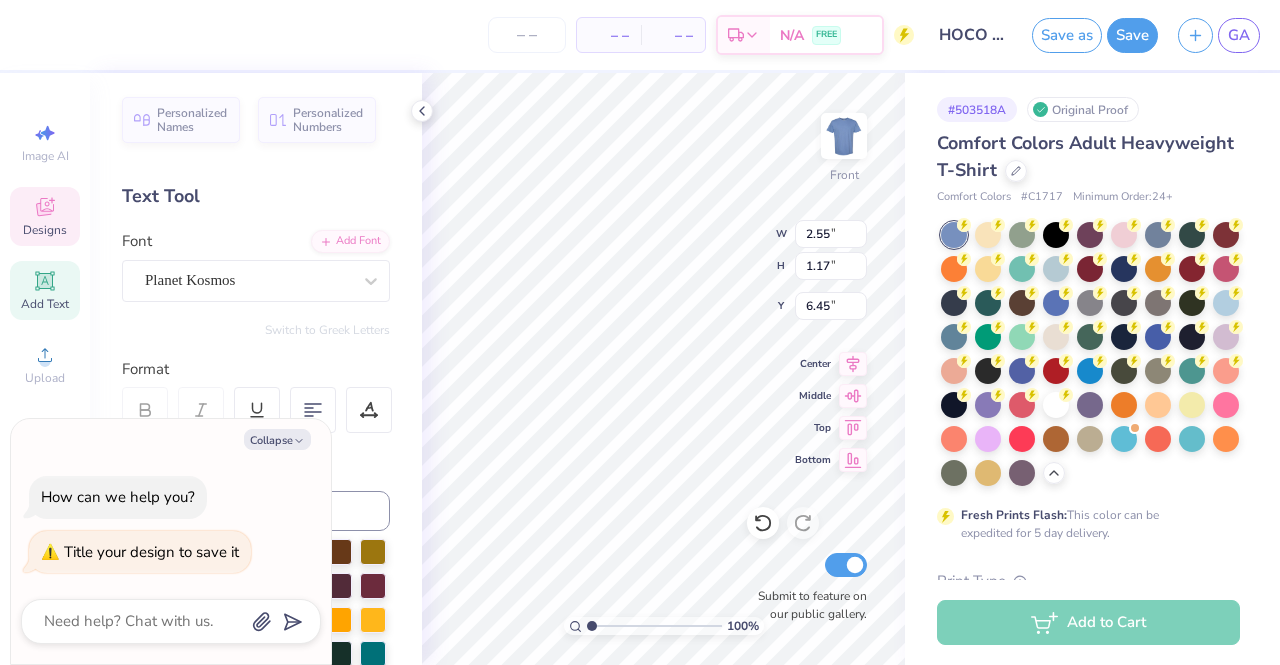 scroll, scrollTop: 16, scrollLeft: 2, axis: both 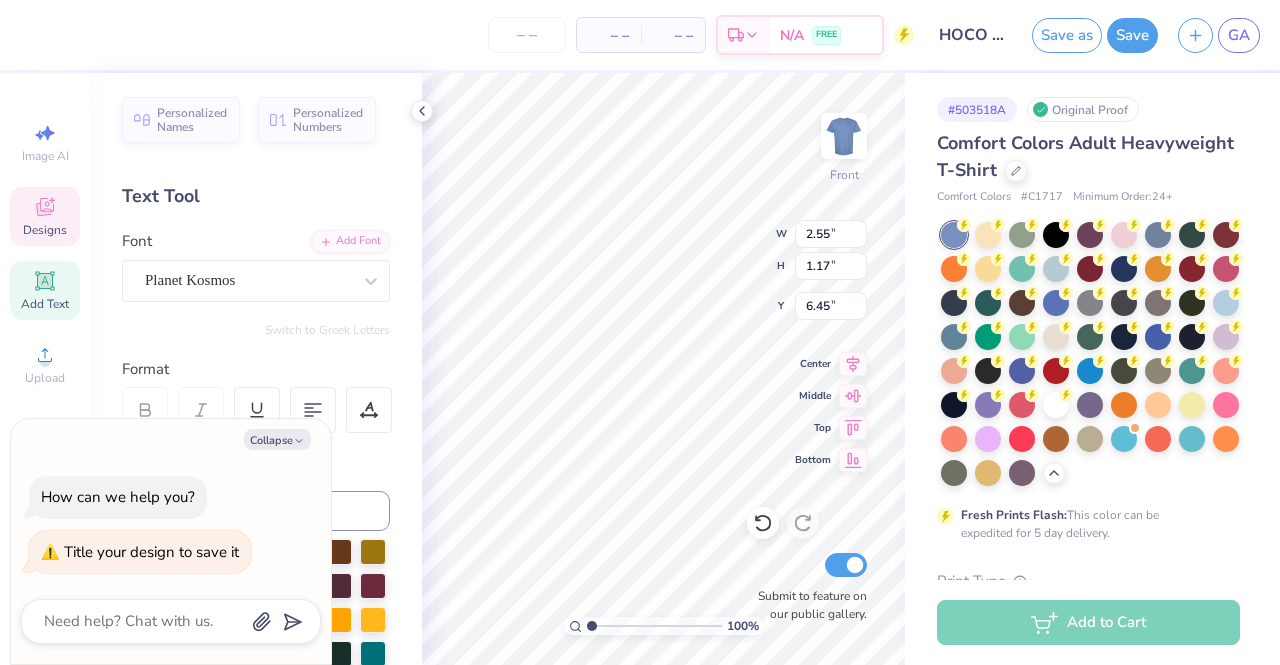 type on "x" 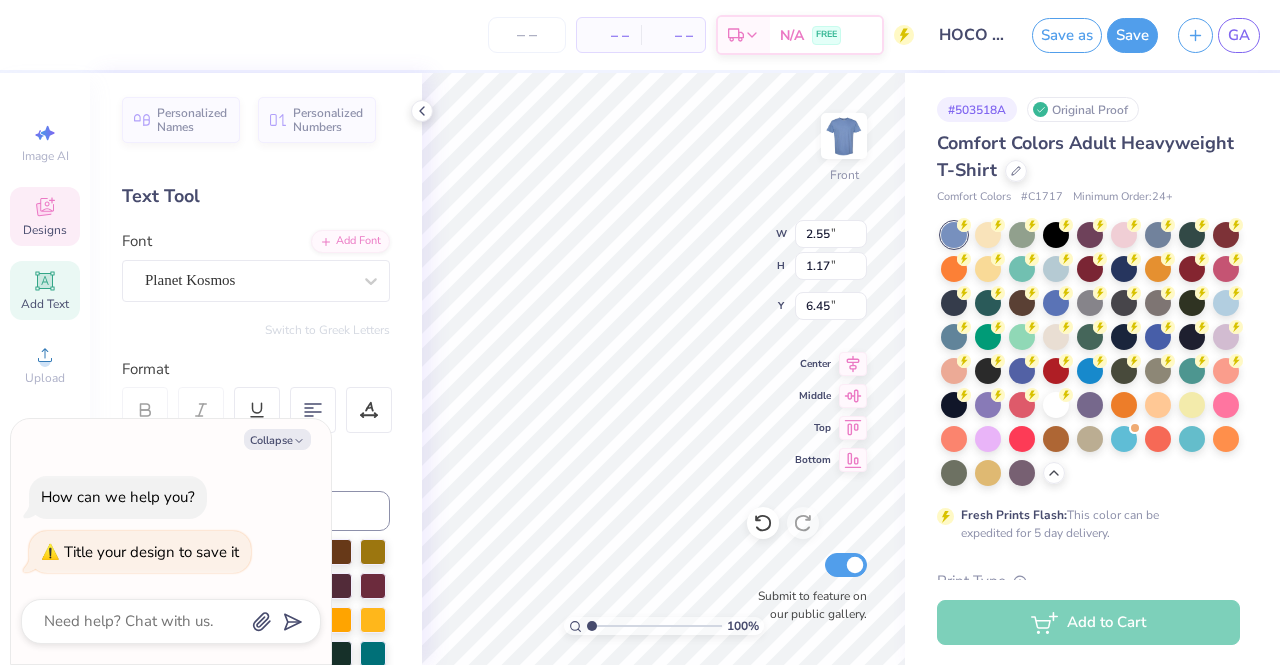 type on "H" 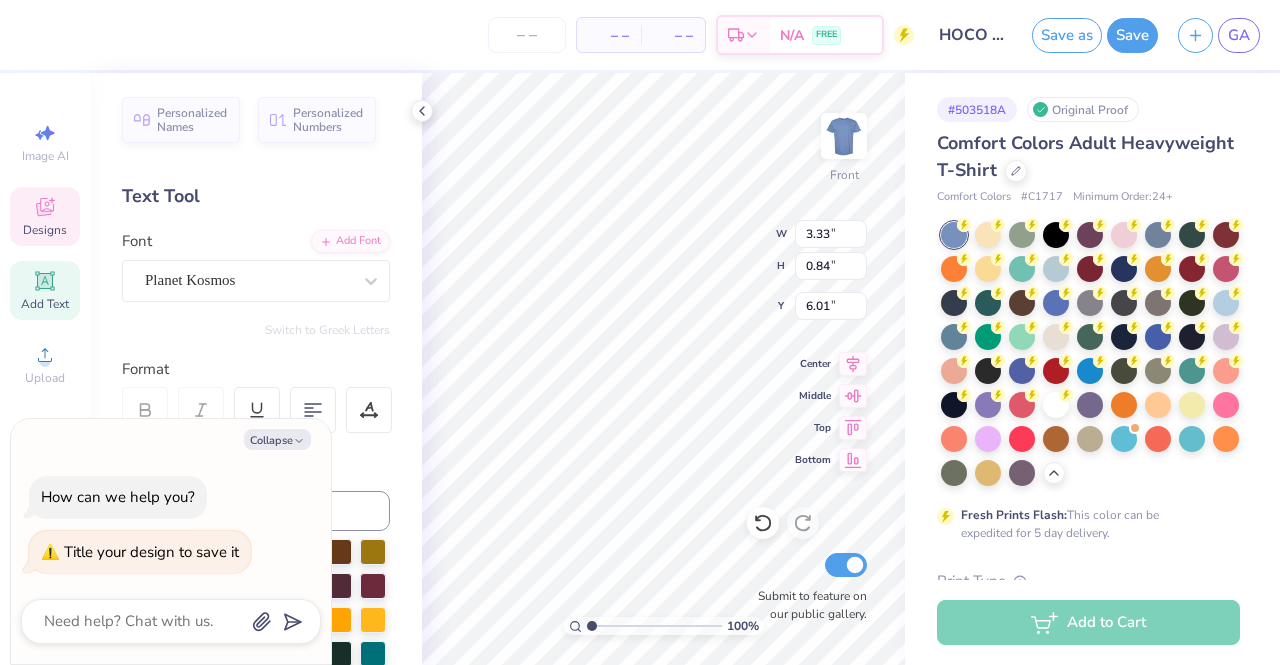 type on "x" 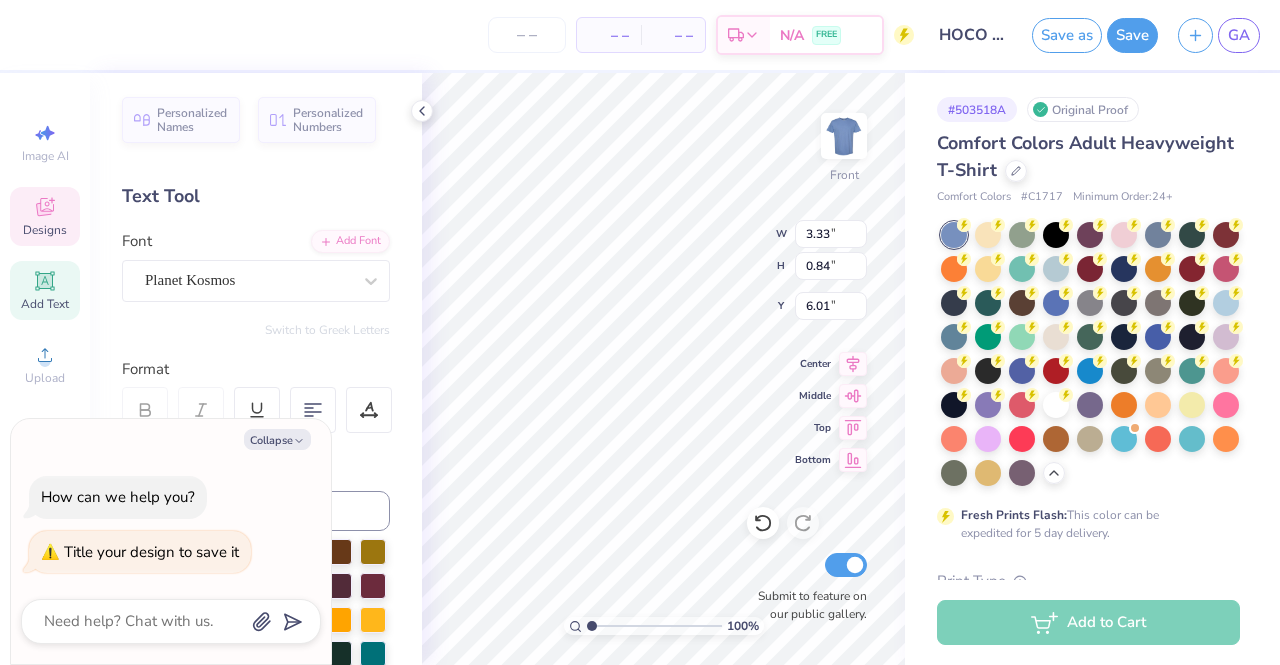 type on "5.62" 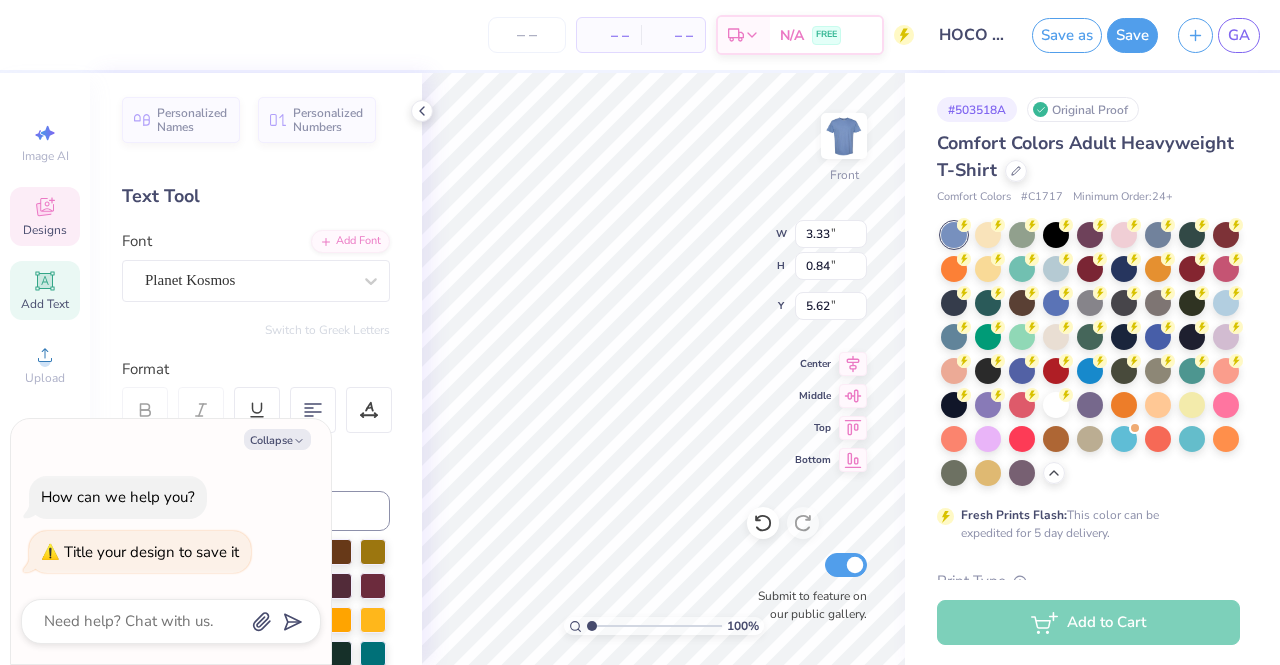 scroll, scrollTop: 16, scrollLeft: 2, axis: both 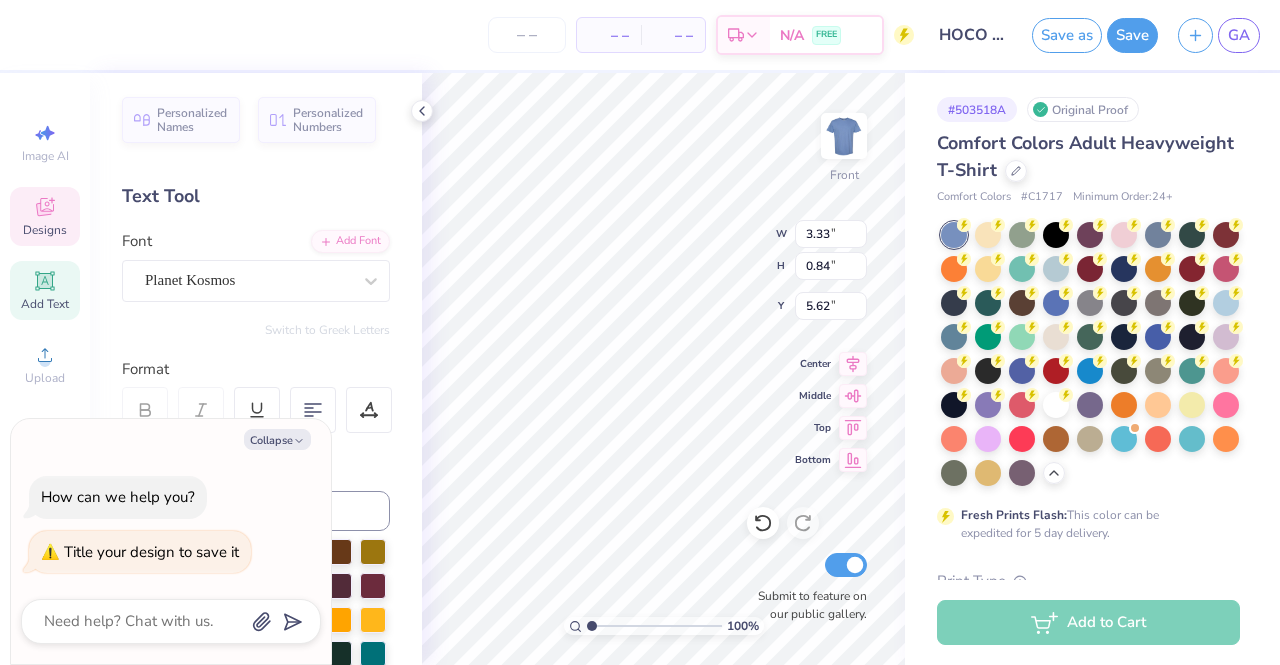 type on "x" 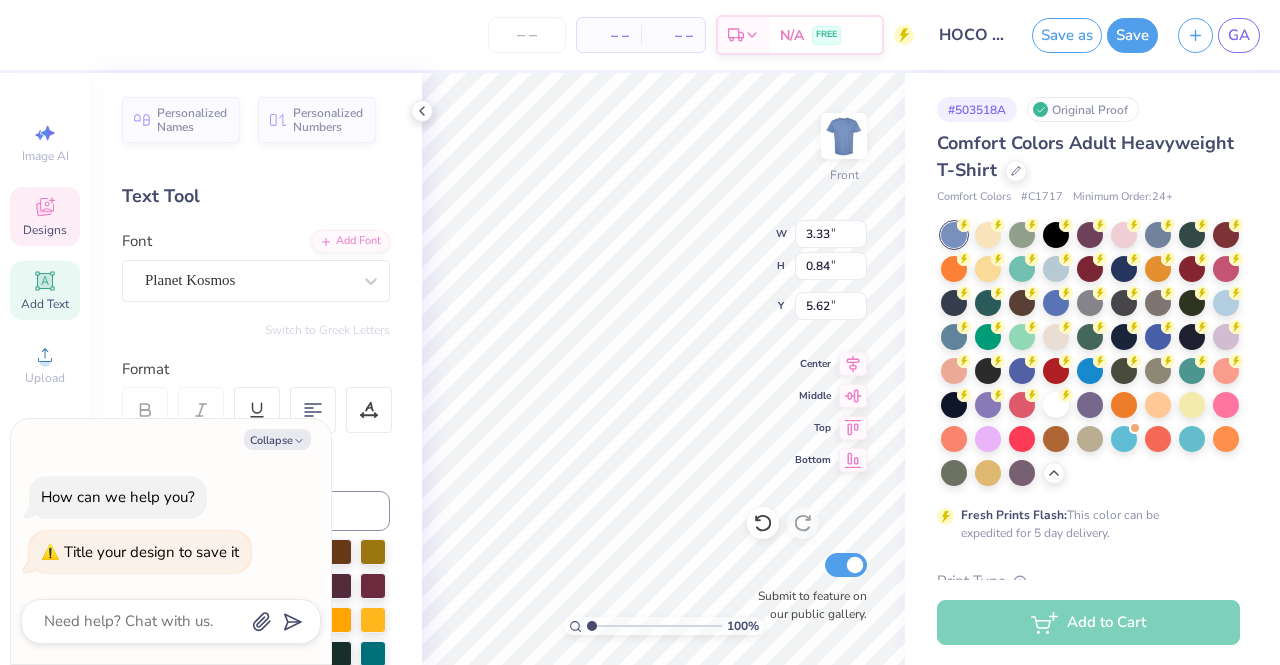 type on "N" 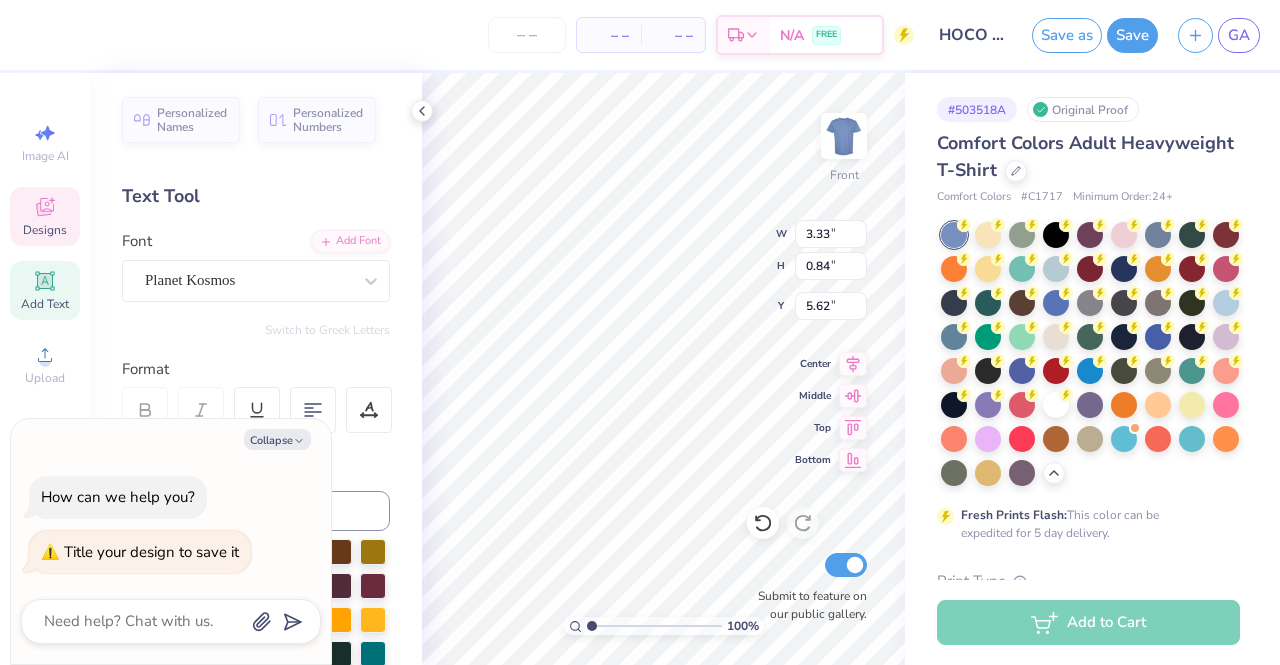 type on "x" 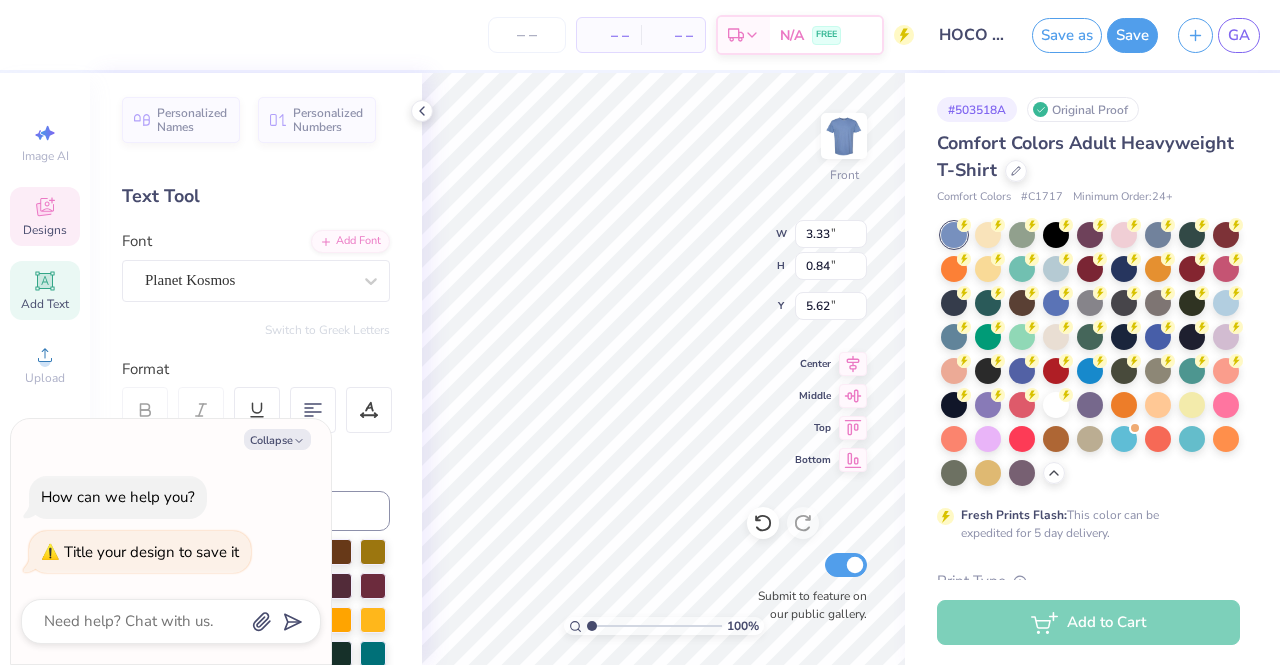 type on "NS" 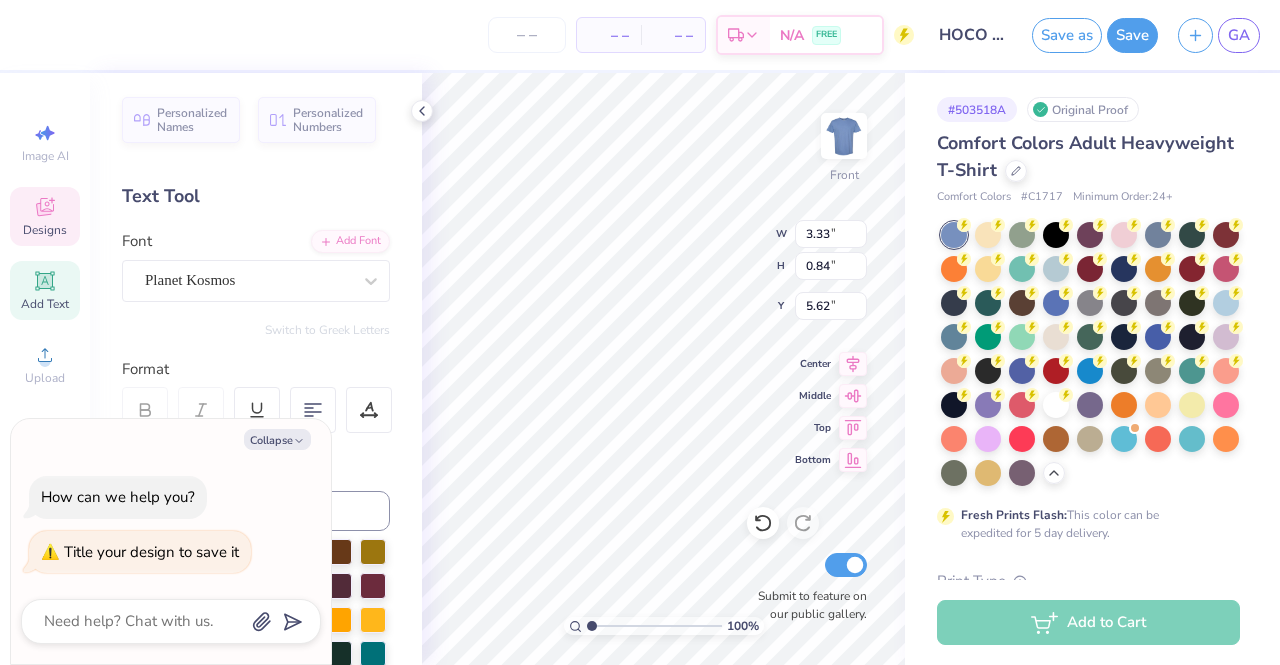 type on "x" 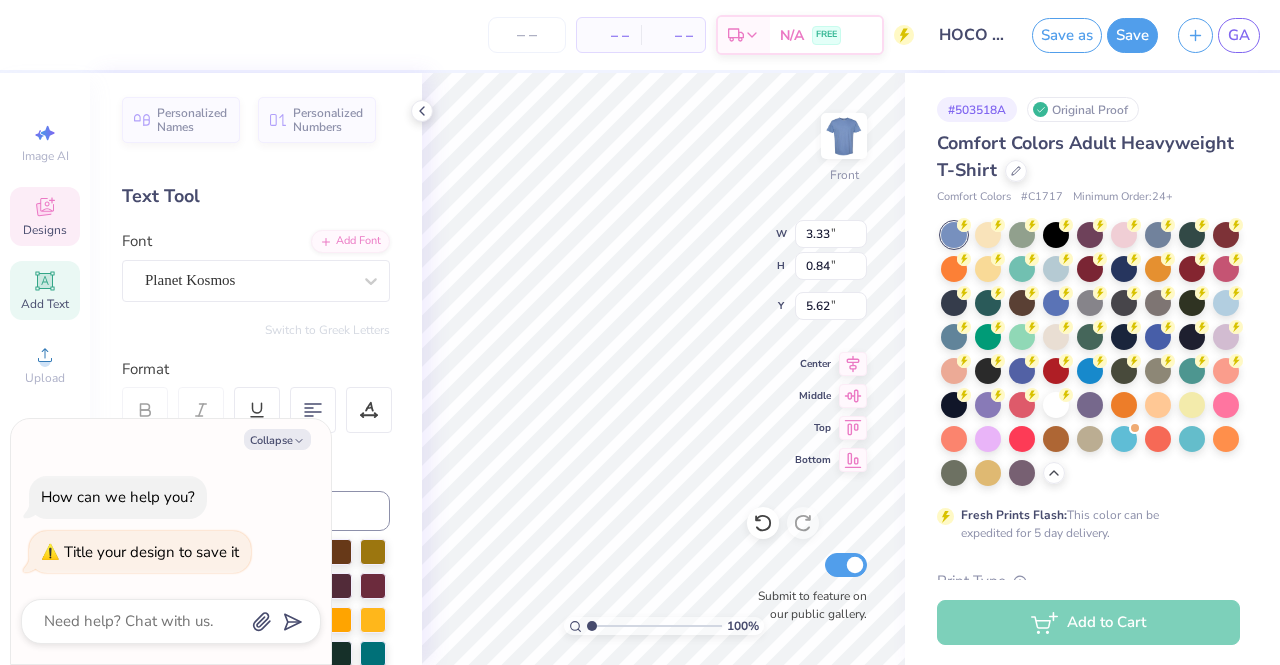 type on "NSS" 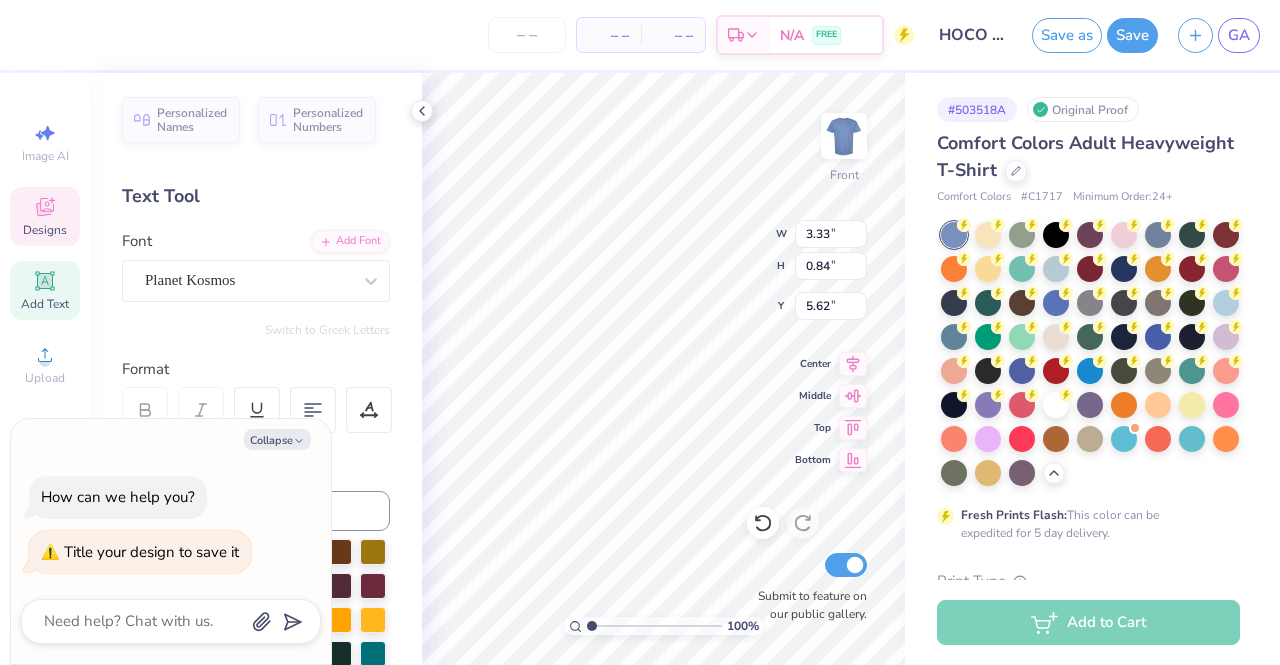 click on "# 503518A Original Proof Comfort Colors Adult Heavyweight T-Shirt Comfort Colors # C1717 Minimum Order:  24 +   Fresh Prints Flash:  This color can be expedited for 5 day delivery. Print Type Screen Print Embroidery Digital Print Applique Transfers Vinyl Foil Rhinestones Standard Puff Ink Neon Ink Metallic Ink Glitter Ink Glow in the Dark Ink Water based Ink" at bounding box center (1092, 631) 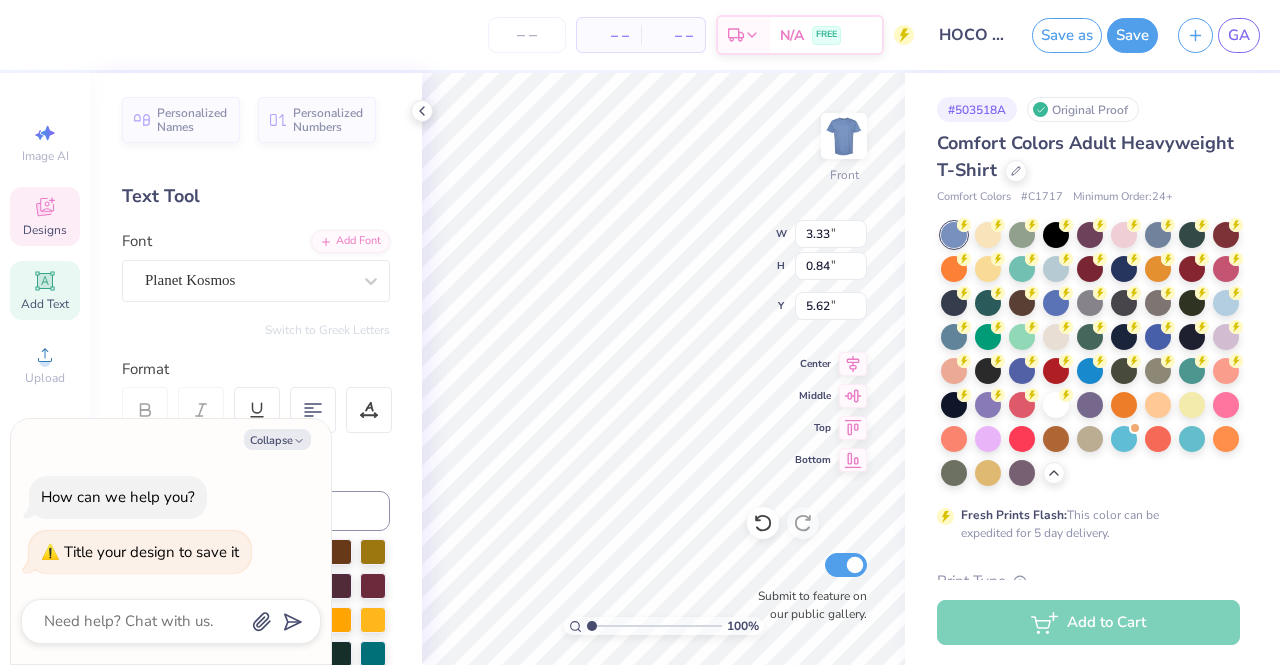 type on "x" 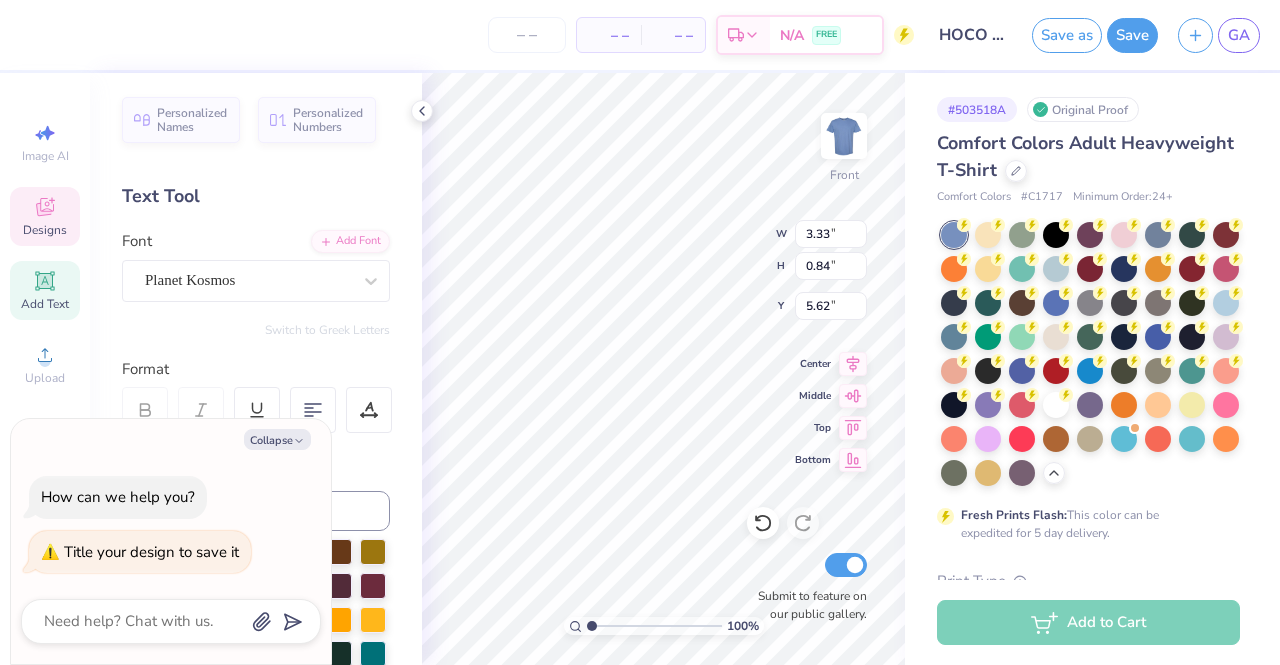 type on "3.35" 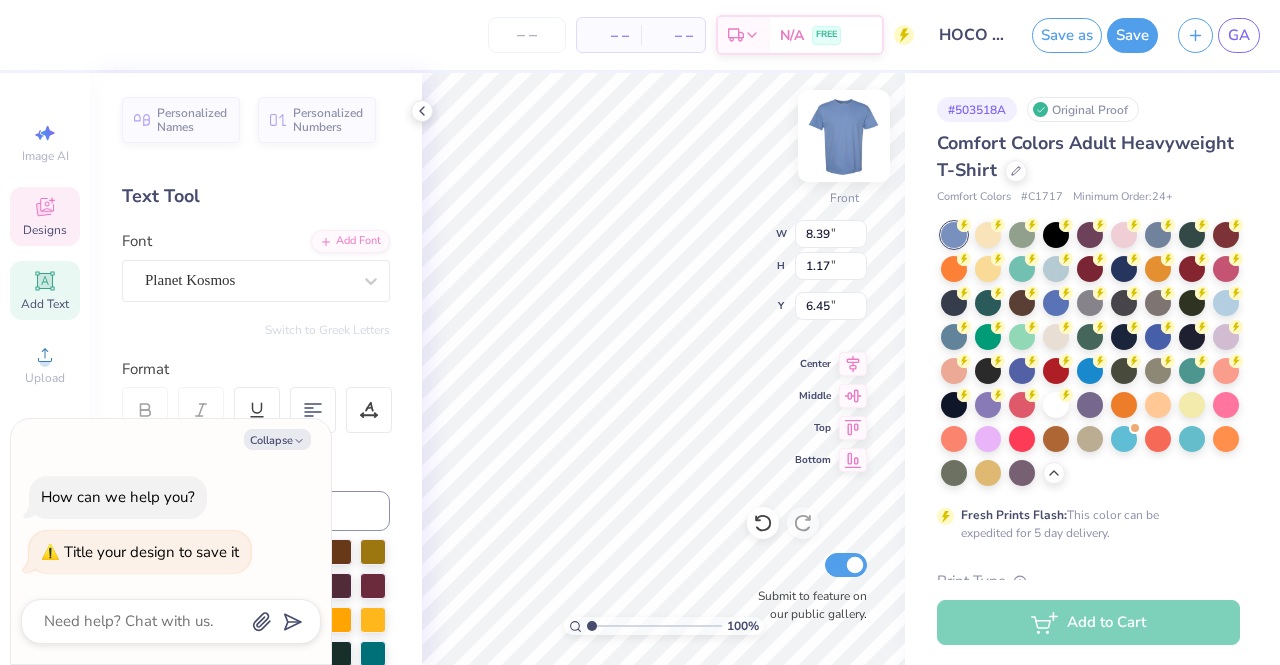 type on "x" 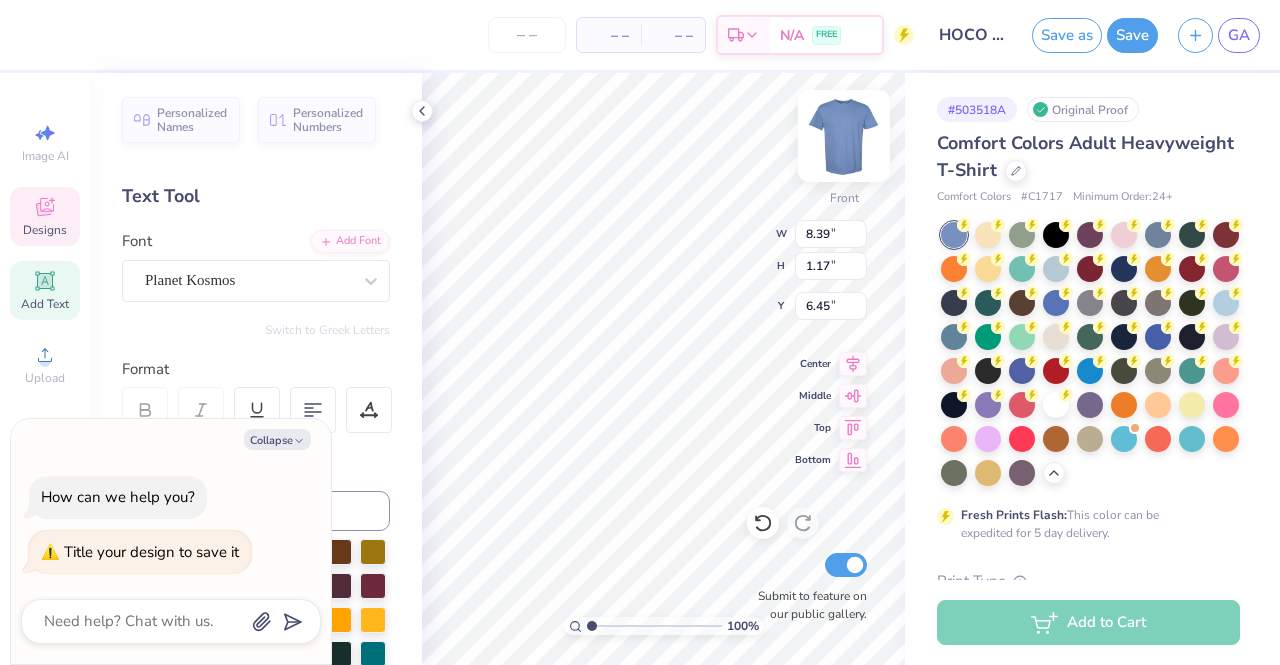 type on "6.35" 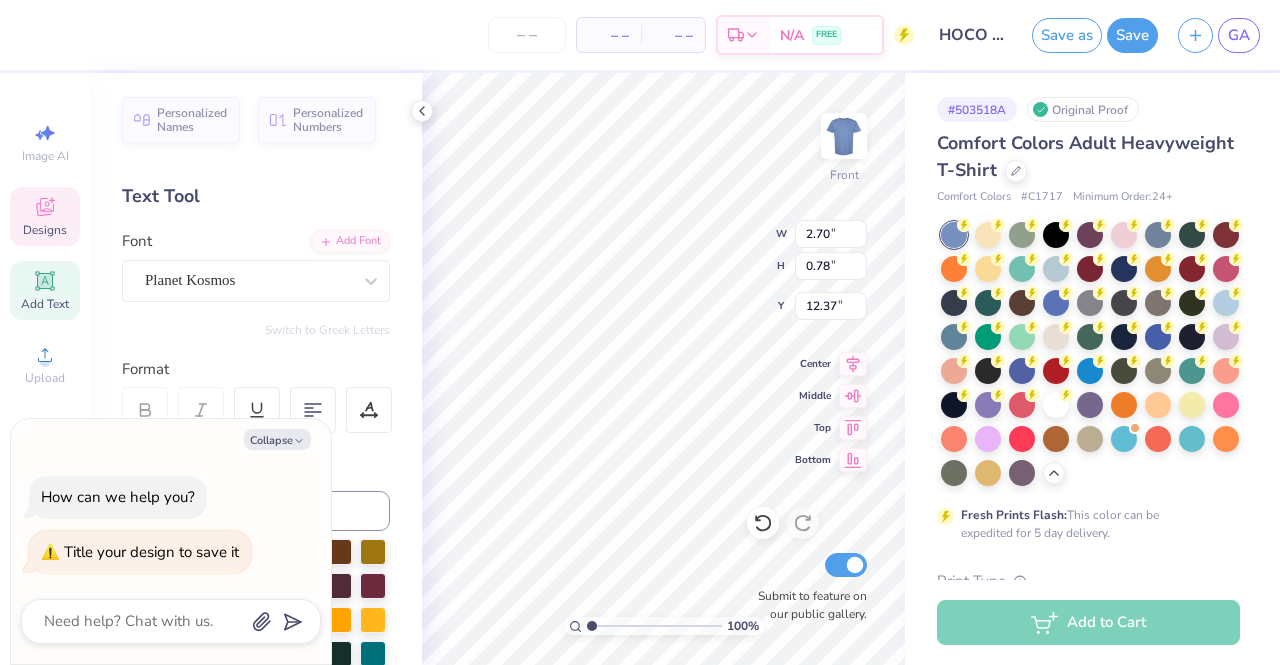 type on "x" 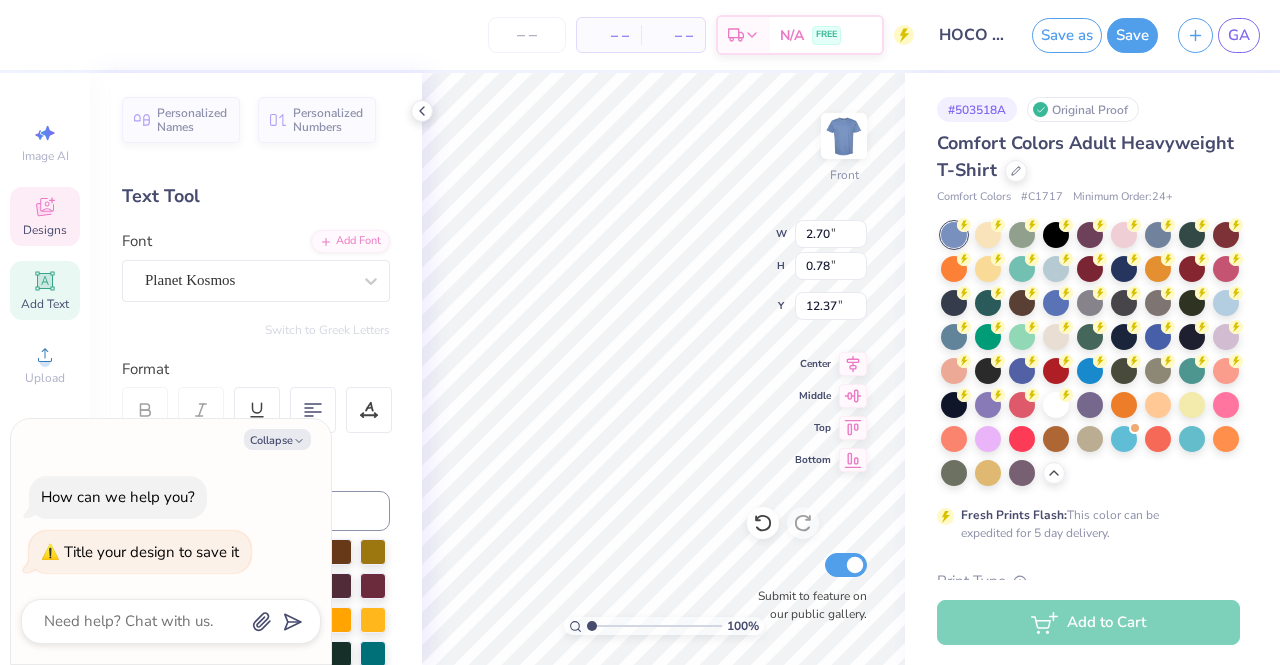 type on "12.45" 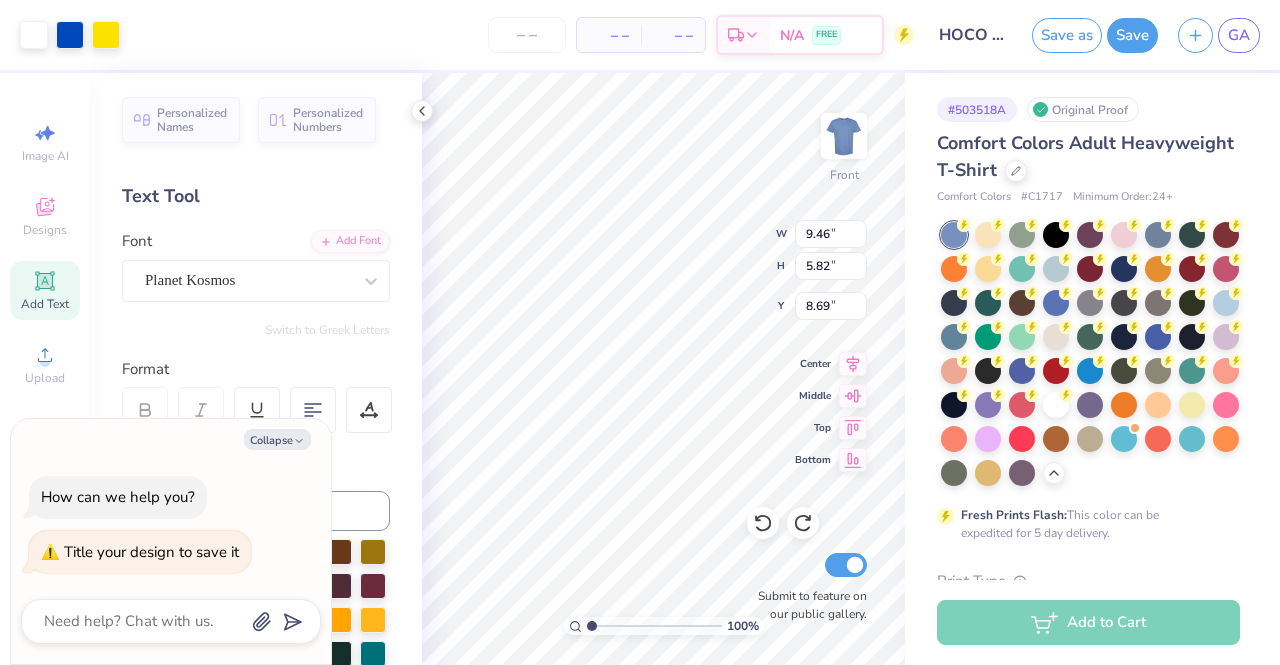 type on "x" 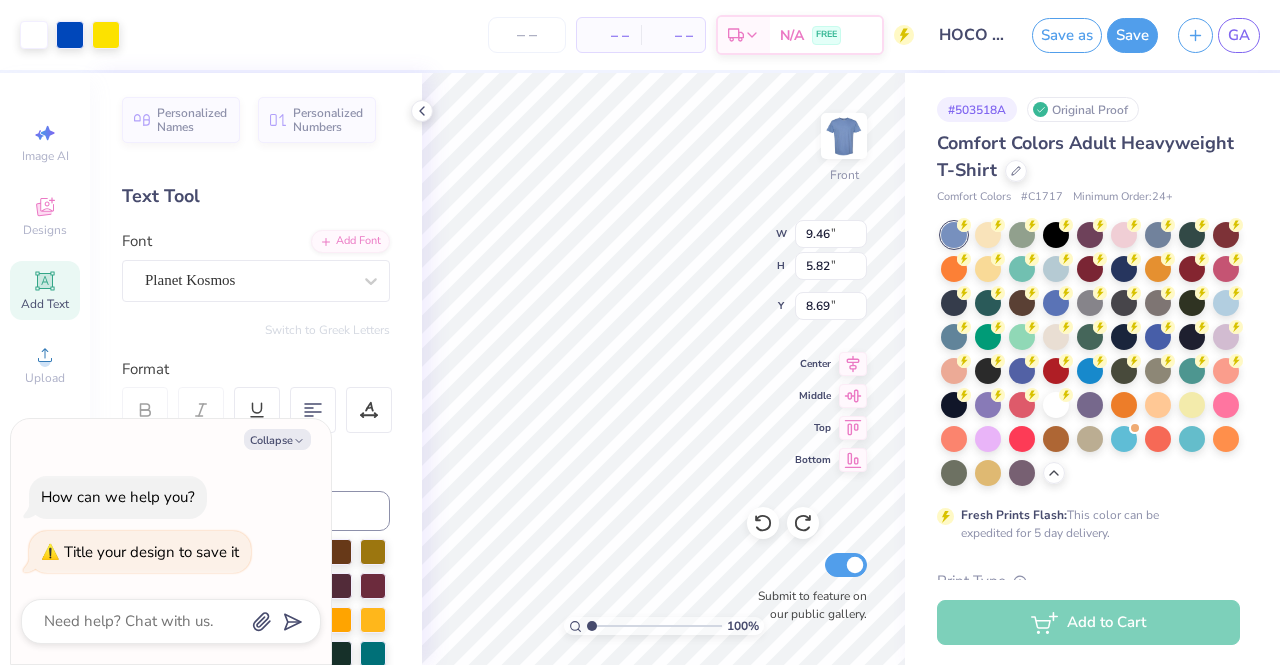 type on "11.35" 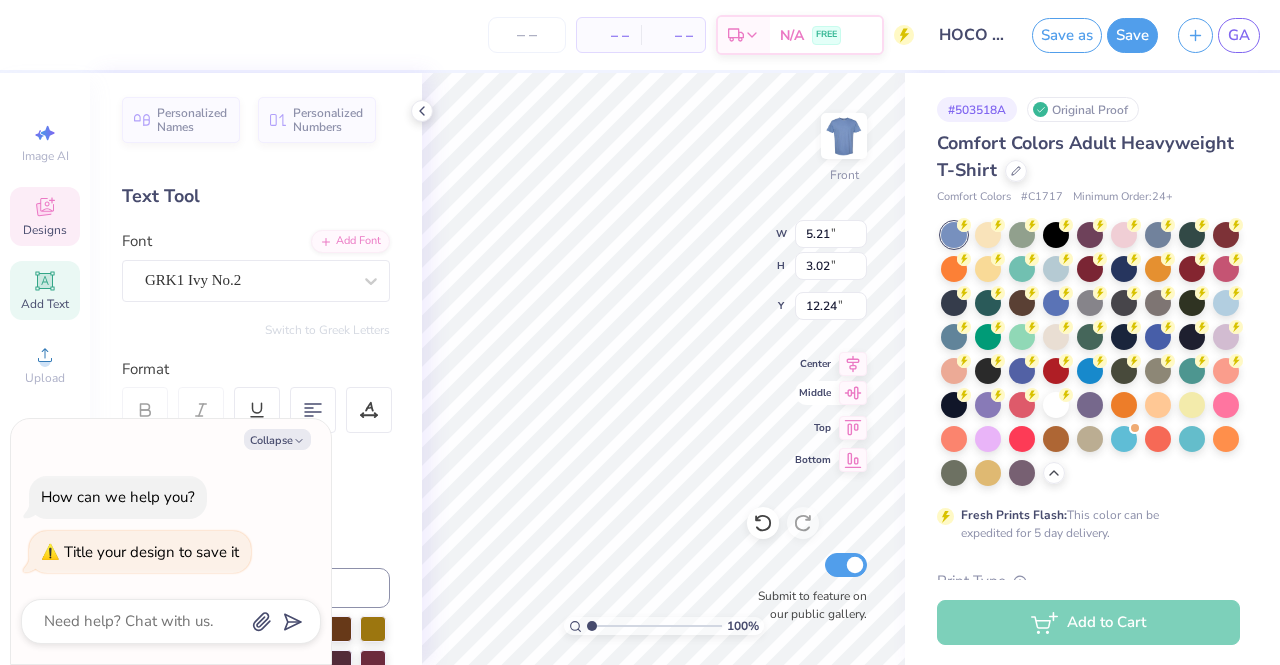 type on "x" 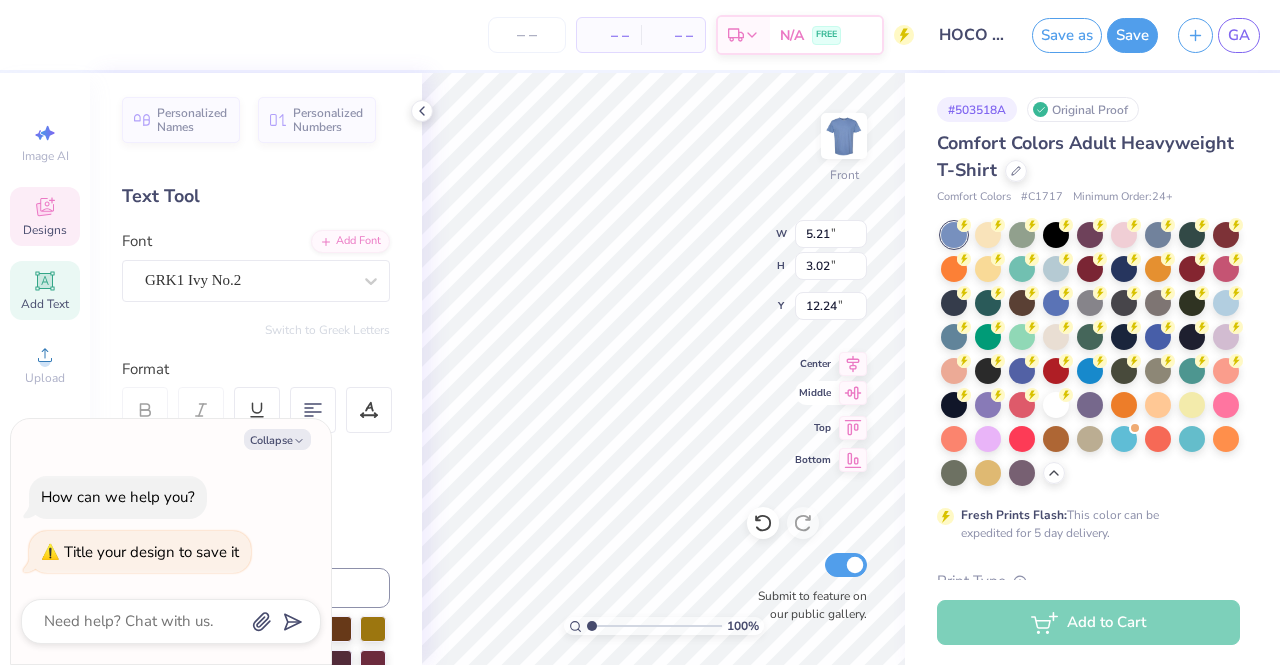 type on "12.82" 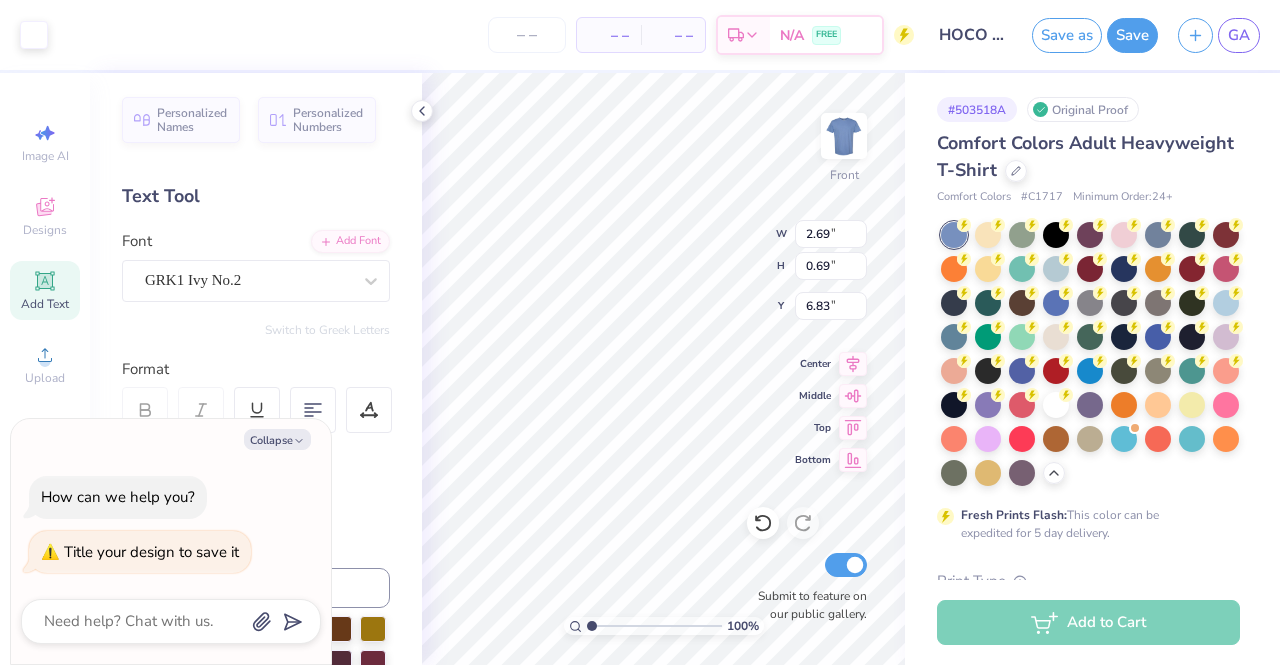 type on "x" 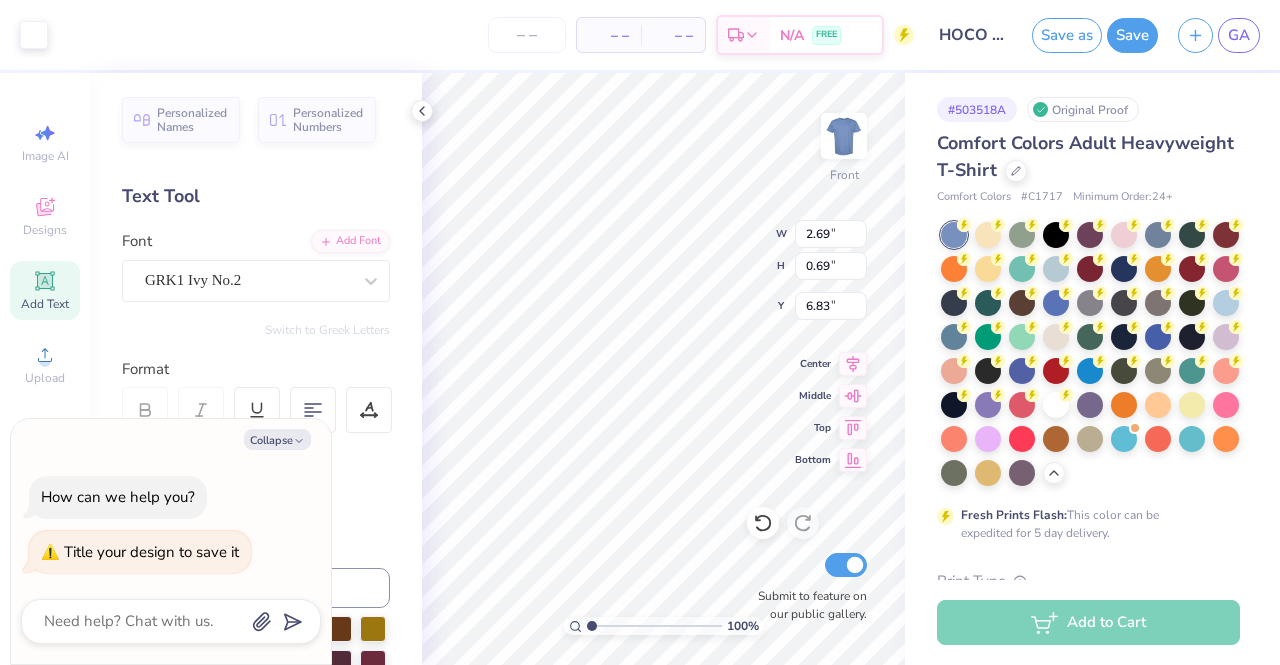 type on "3.52" 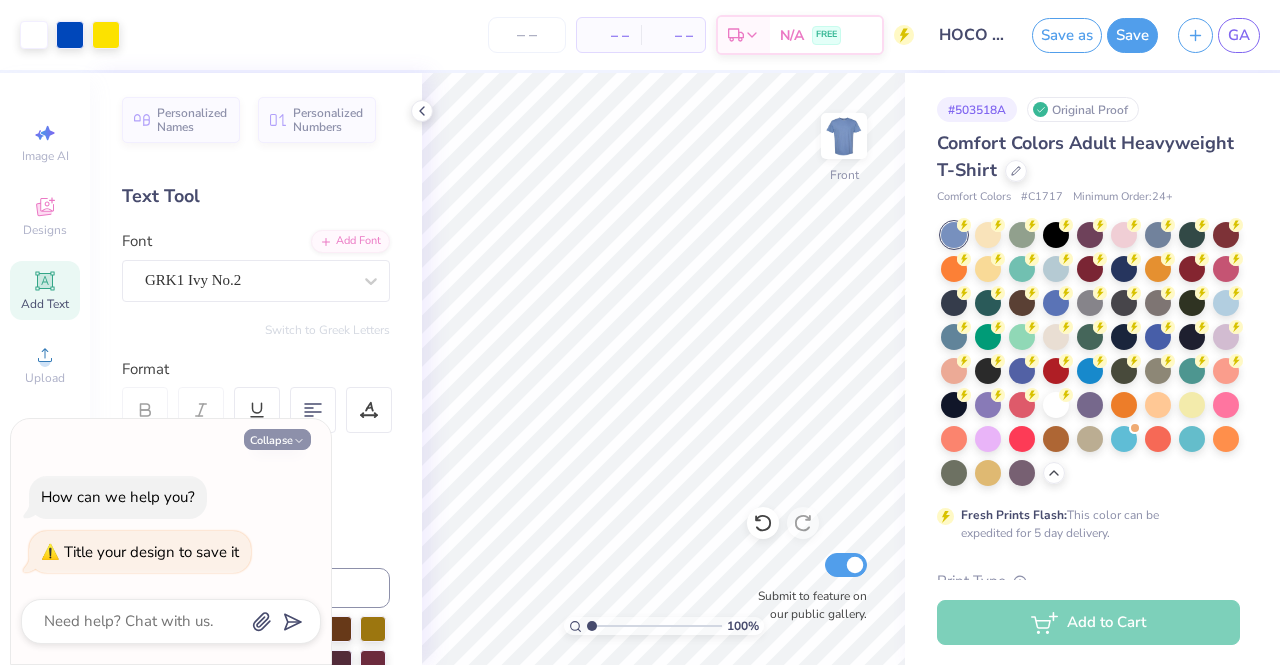 click on "Collapse" at bounding box center [277, 439] 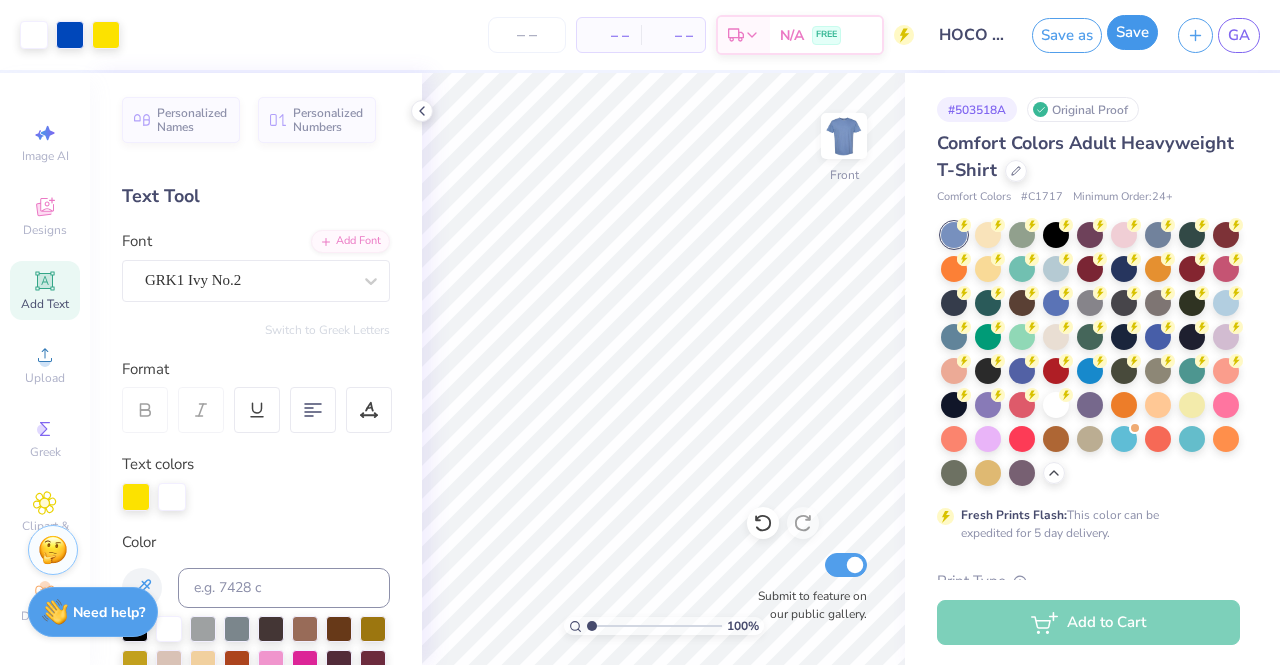 click on "Save" at bounding box center (1132, 32) 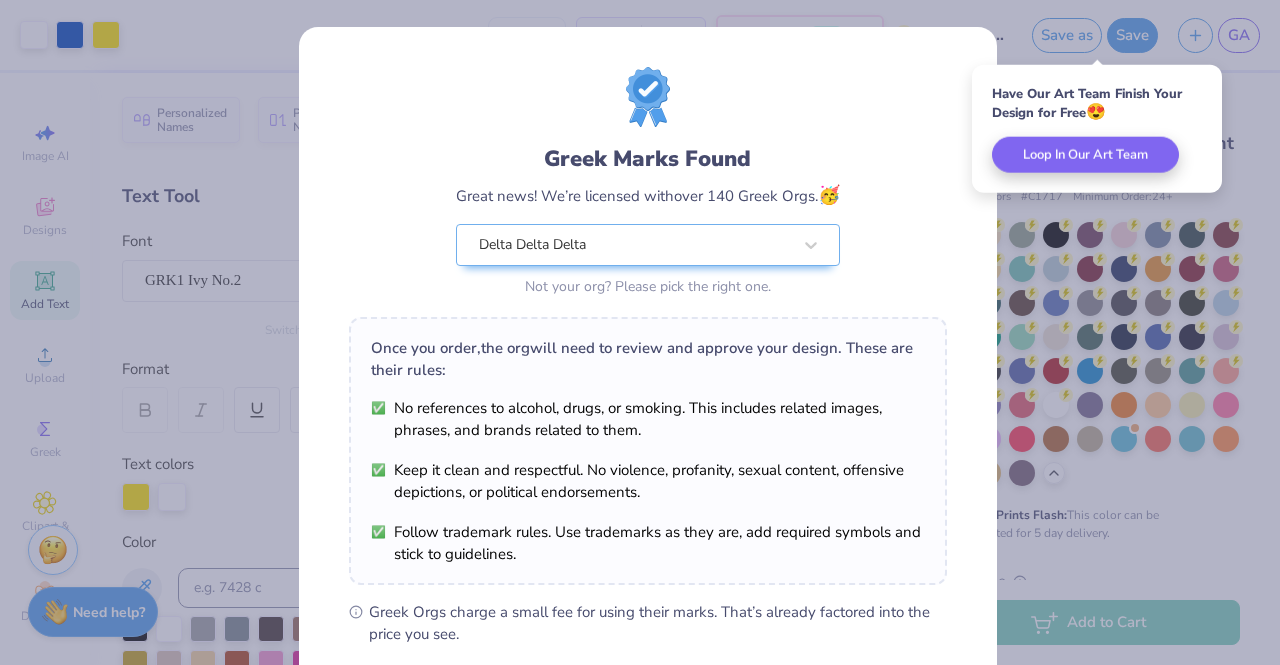 scroll, scrollTop: 268, scrollLeft: 0, axis: vertical 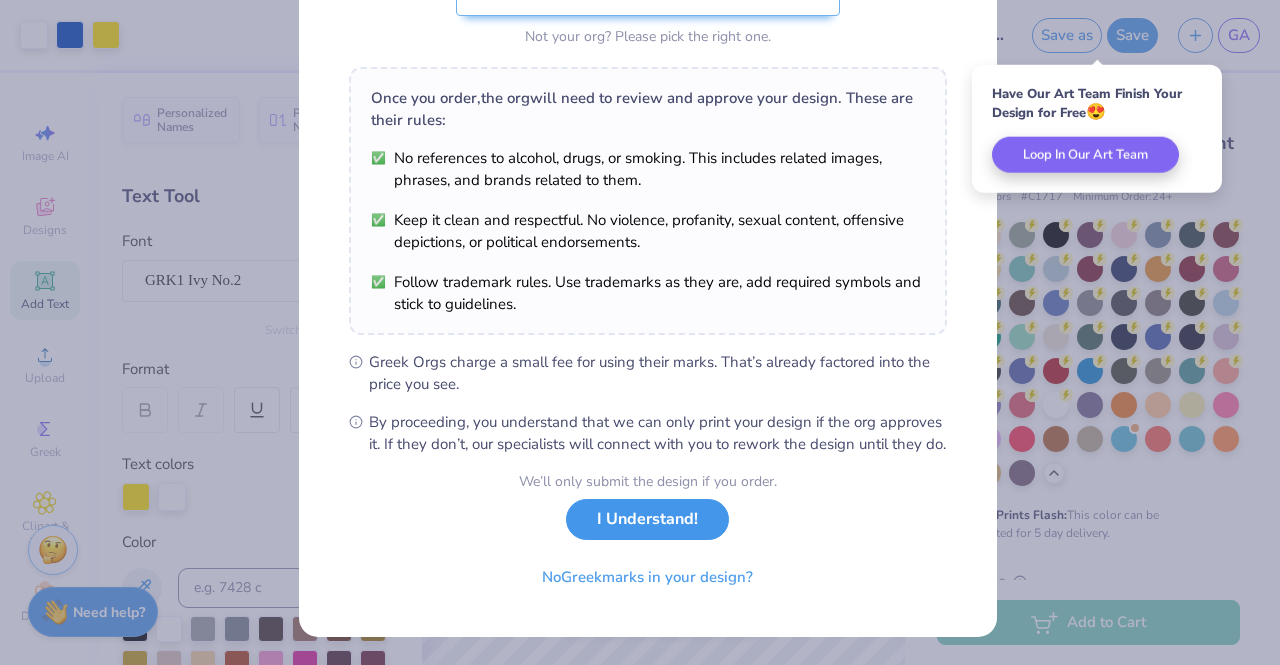 click on "I Understand!" at bounding box center [647, 519] 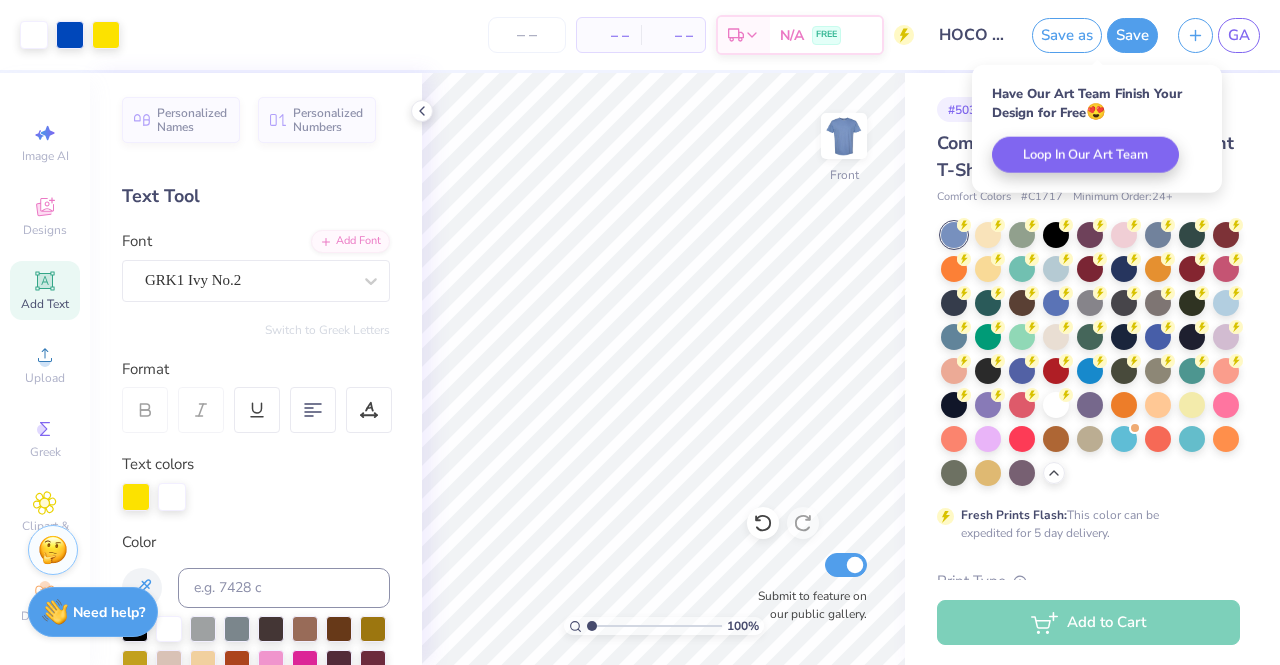 scroll, scrollTop: 0, scrollLeft: 0, axis: both 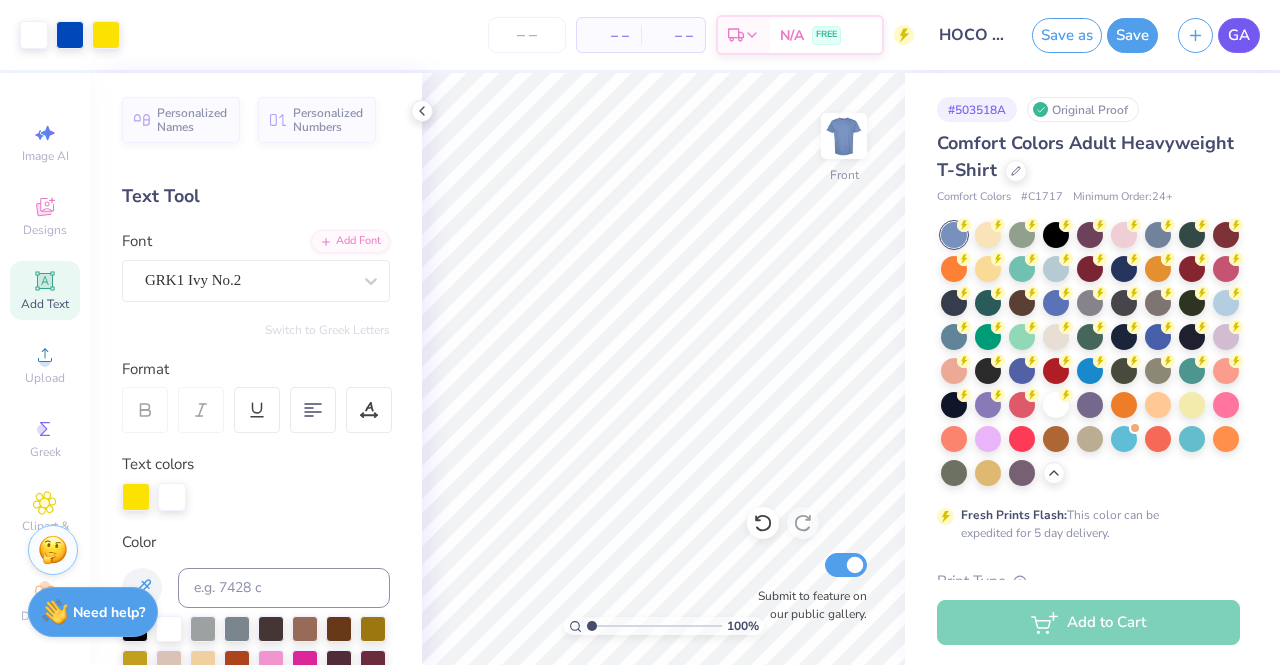click on "GA" at bounding box center (1239, 35) 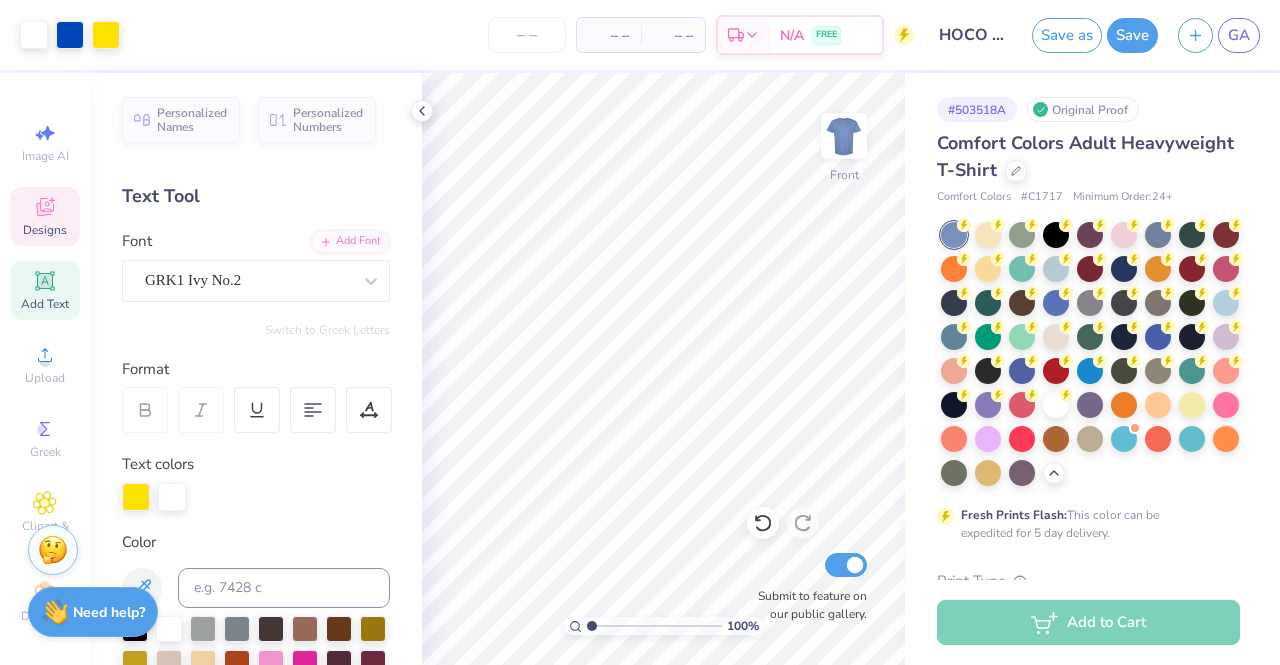 click 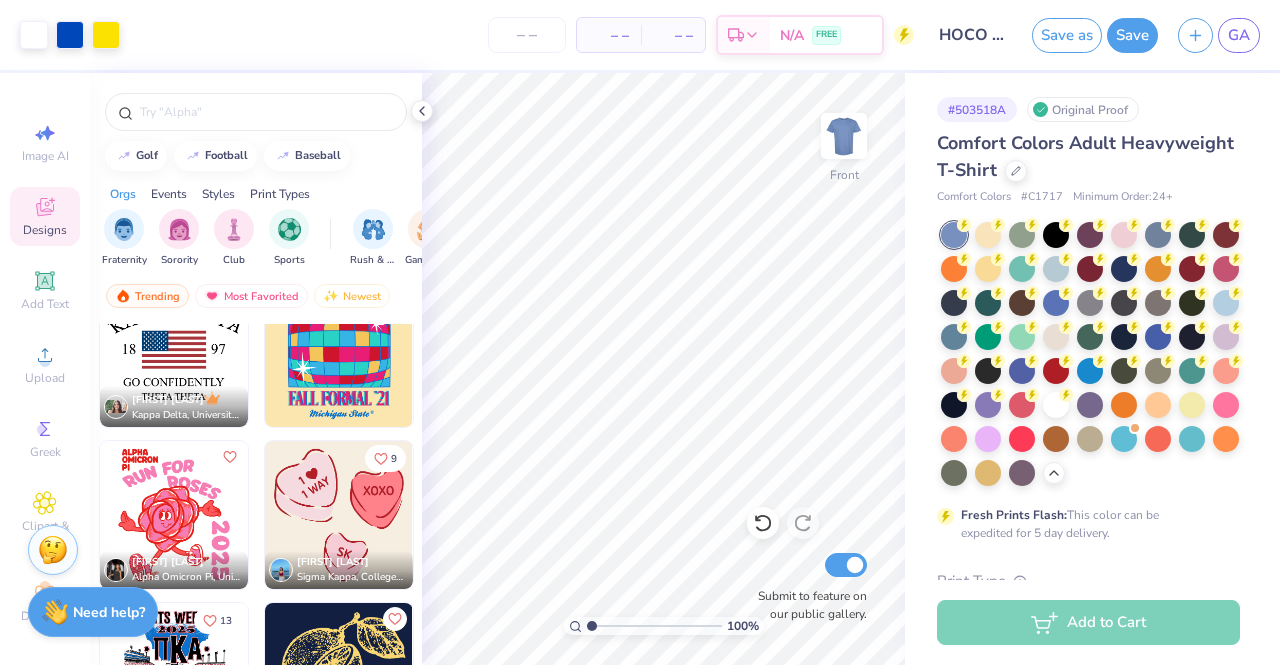 scroll, scrollTop: 1991, scrollLeft: 0, axis: vertical 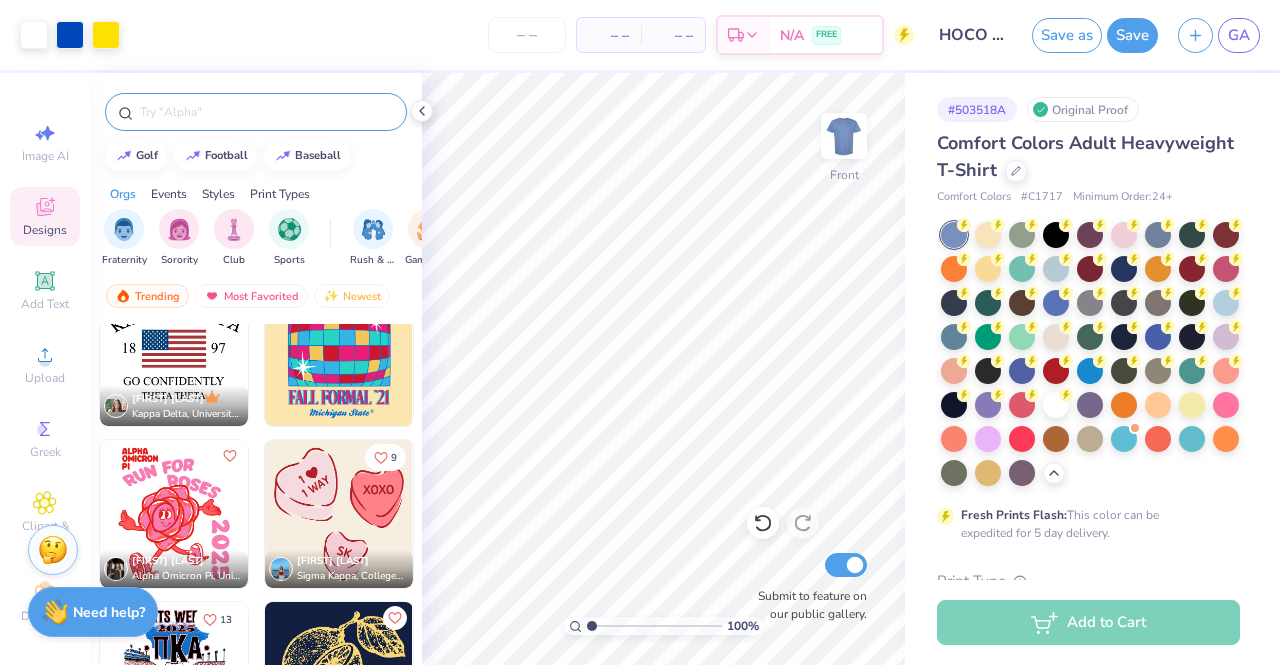 click at bounding box center [256, 112] 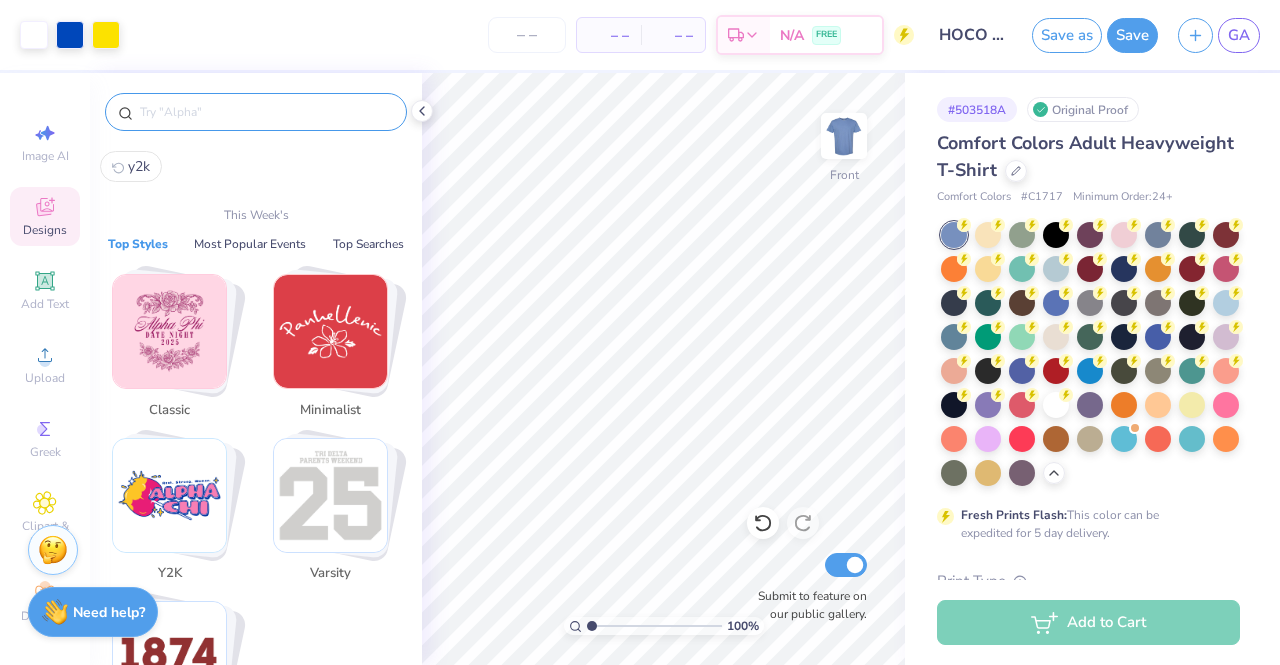 click at bounding box center (266, 112) 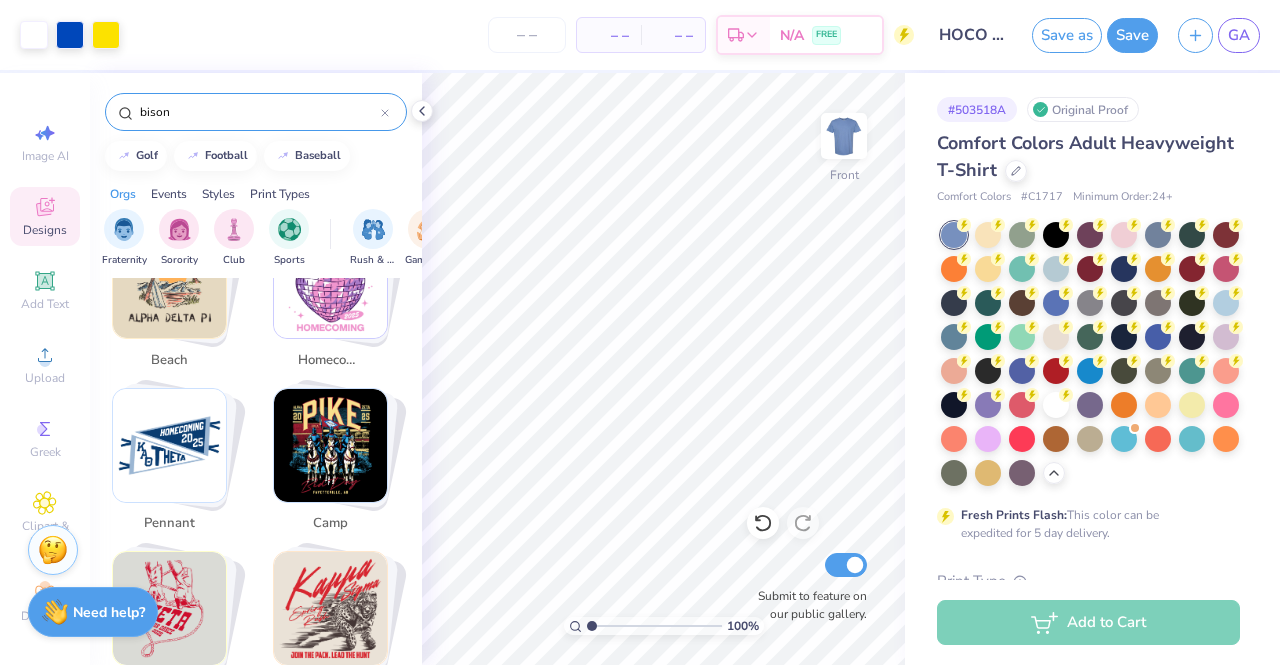 scroll, scrollTop: 0, scrollLeft: 0, axis: both 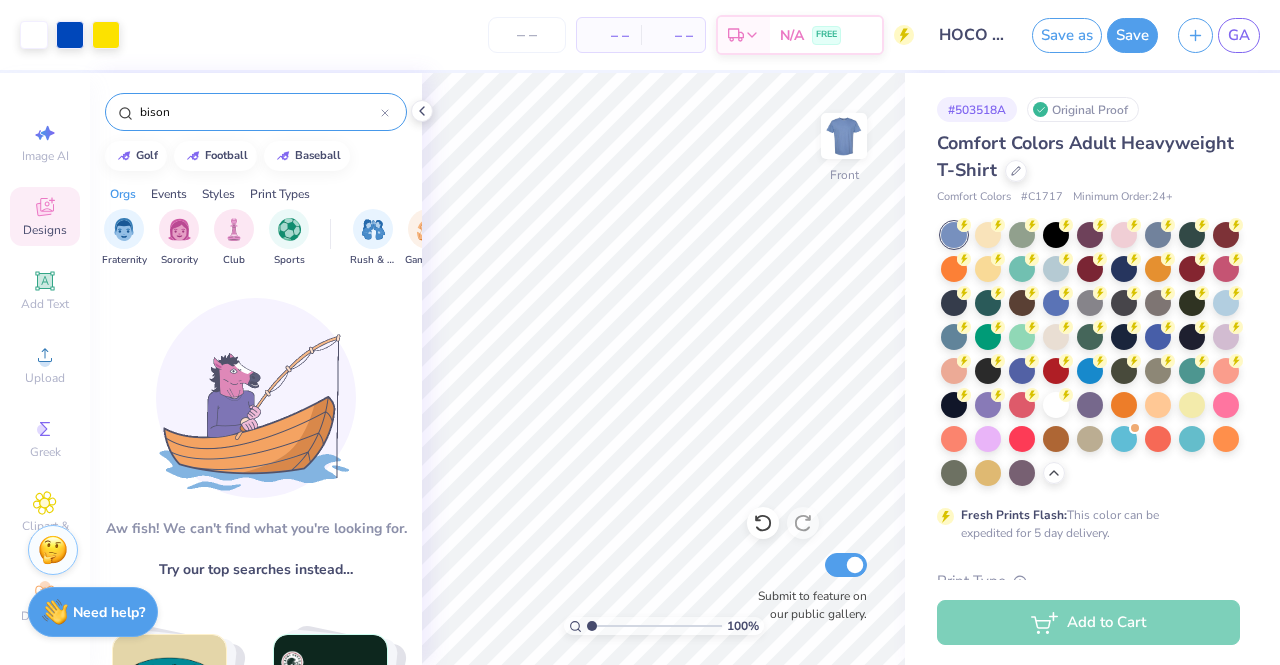 type on "bison" 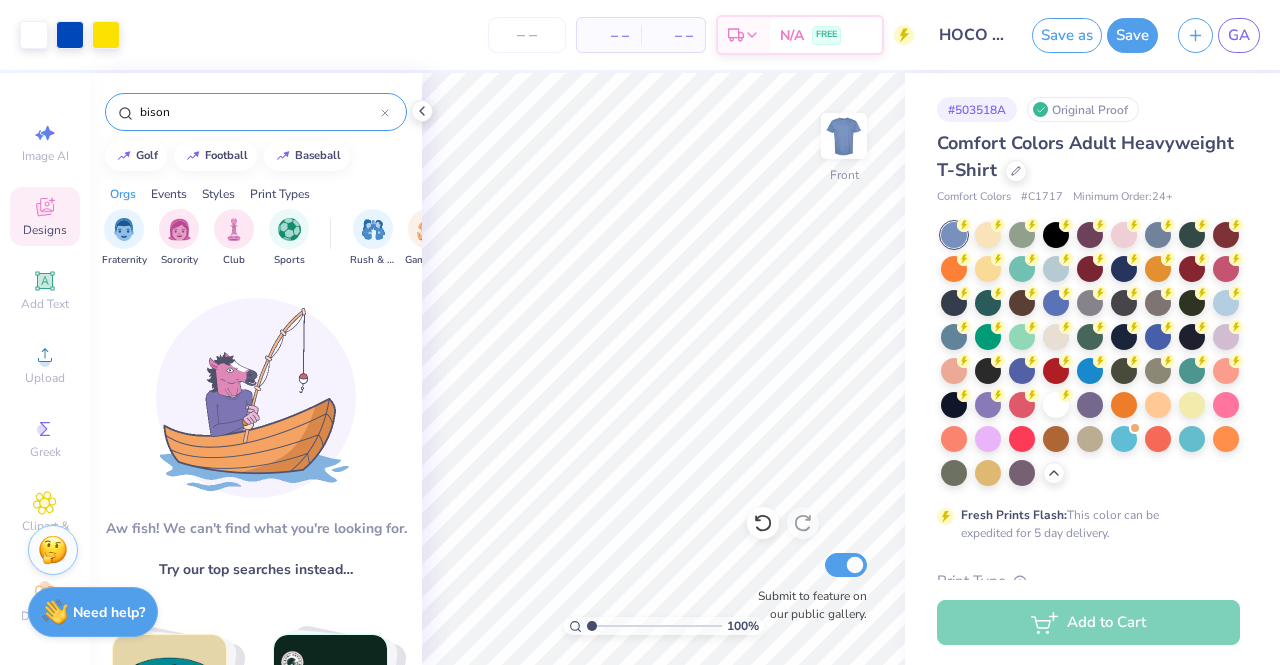 click on "bison" at bounding box center (256, 112) 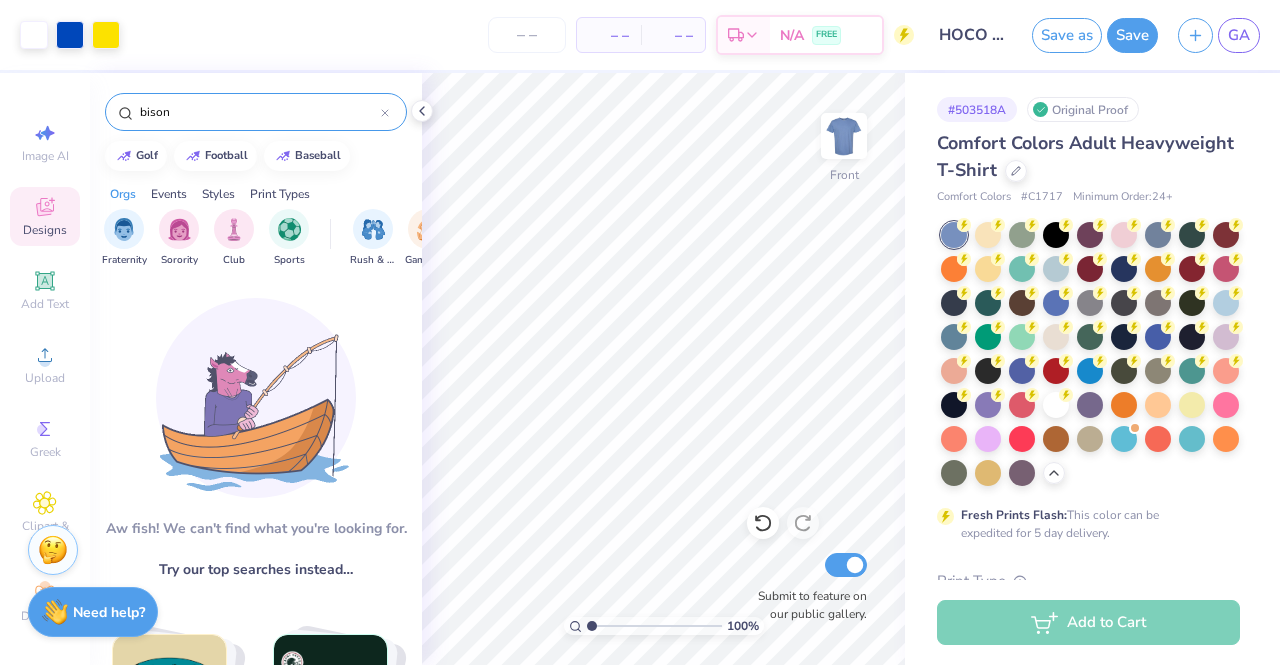 click 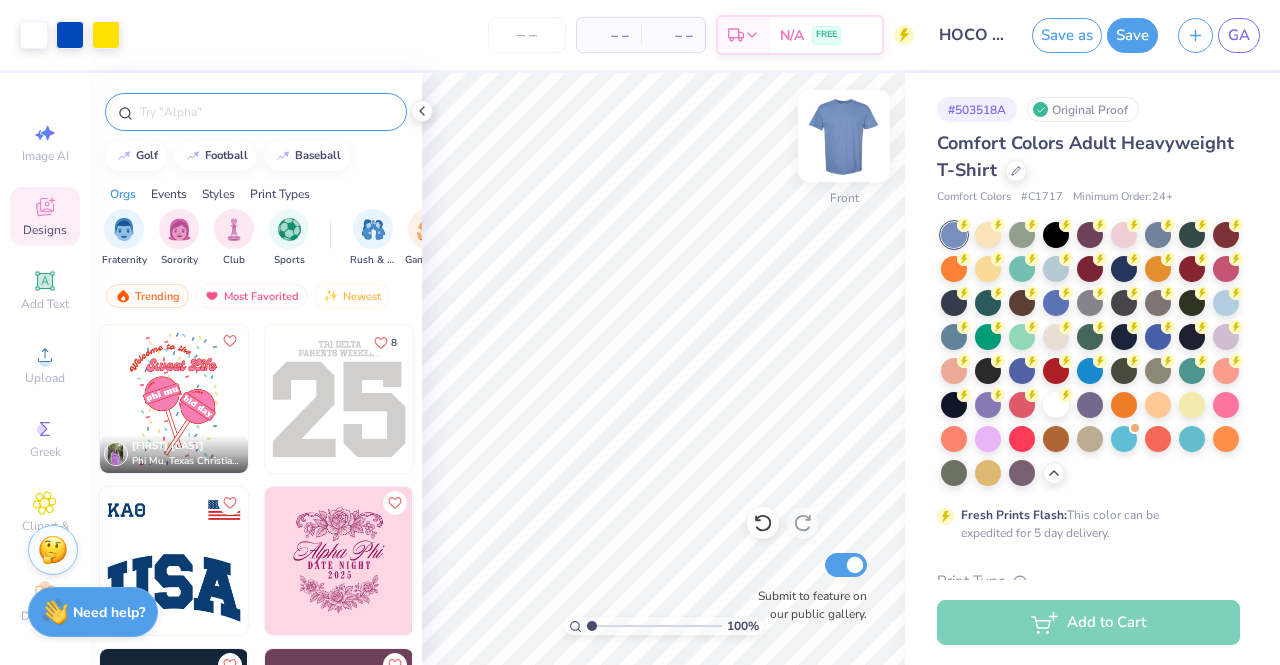 click at bounding box center [844, 136] 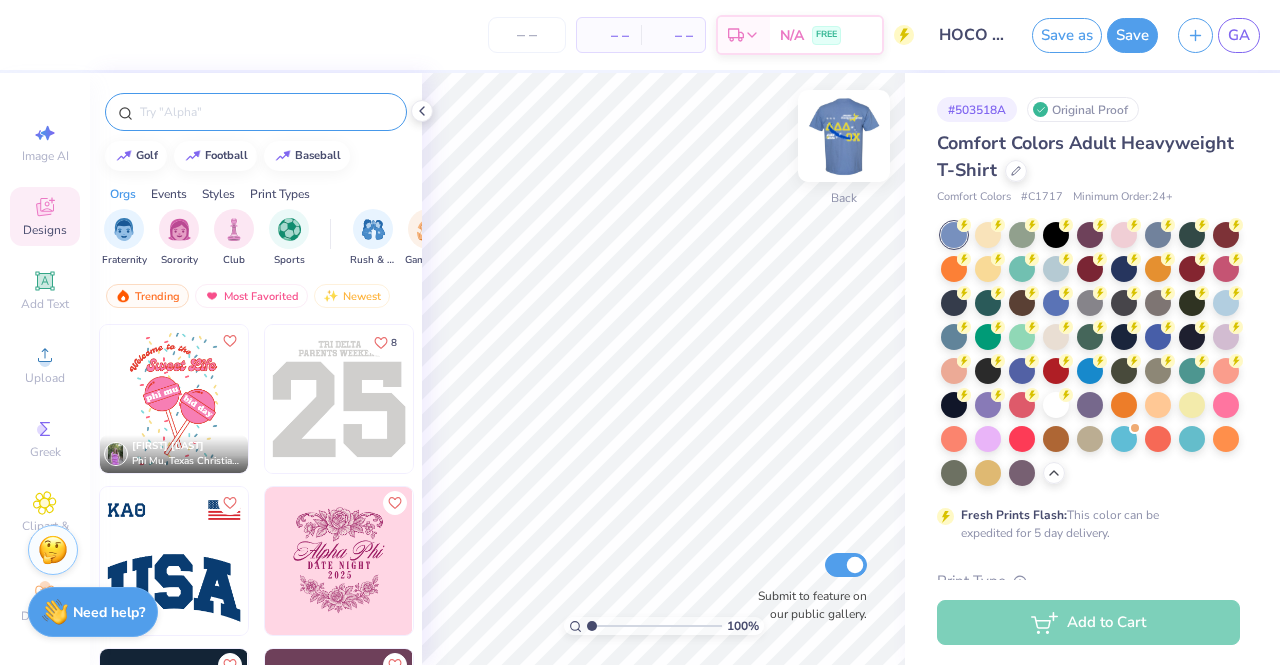 click at bounding box center [844, 136] 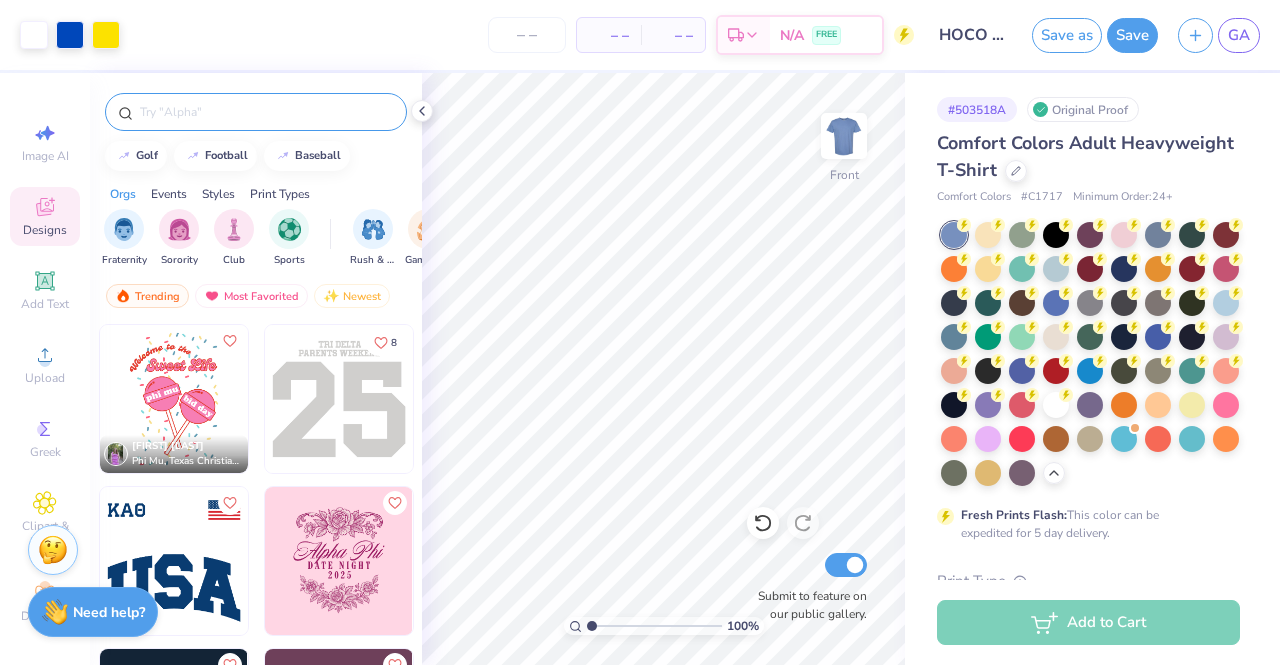 click at bounding box center [266, 112] 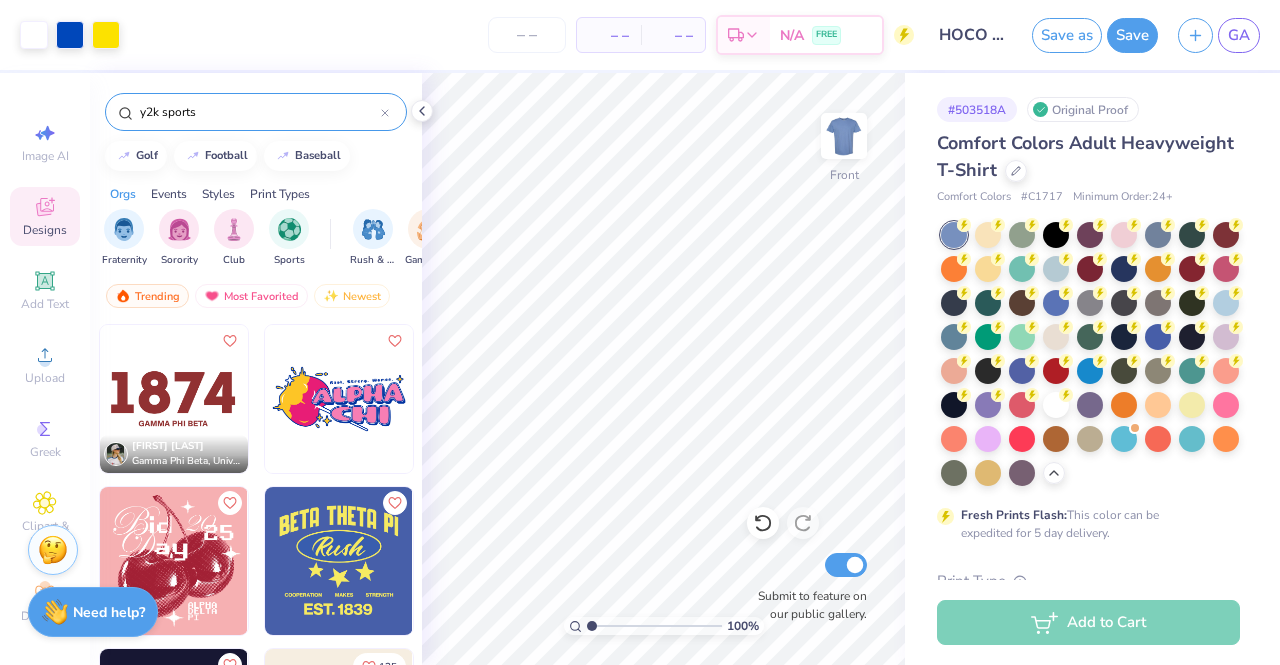 type on "y2k sports" 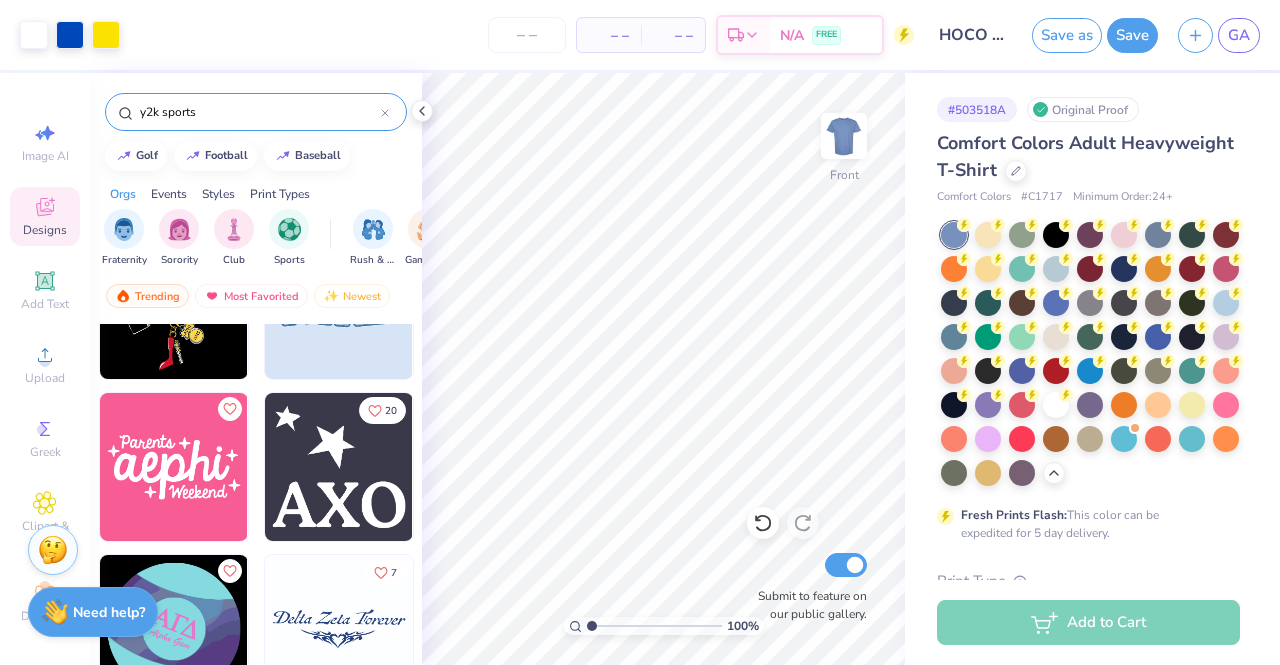 scroll, scrollTop: 718, scrollLeft: 0, axis: vertical 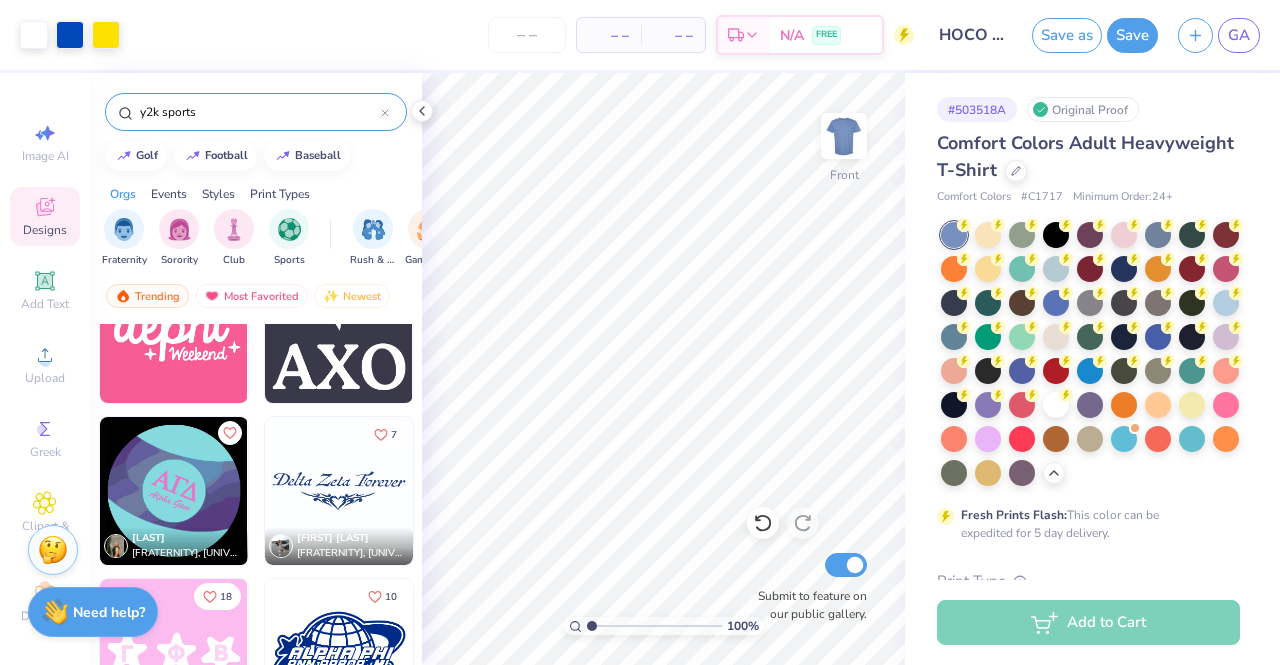 click on "[NUMBER] [LAST] [FRATERNITY], [UNIVERSITY] [NUMBER] [LAST] [FRATERNITY], [UNIVERSITY] [NUMBER] [LAST] [FRATERNITY], [UNIVERSITY] [NUMBER]" at bounding box center (256, 169) 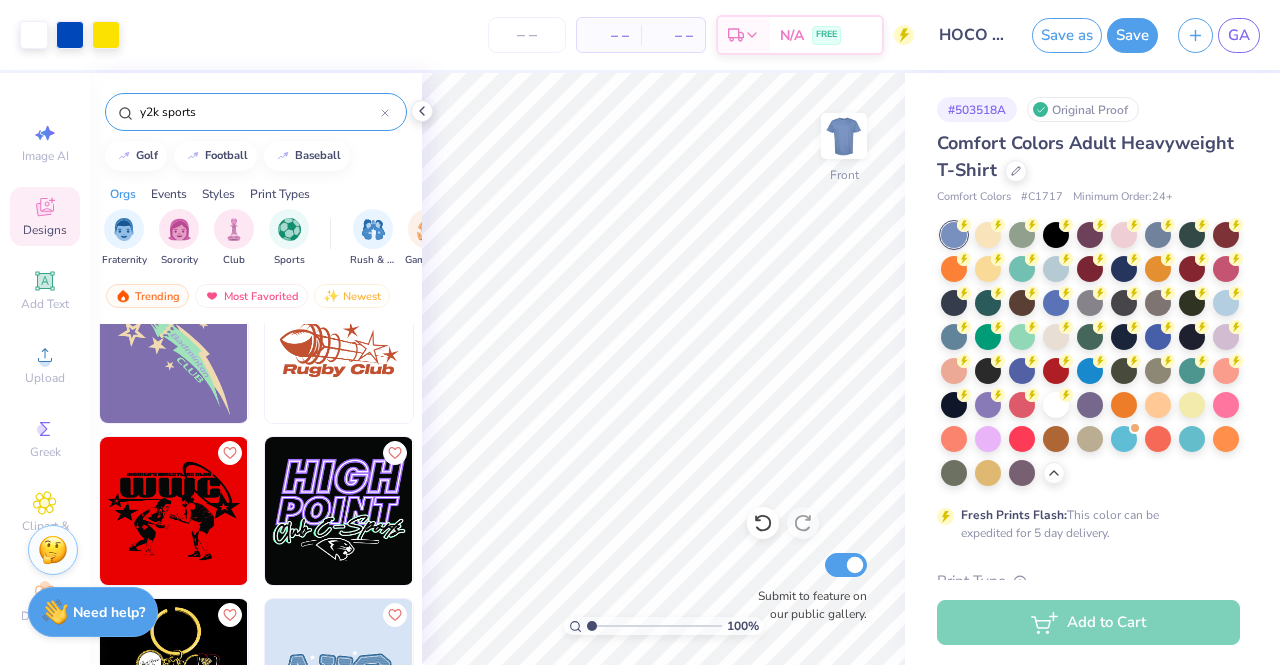 scroll, scrollTop: 0, scrollLeft: 0, axis: both 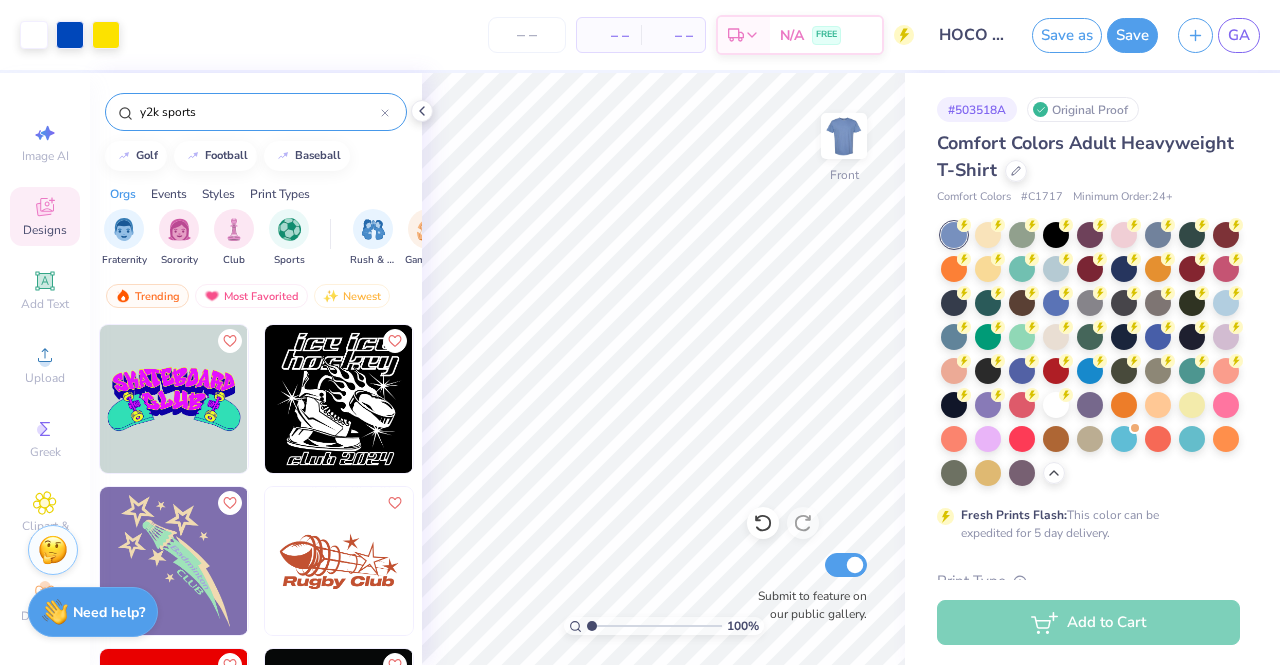 click at bounding box center (339, 561) 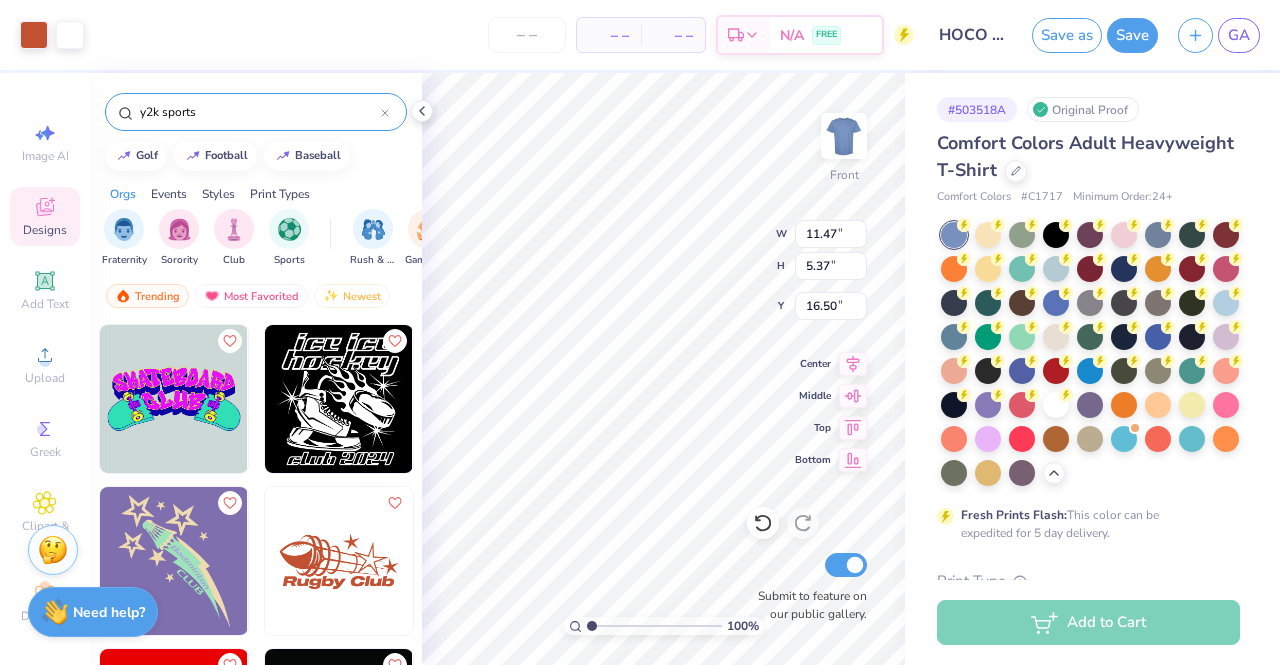 type on "16.50" 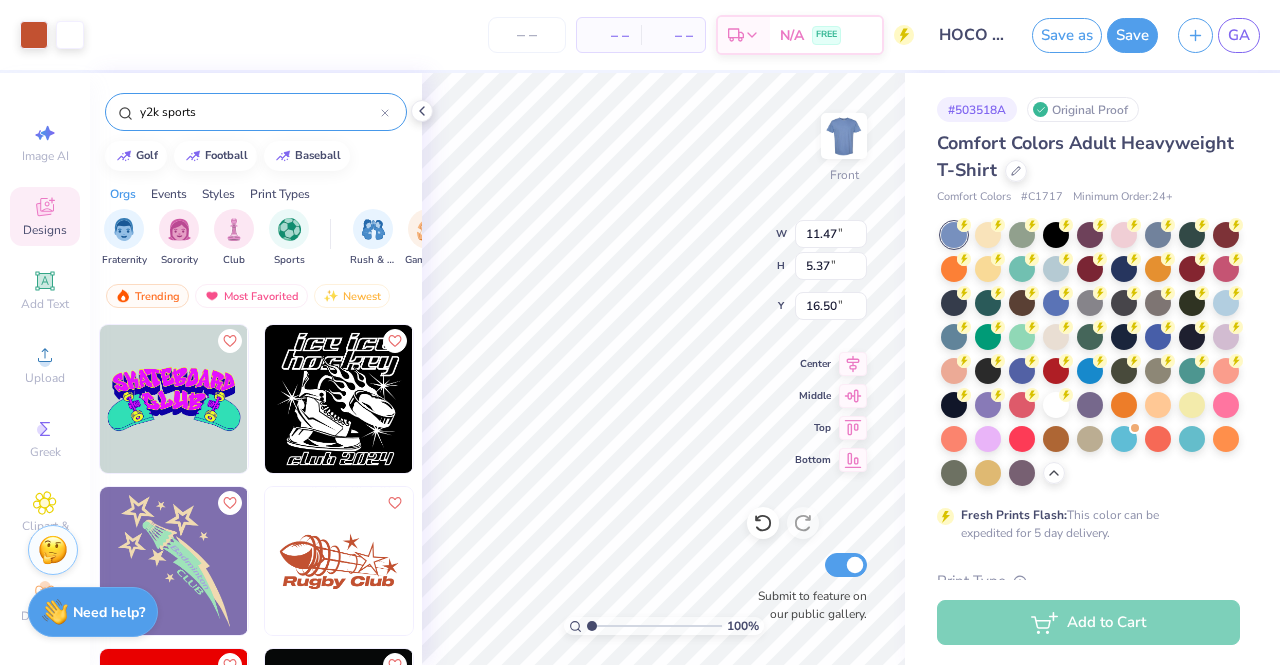 type on "5.21" 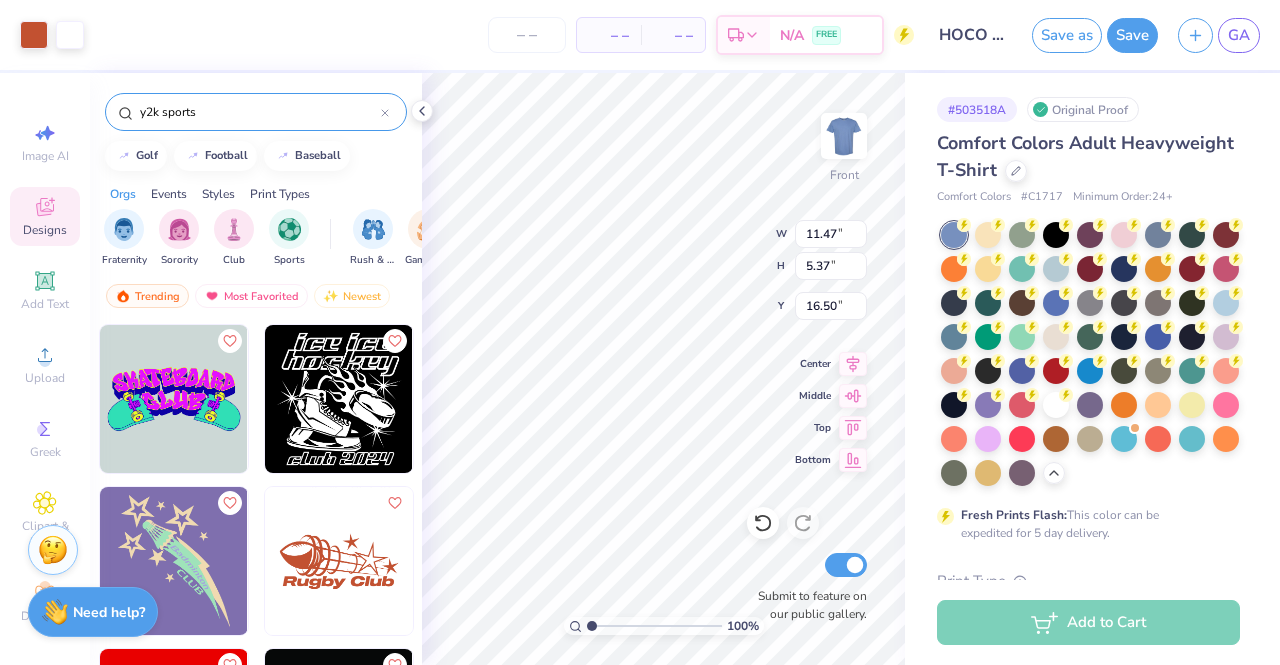 type on "3.02" 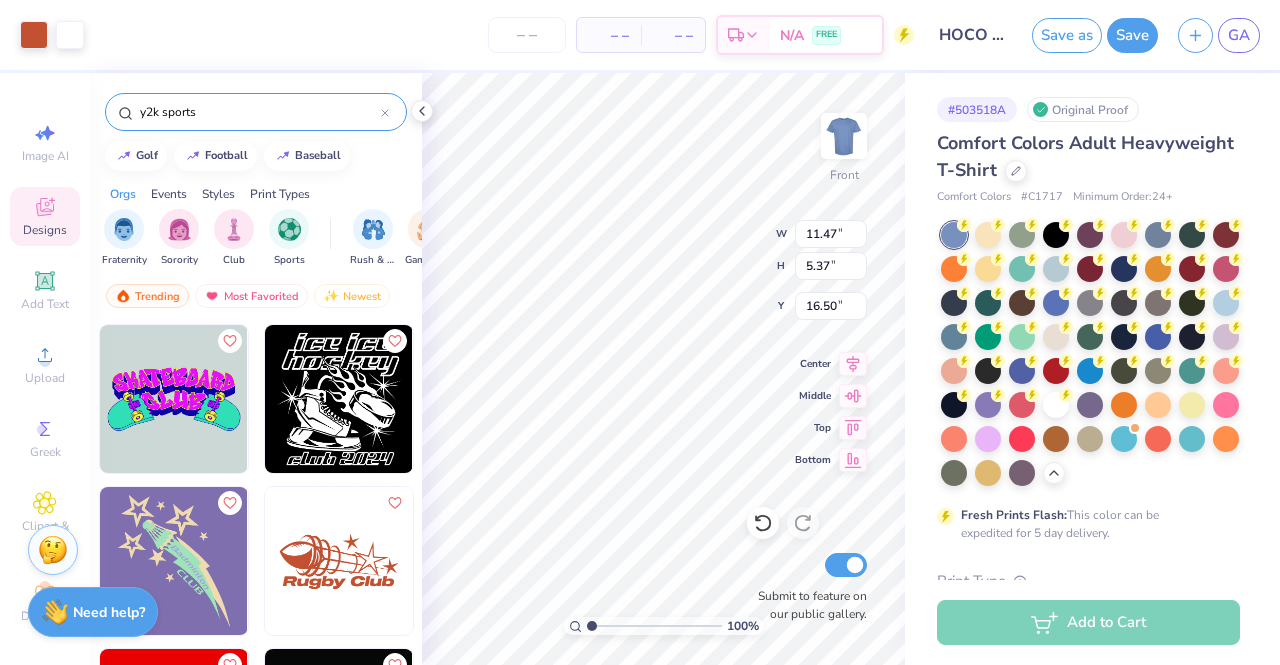 type on "12.82" 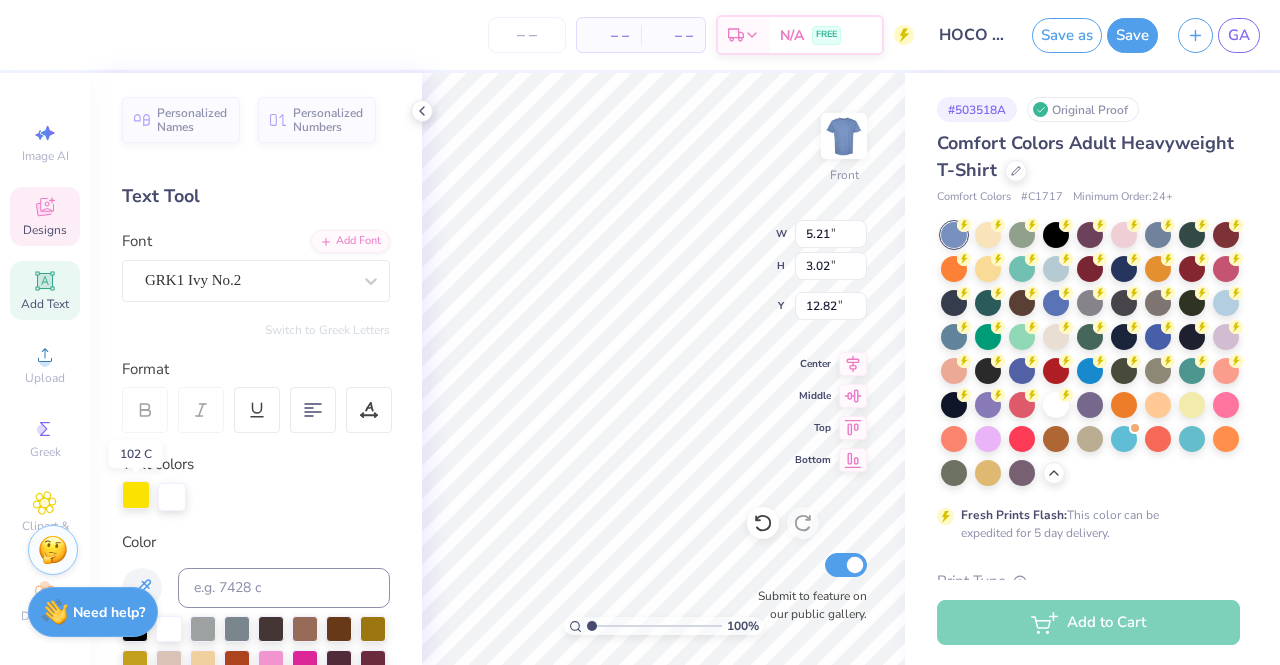 click at bounding box center (136, 495) 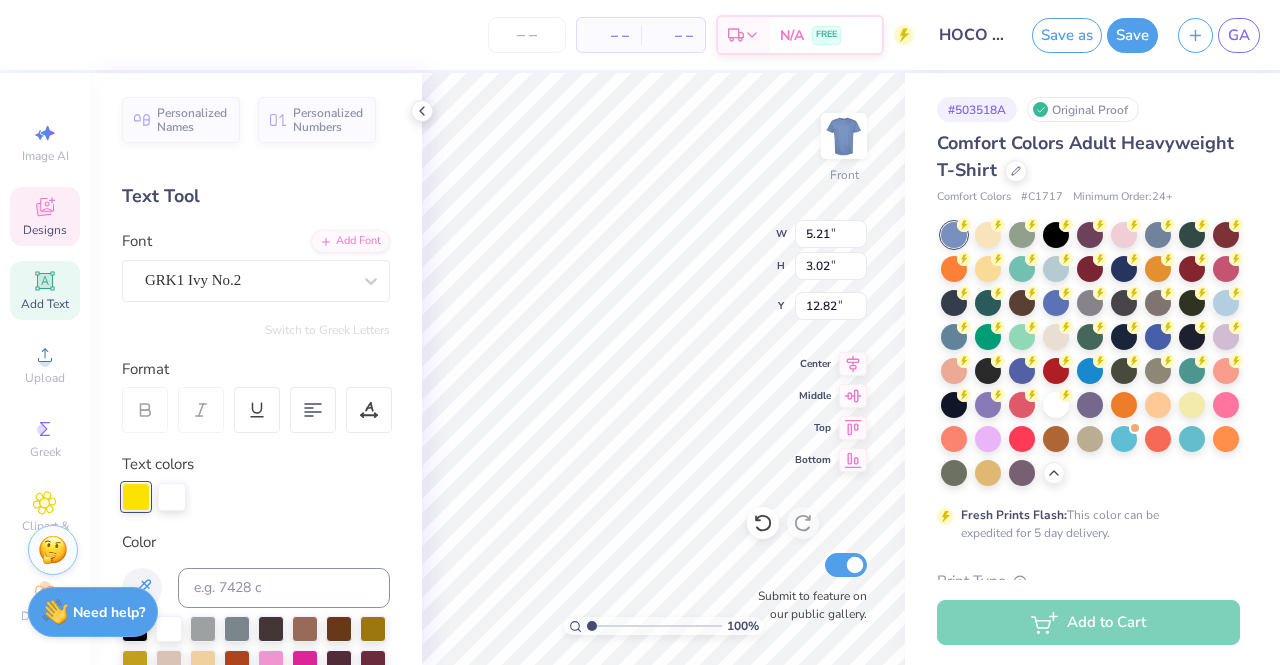 type on "11.47" 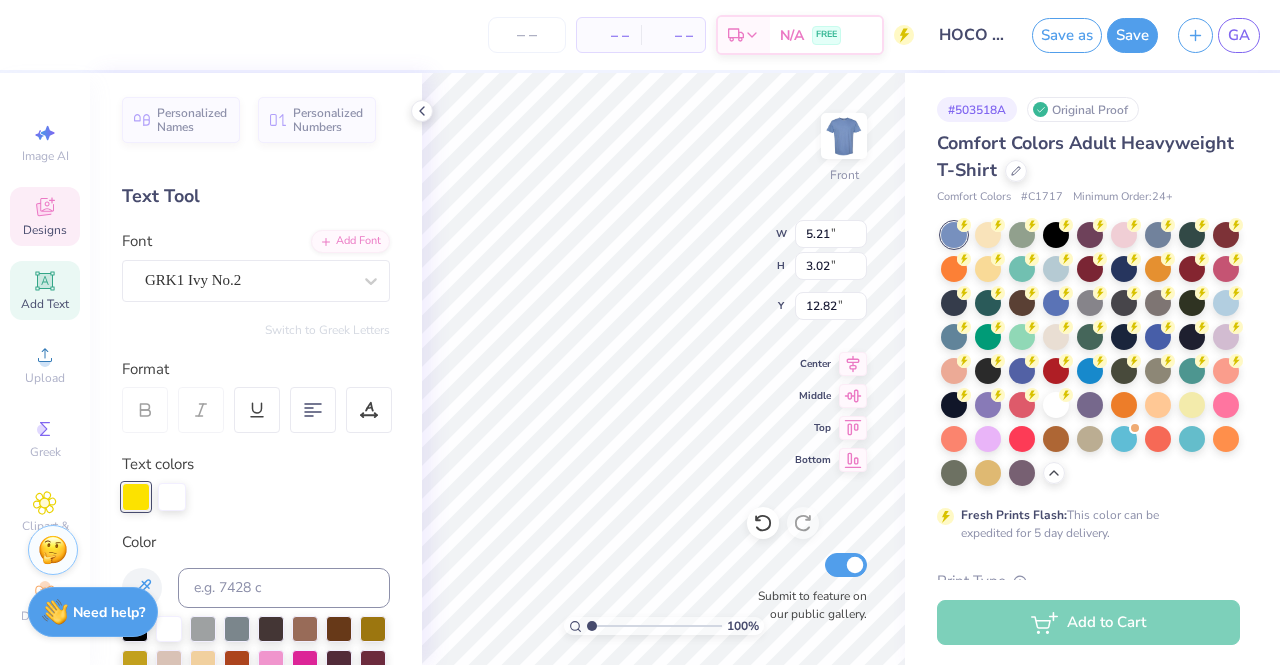 type on "5.37" 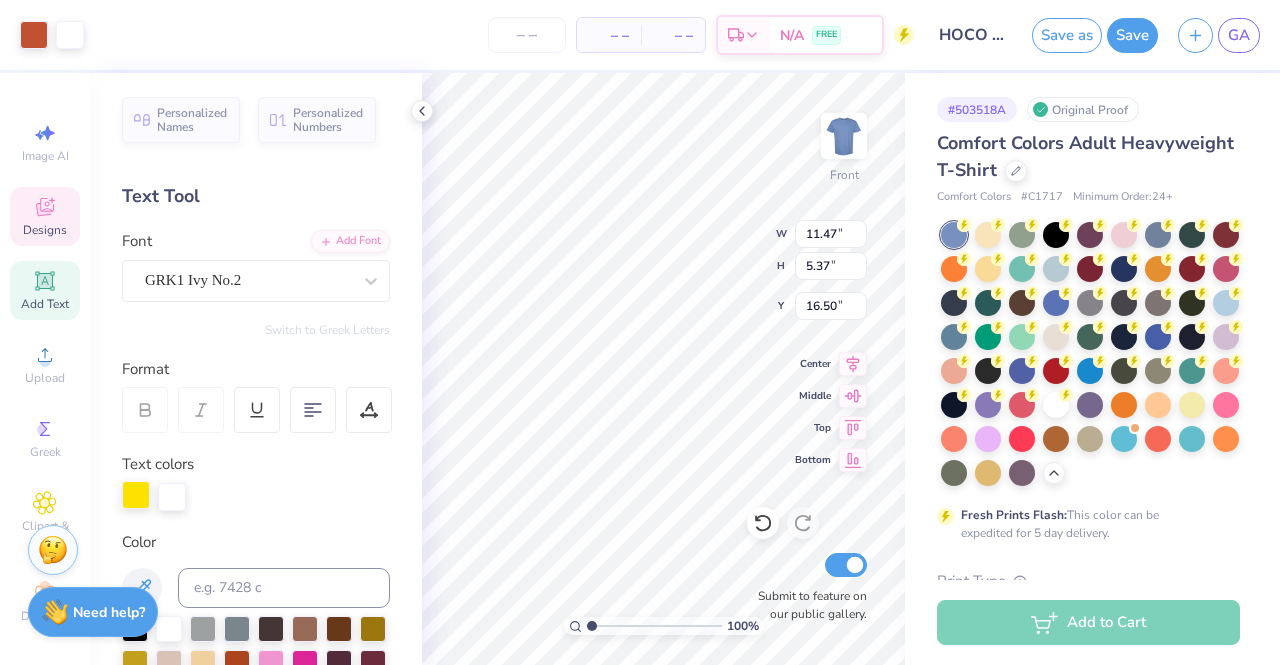 click at bounding box center (136, 495) 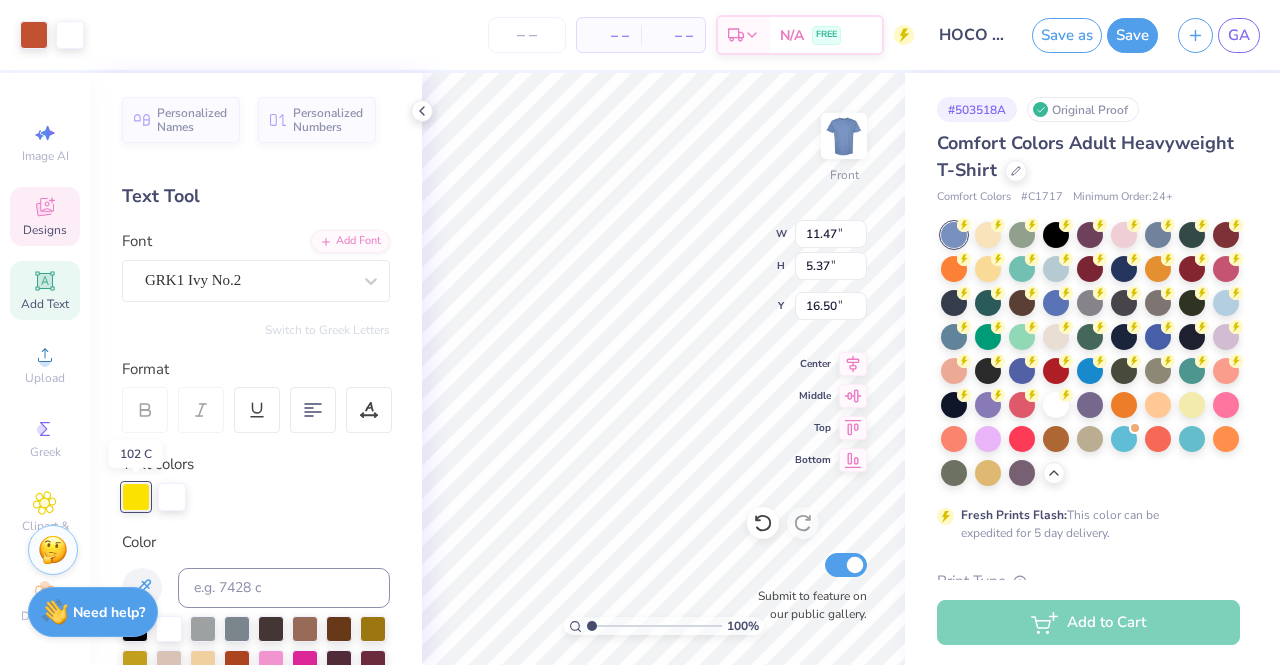 click at bounding box center [136, 497] 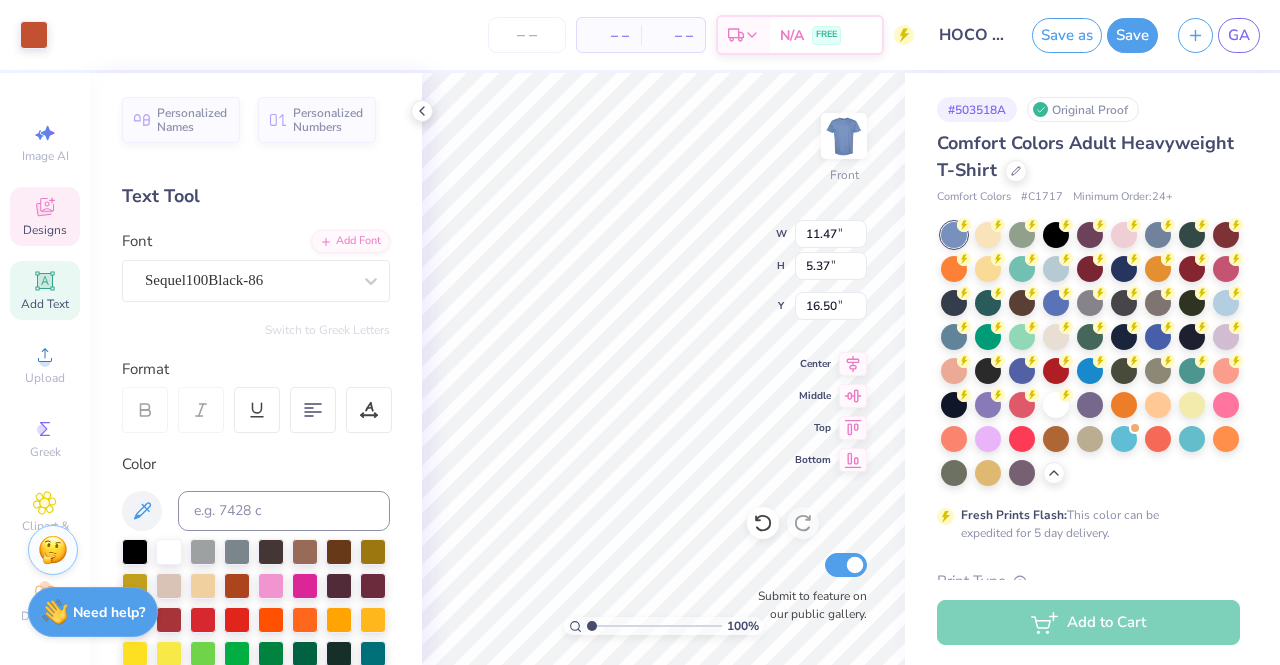 type on "10.77" 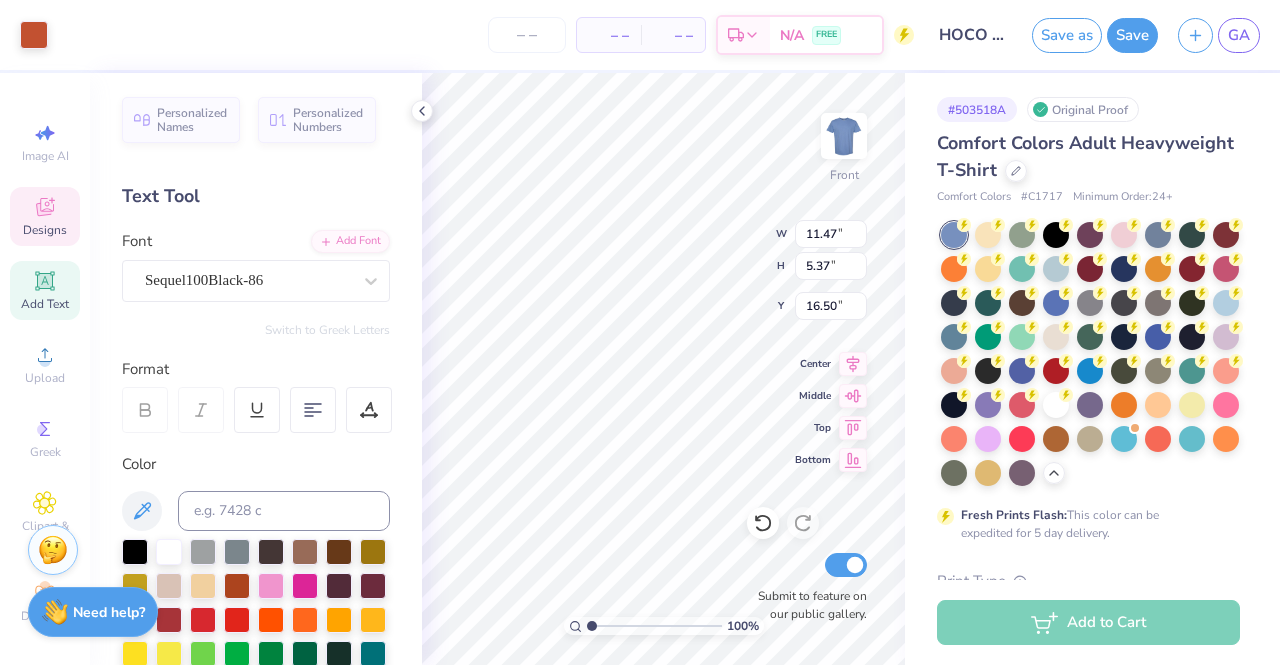 type on "1.27" 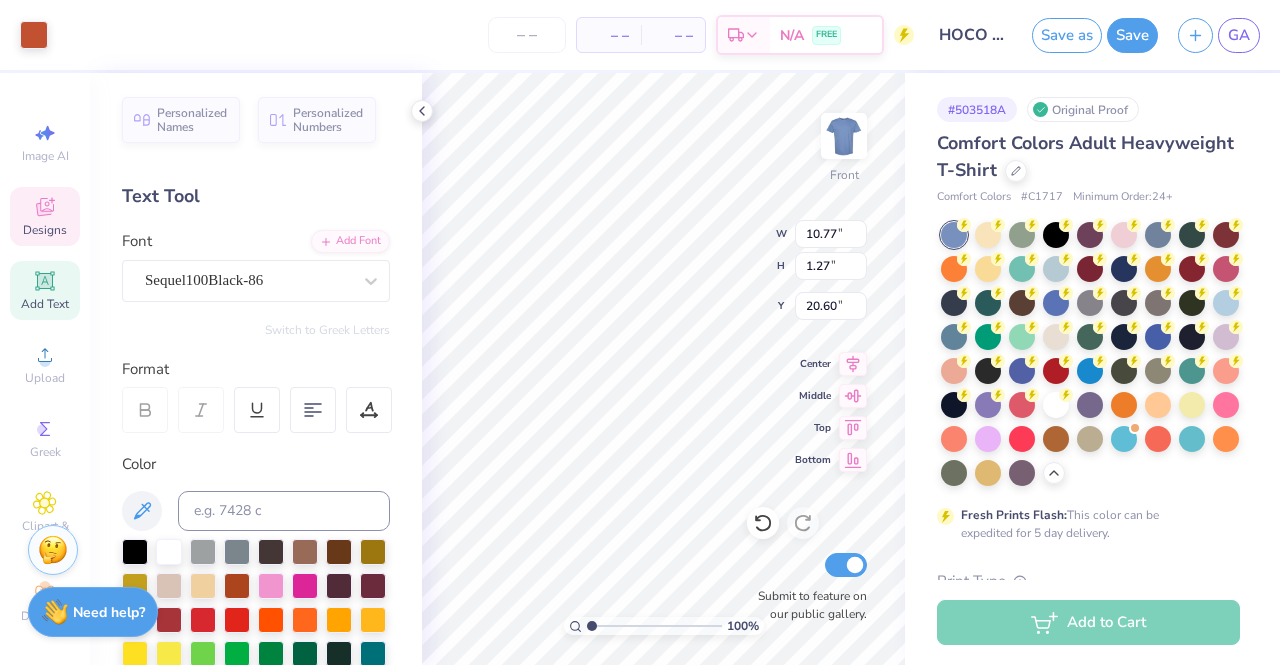 type on "11.13" 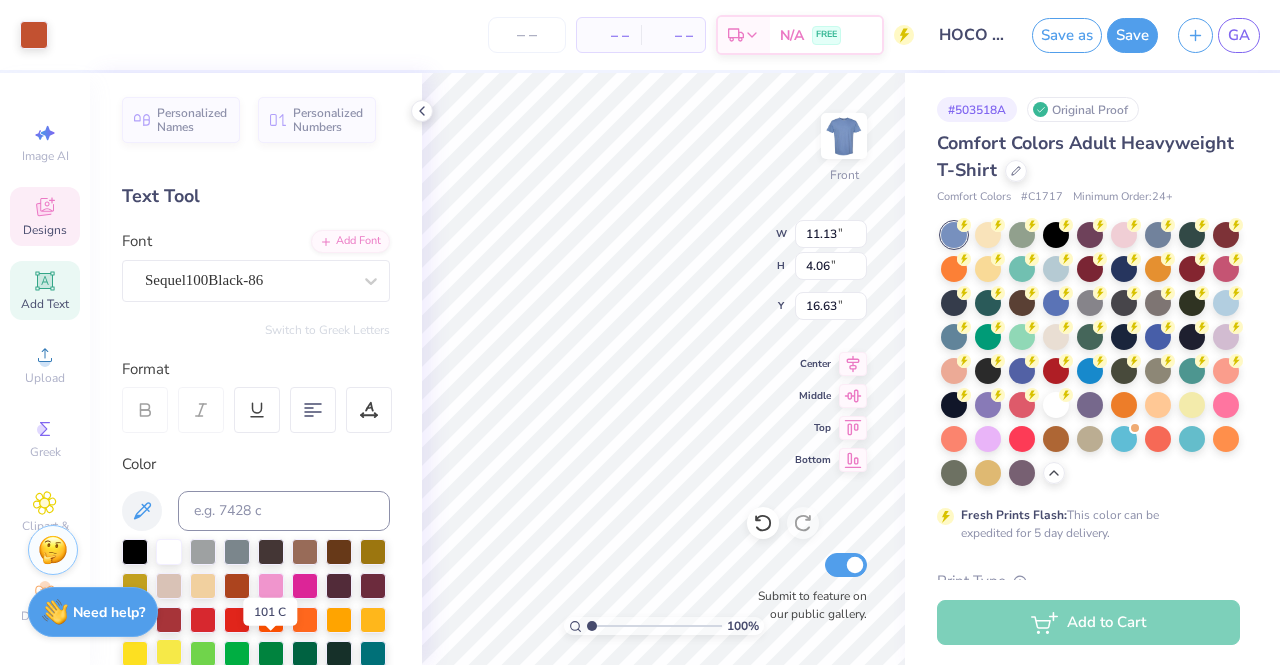 click at bounding box center (169, 652) 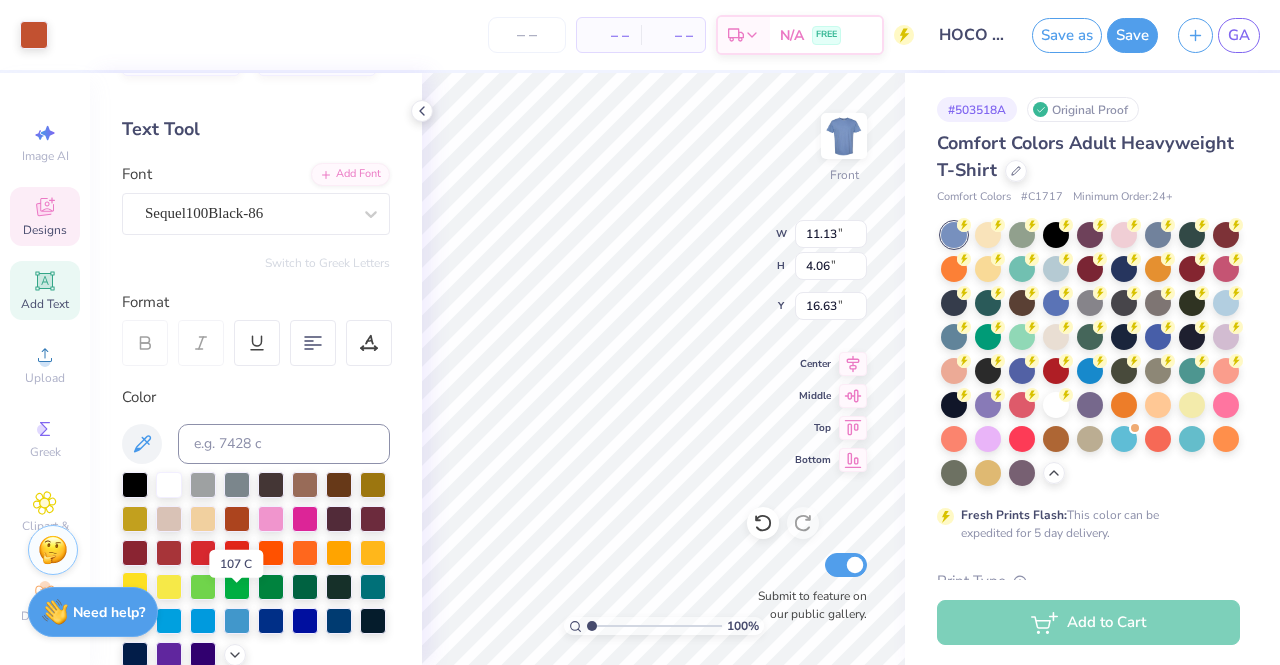 scroll, scrollTop: 46, scrollLeft: 0, axis: vertical 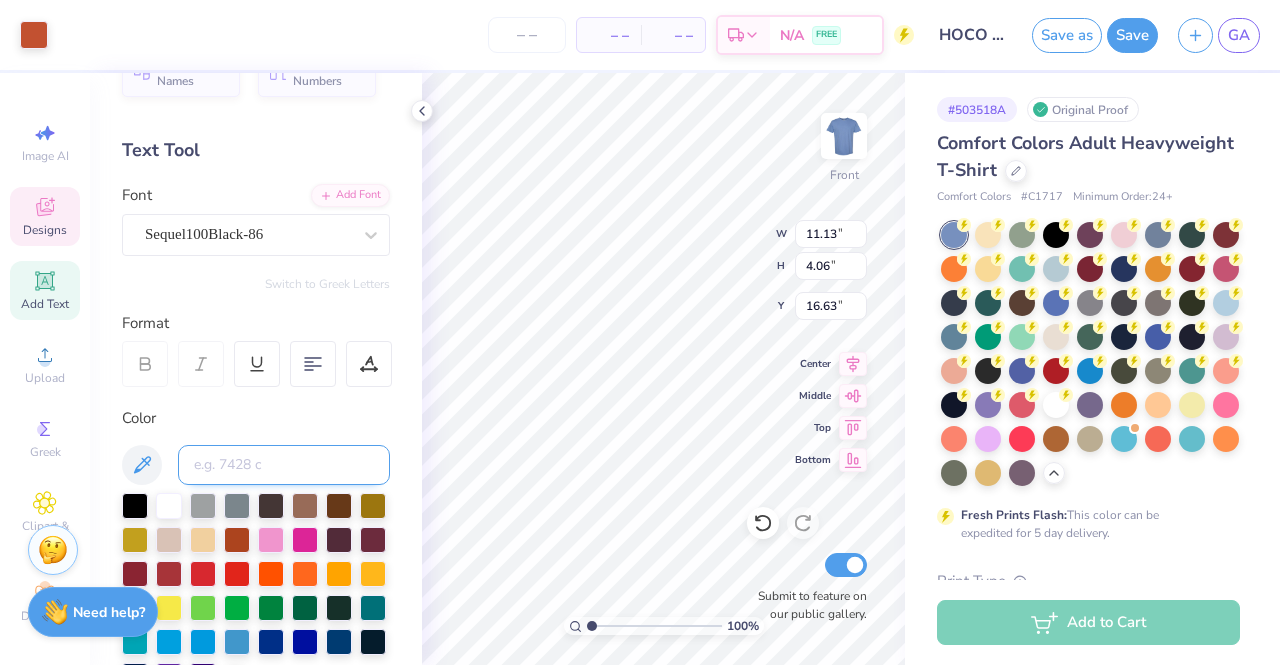 click at bounding box center (284, 465) 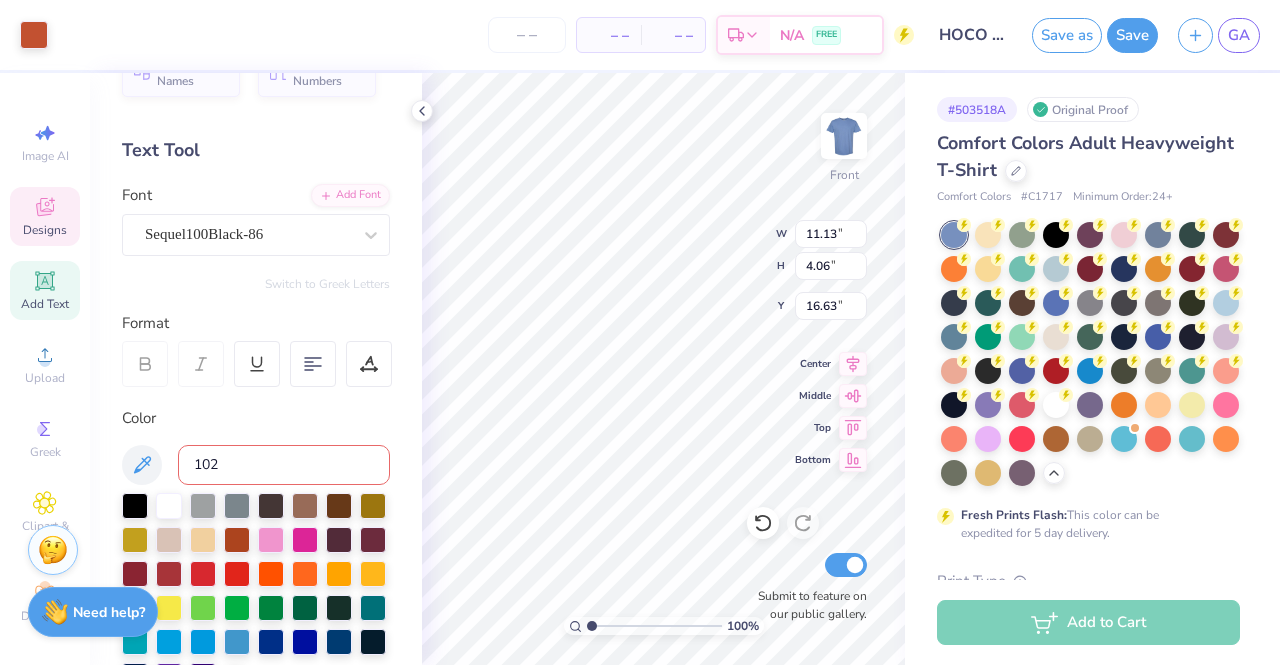 type on "102" 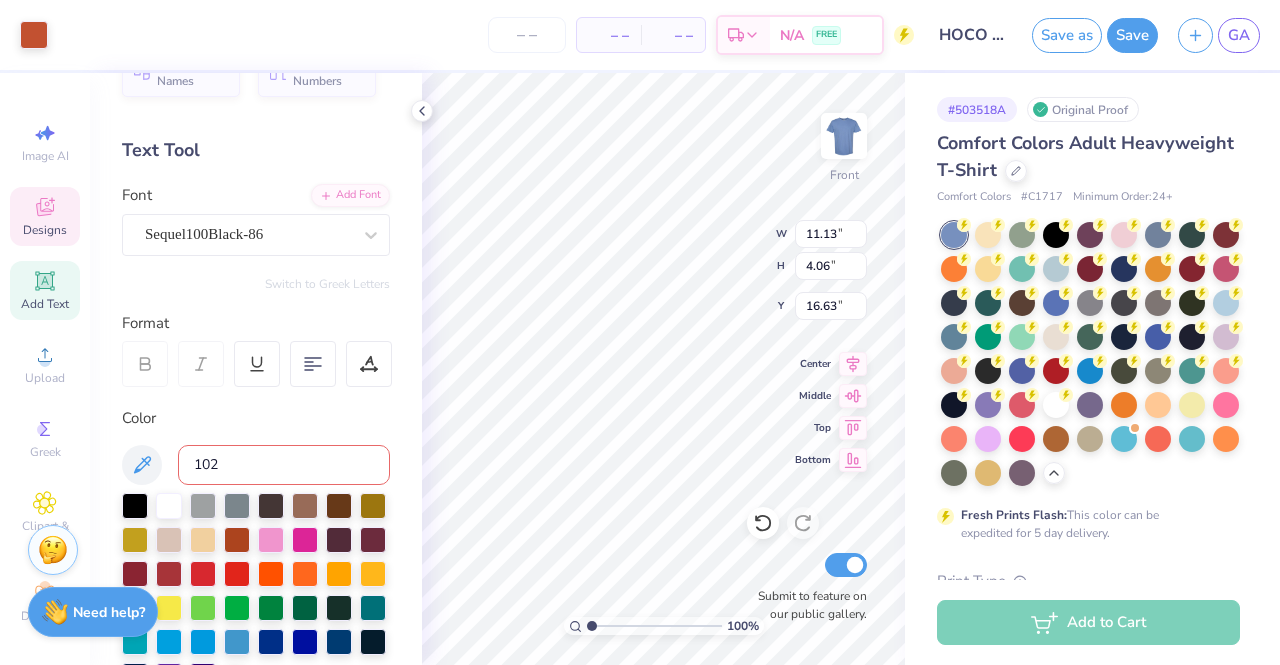 type 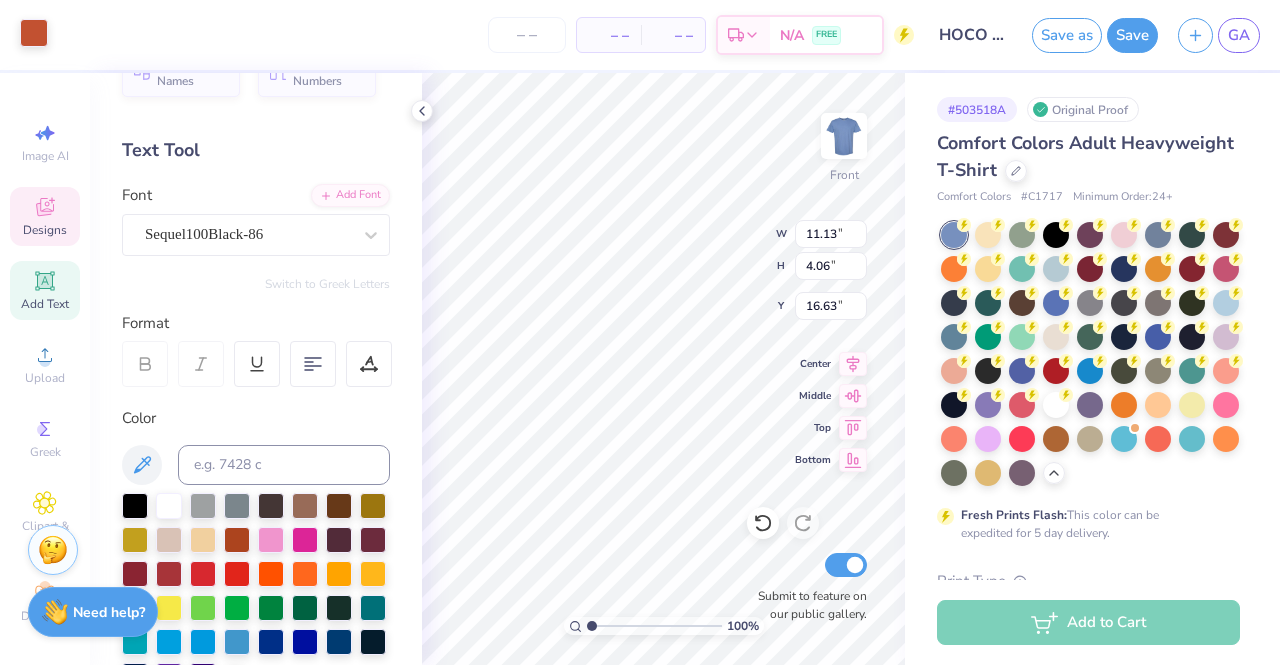 click at bounding box center (34, 33) 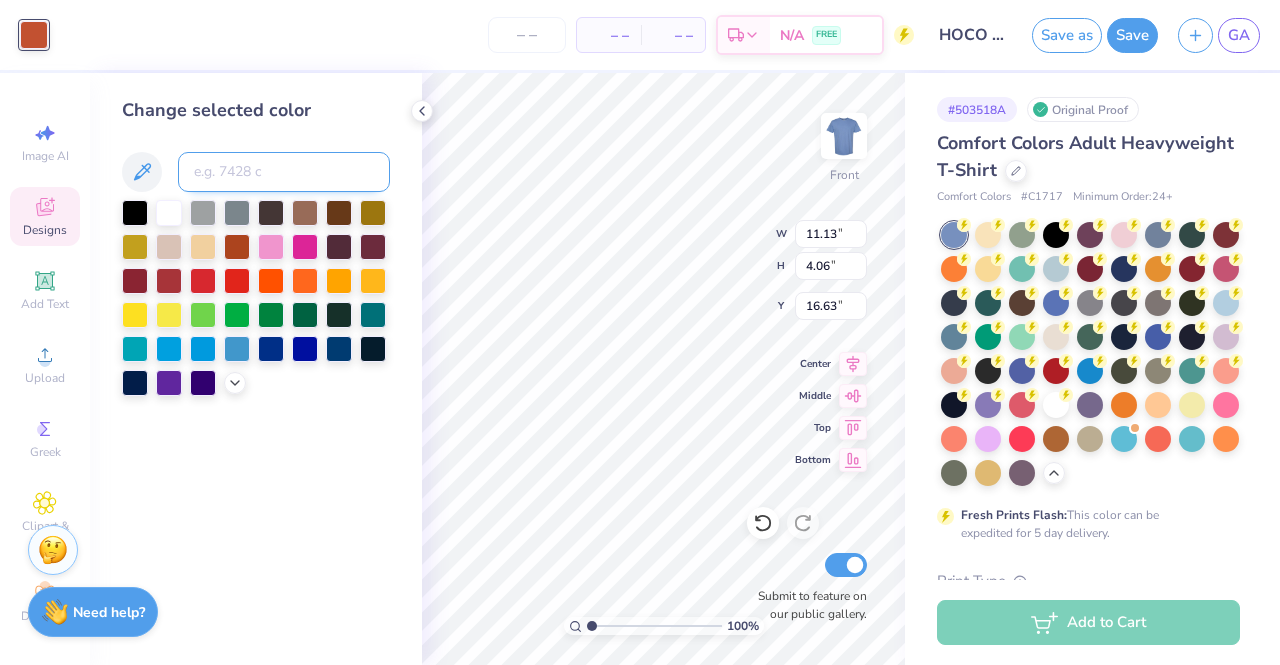 click at bounding box center [284, 172] 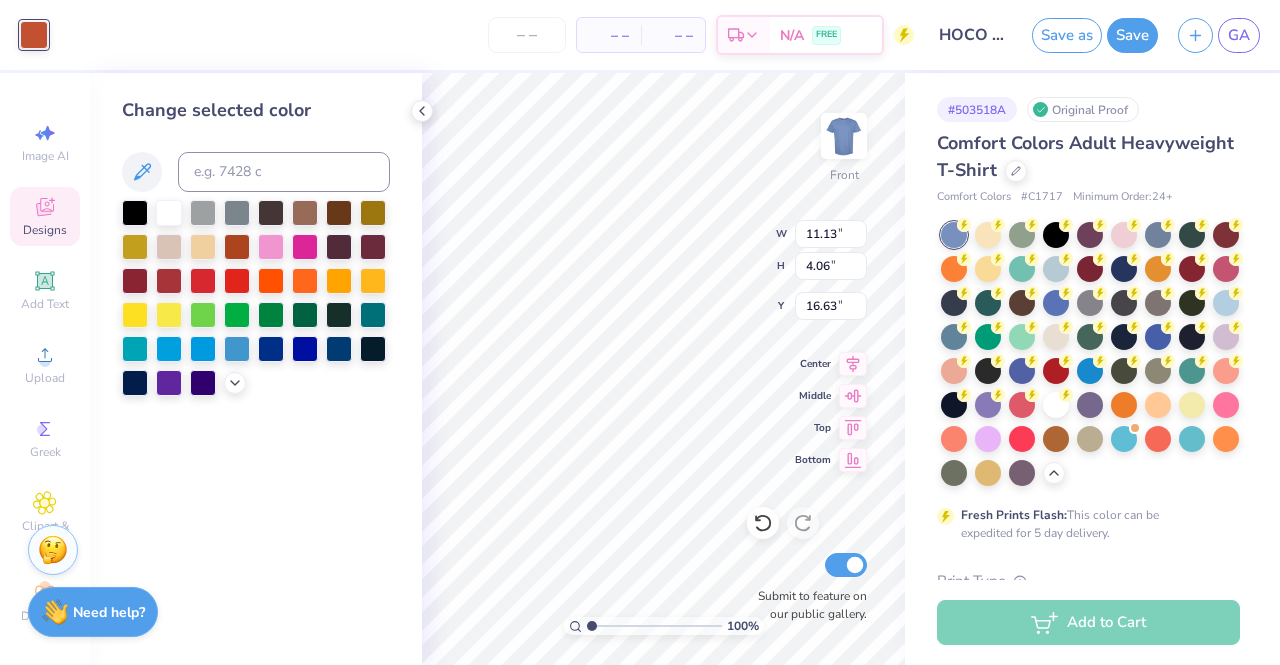 type on "8.47" 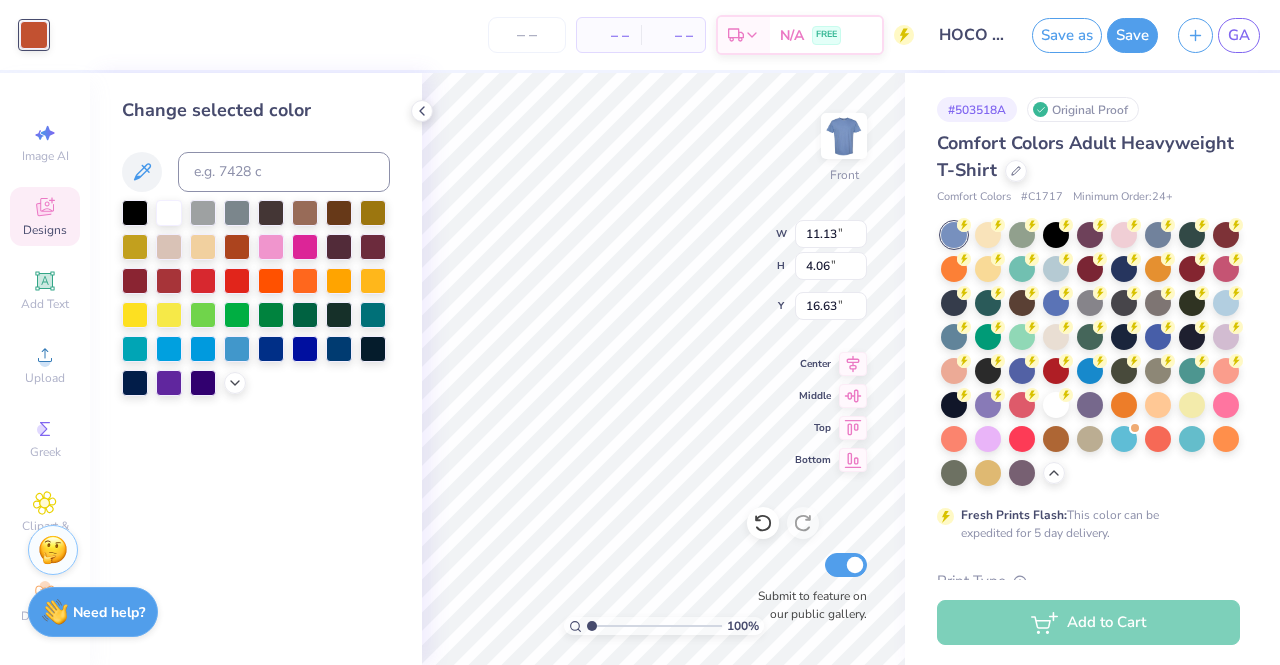 type on "4.74" 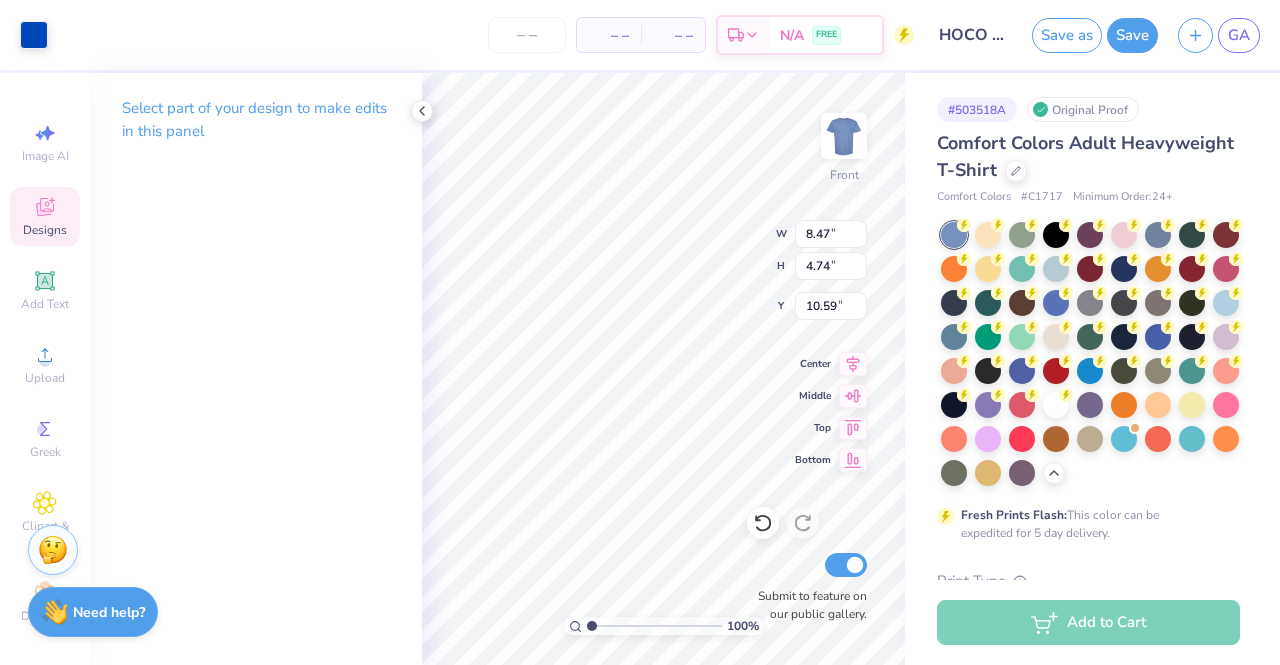 click on "Select part of your design to make edits in this panel" at bounding box center [256, 369] 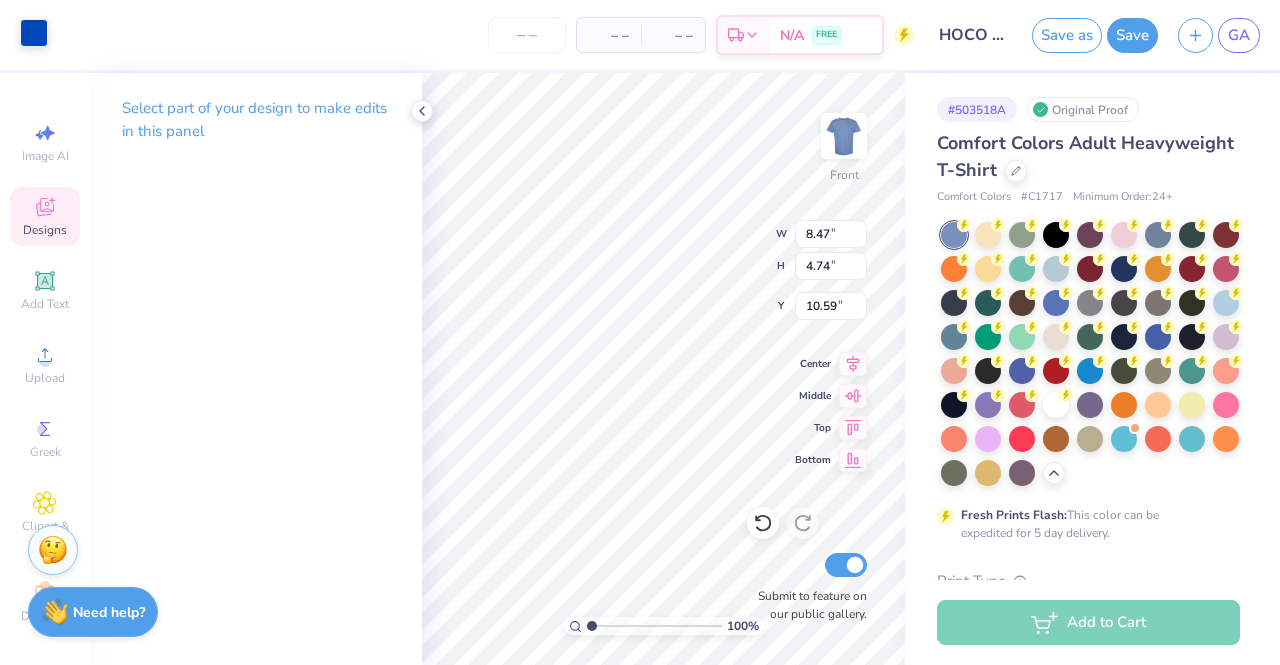 click at bounding box center (34, 33) 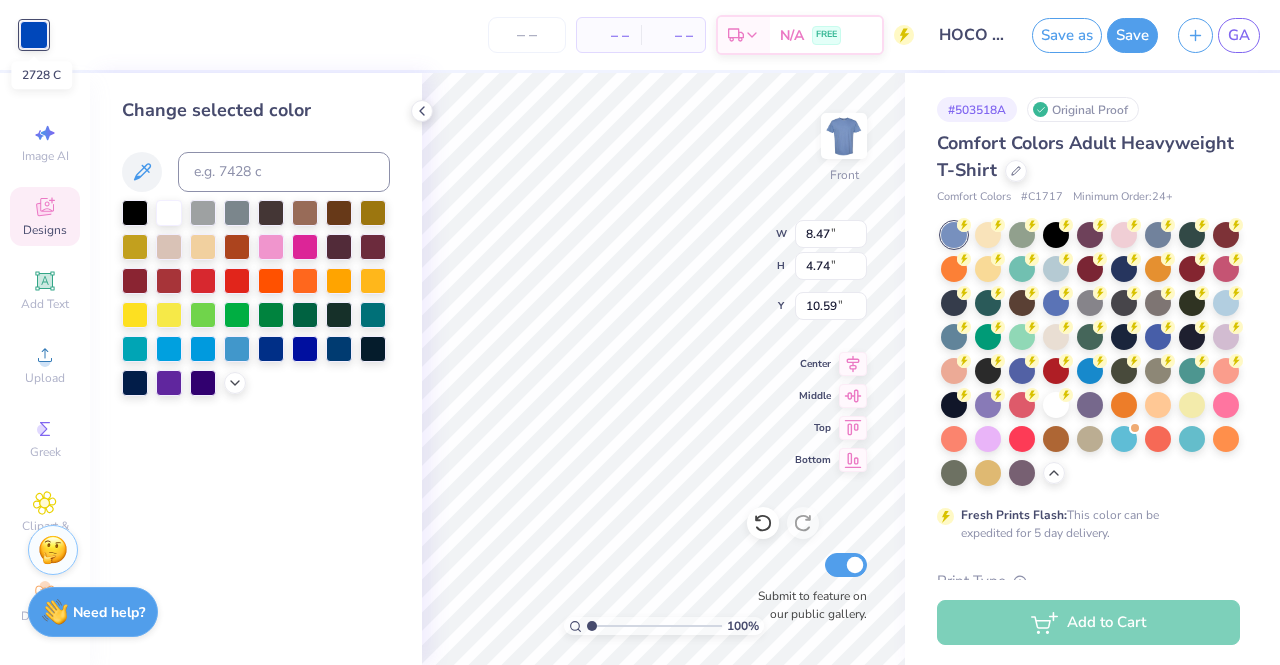 drag, startPoint x: 29, startPoint y: 36, endPoint x: 100, endPoint y: 11, distance: 75.272835 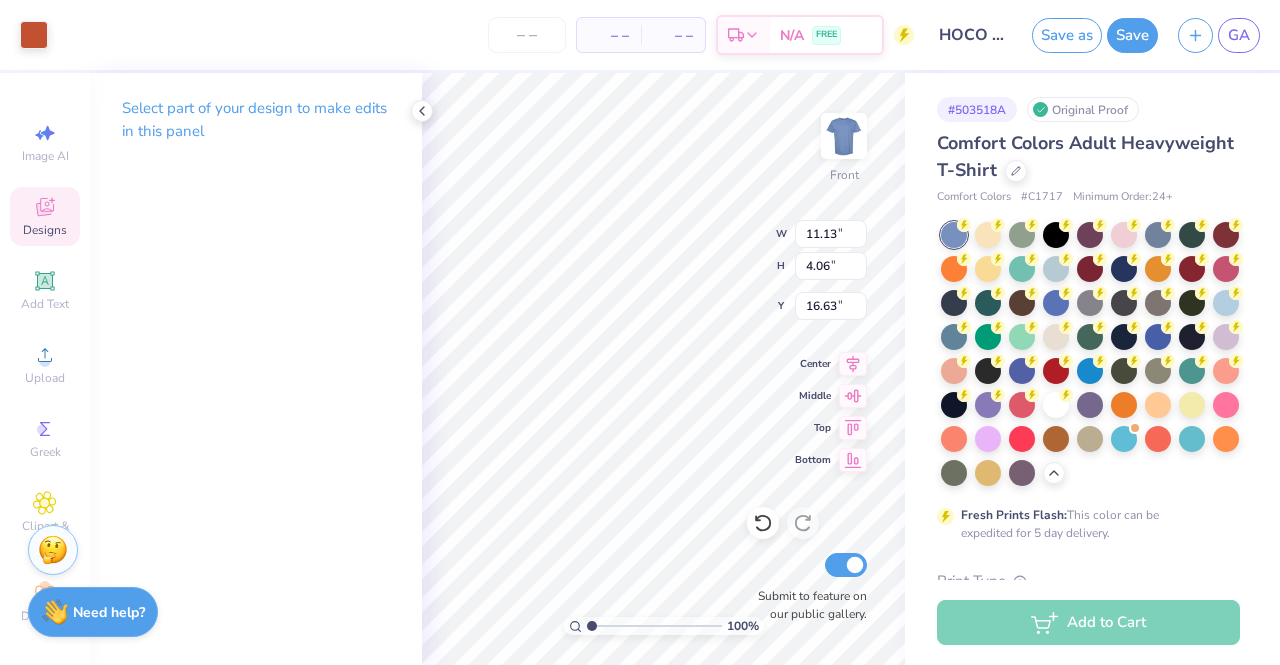 type on "8.47" 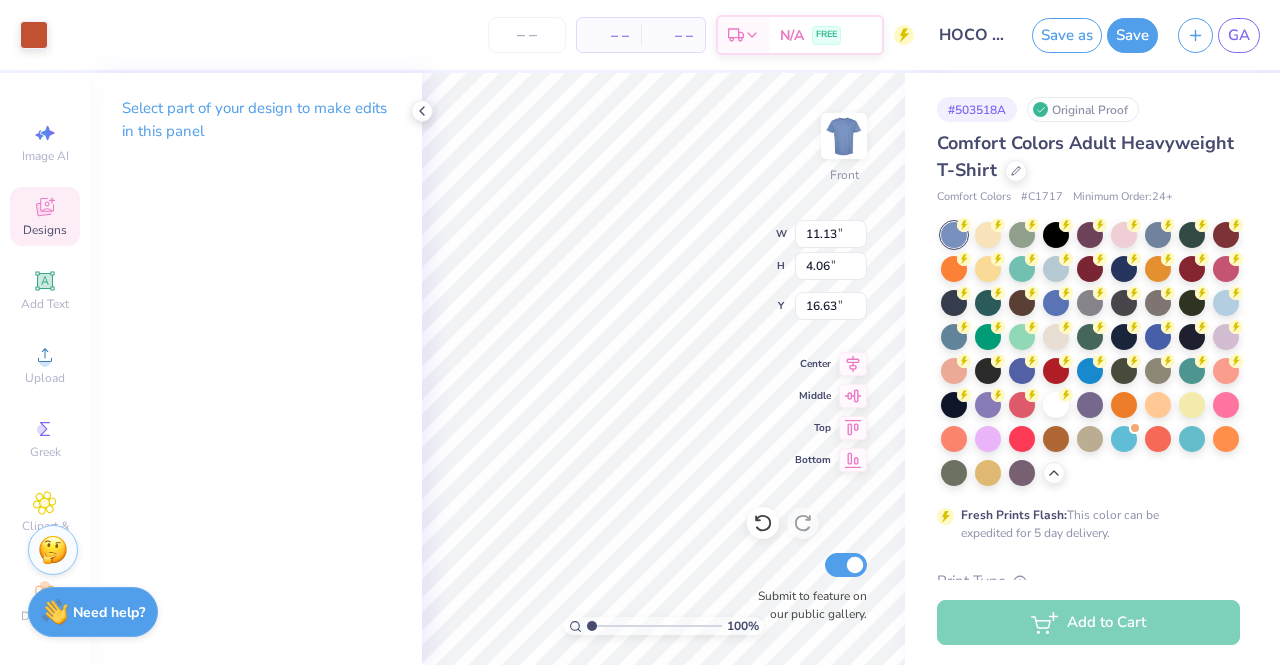 type on "4.74" 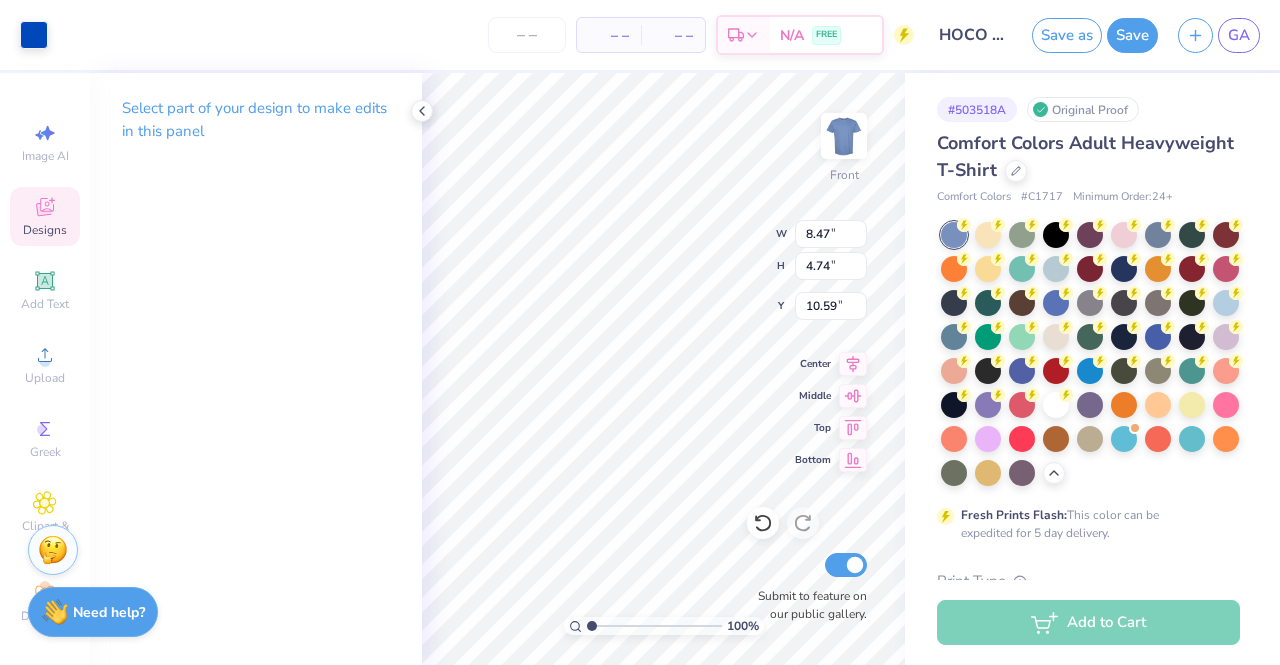 type on "8.39" 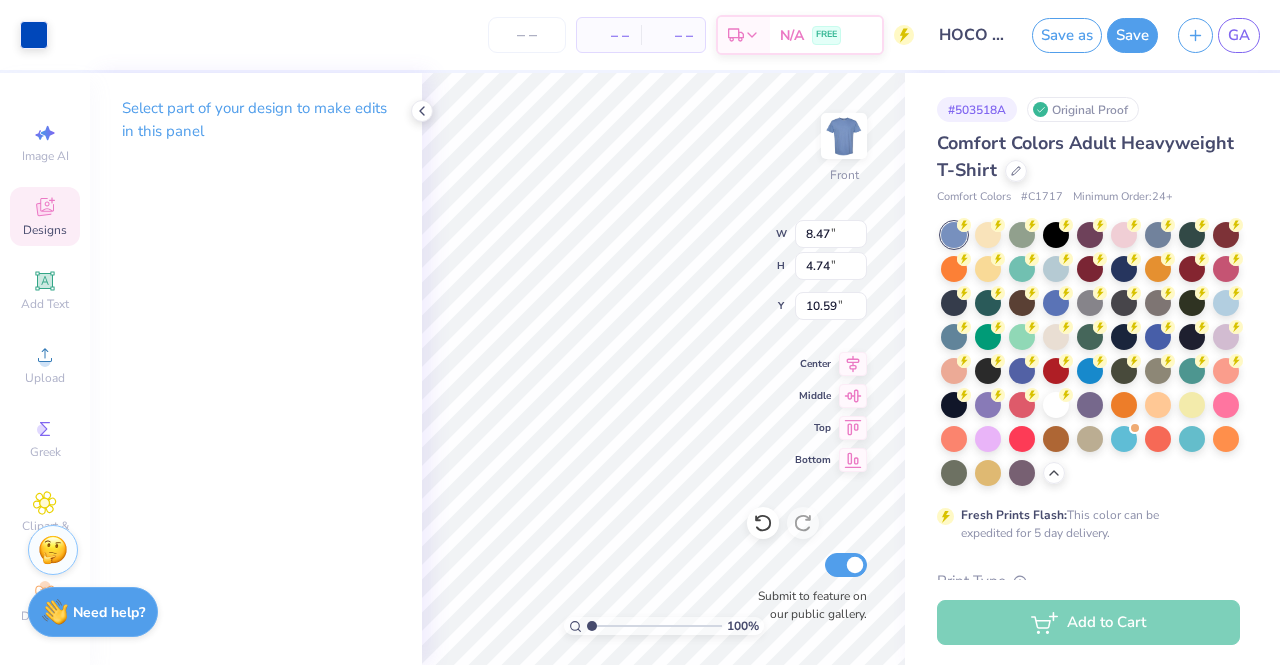 type on "1.17" 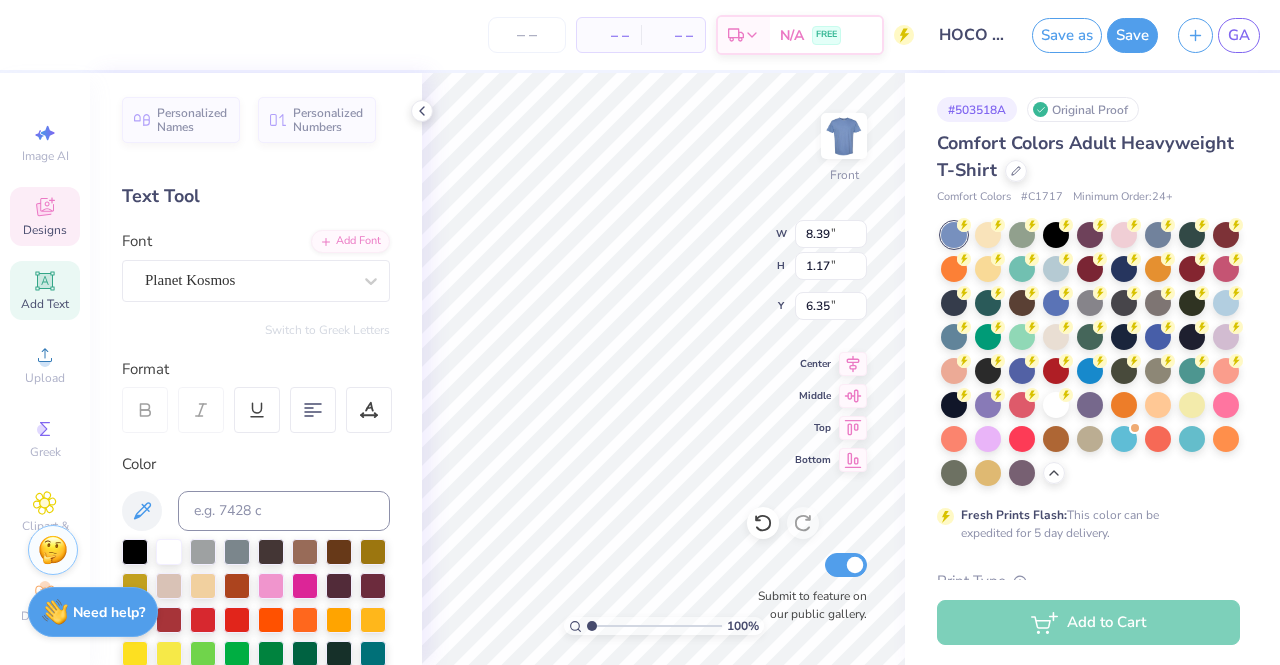 type on "10.75" 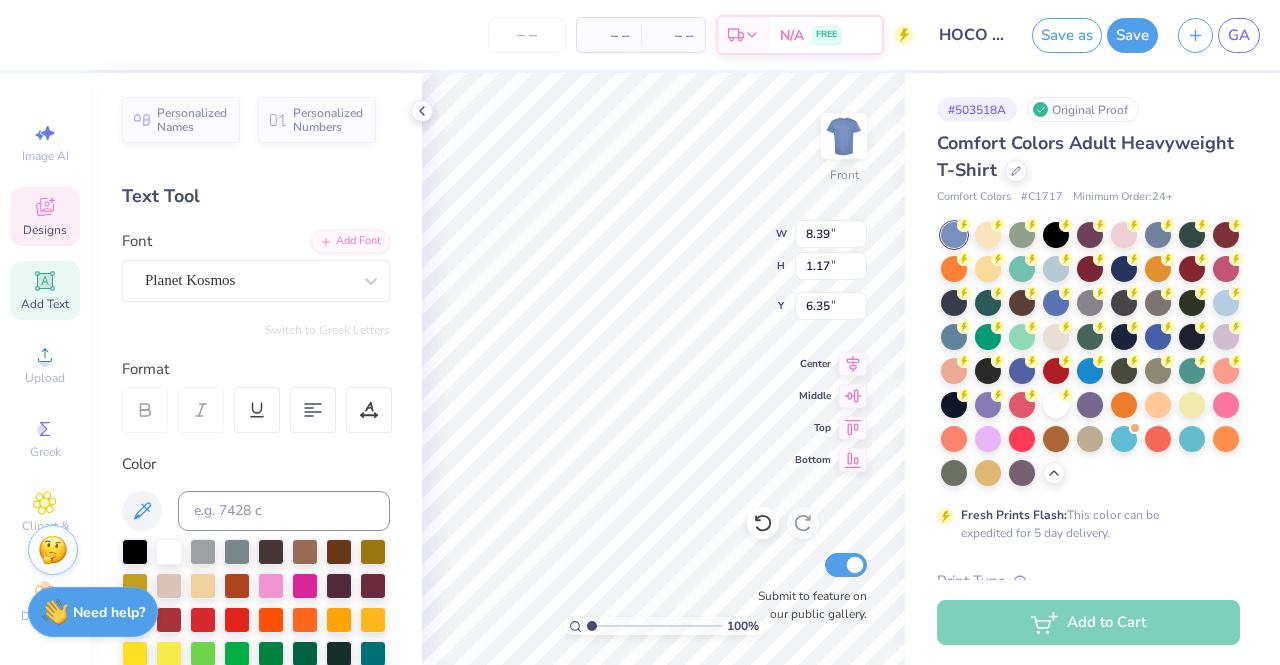 type on "1.24" 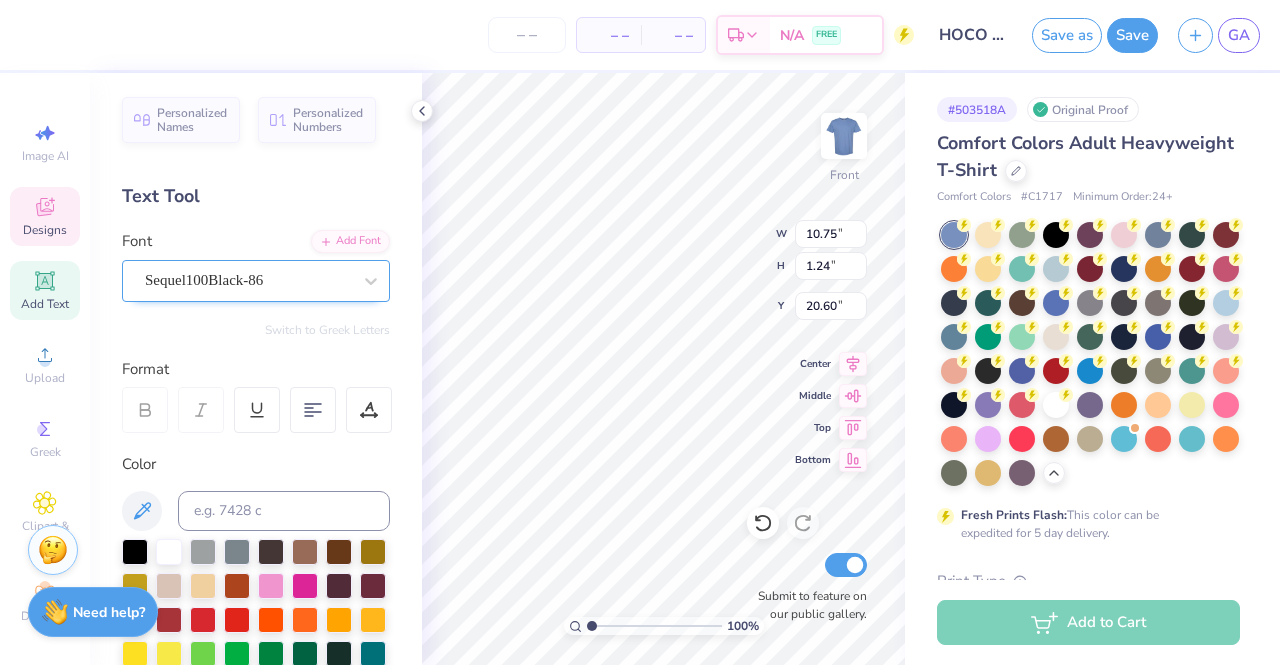 click on "Sequel100Black-86" at bounding box center [248, 280] 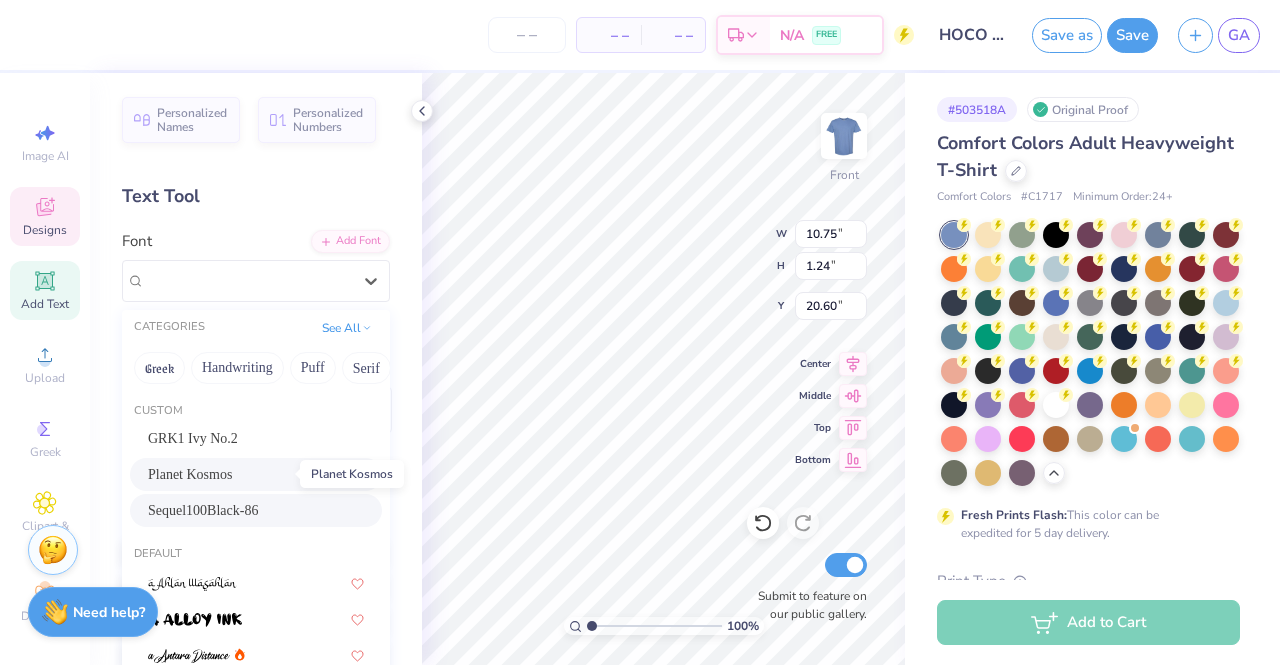 click on "Planet Kosmos" at bounding box center (190, 474) 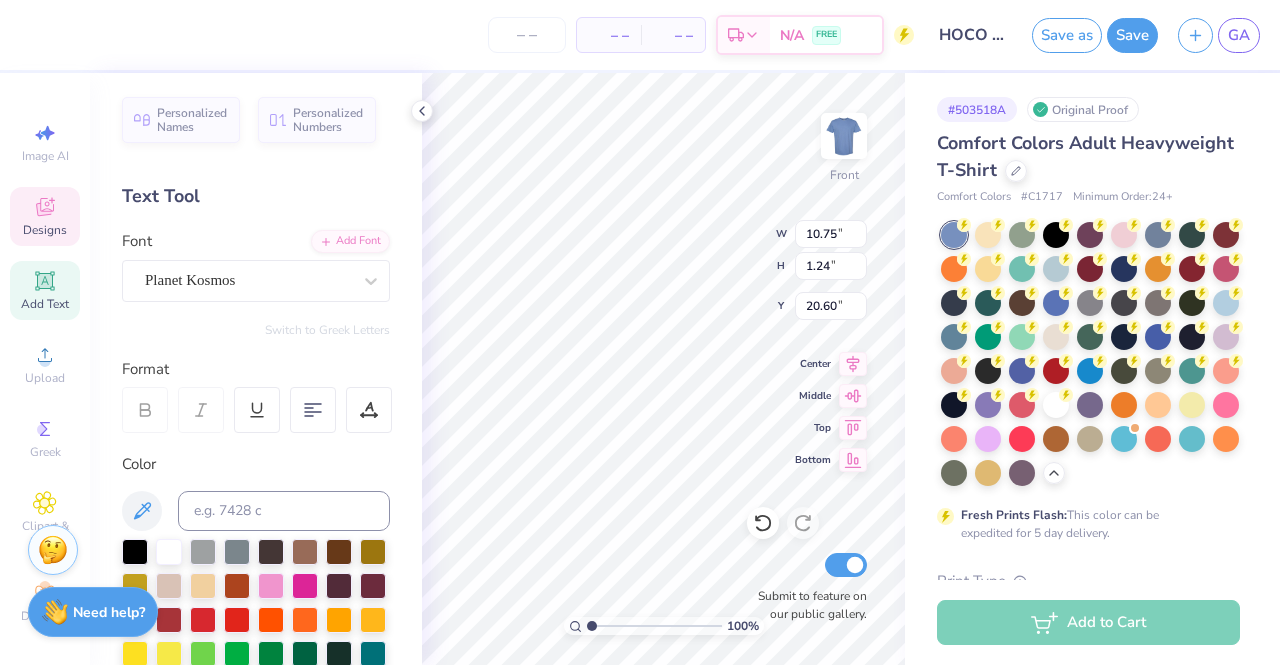 type on "10.18" 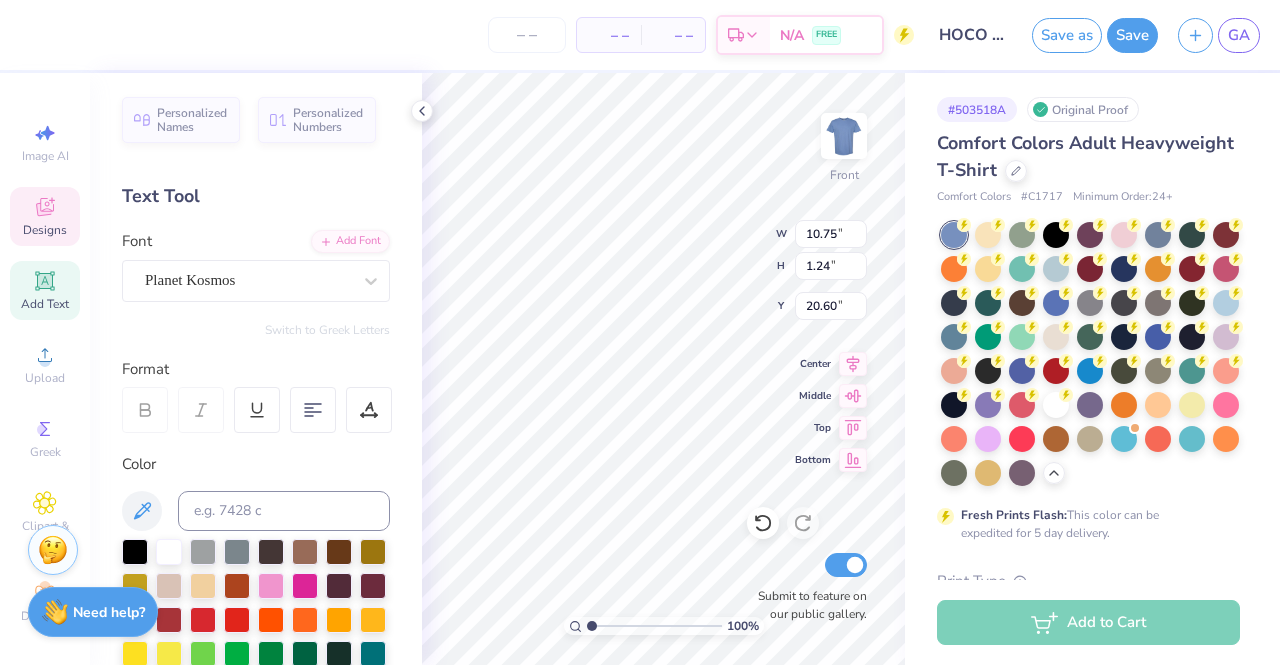 type on "1.63" 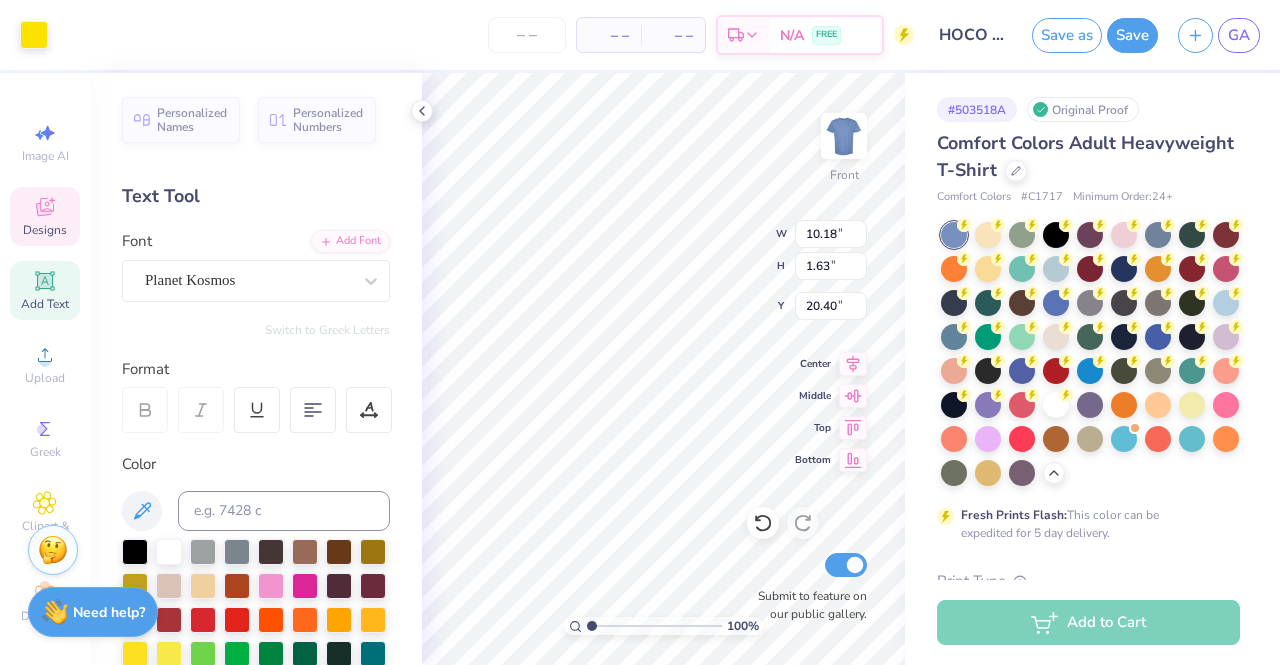 scroll, scrollTop: 16, scrollLeft: 2, axis: both 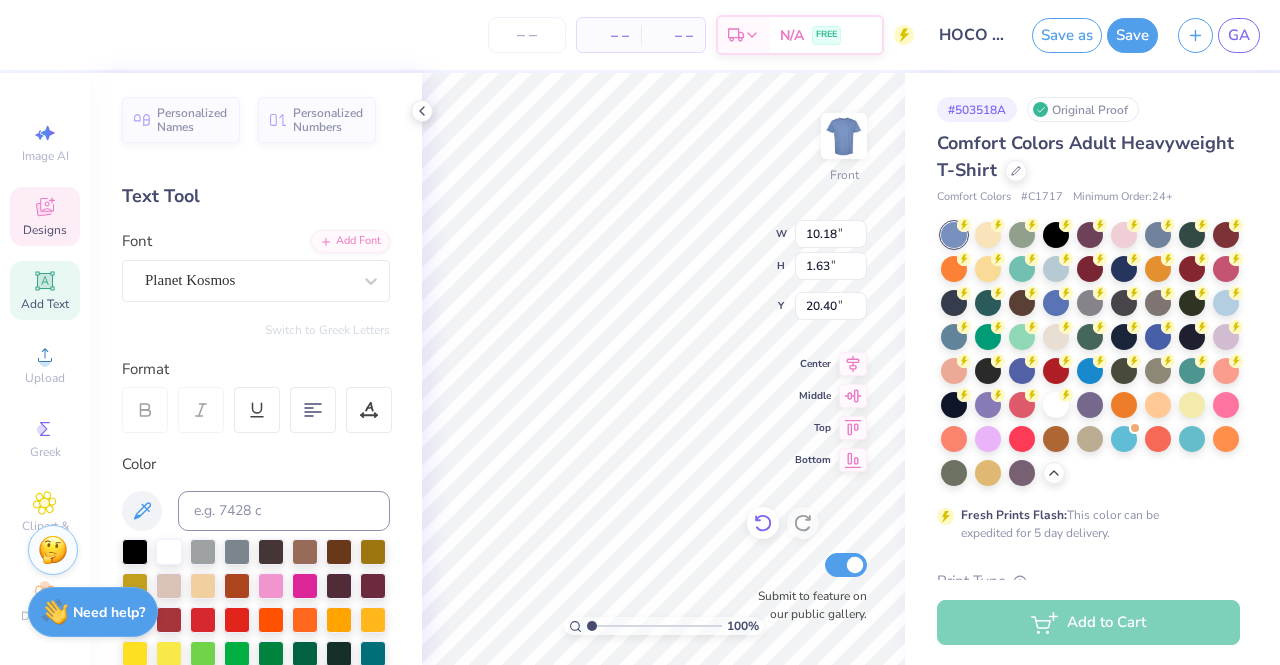 type on "R" 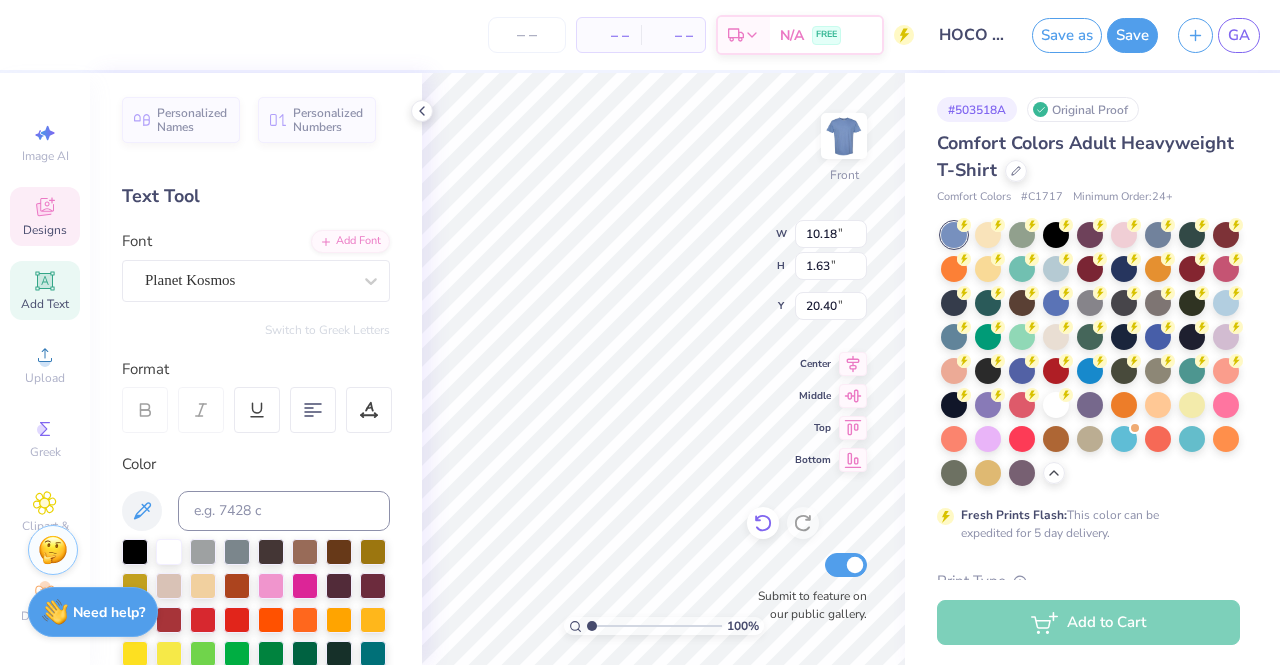 scroll, scrollTop: 16, scrollLeft: 2, axis: both 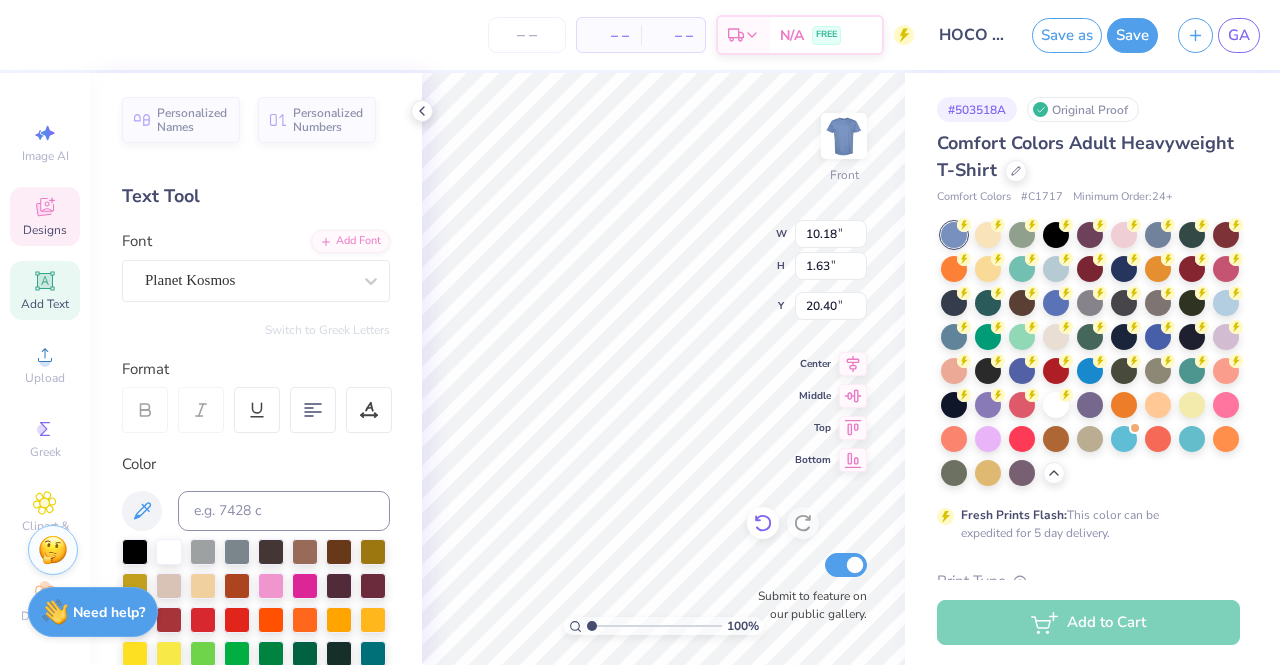 type on "H" 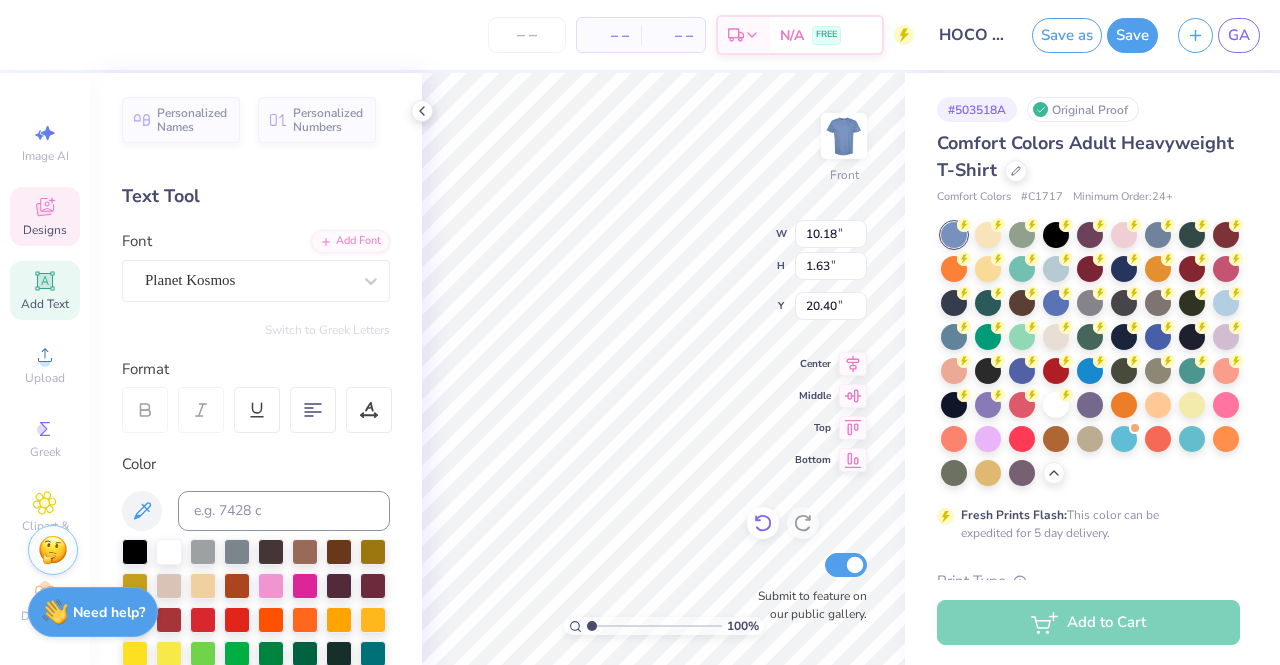 scroll, scrollTop: 15, scrollLeft: 1, axis: both 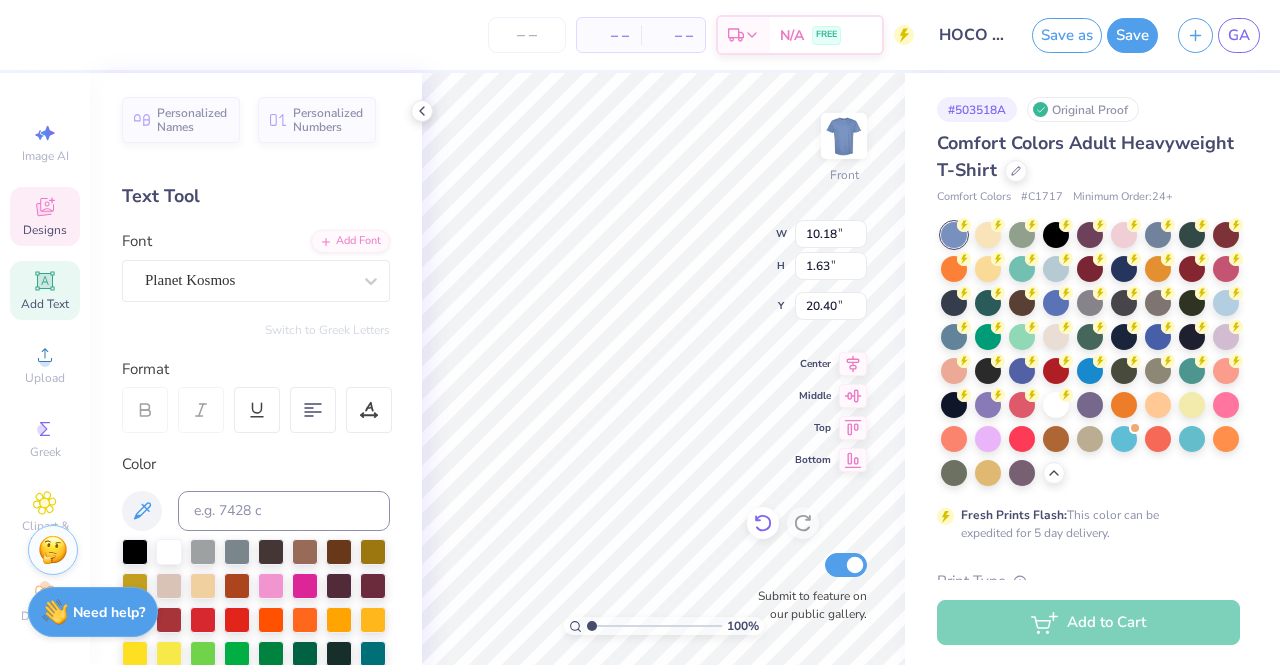 type on "homecoming" 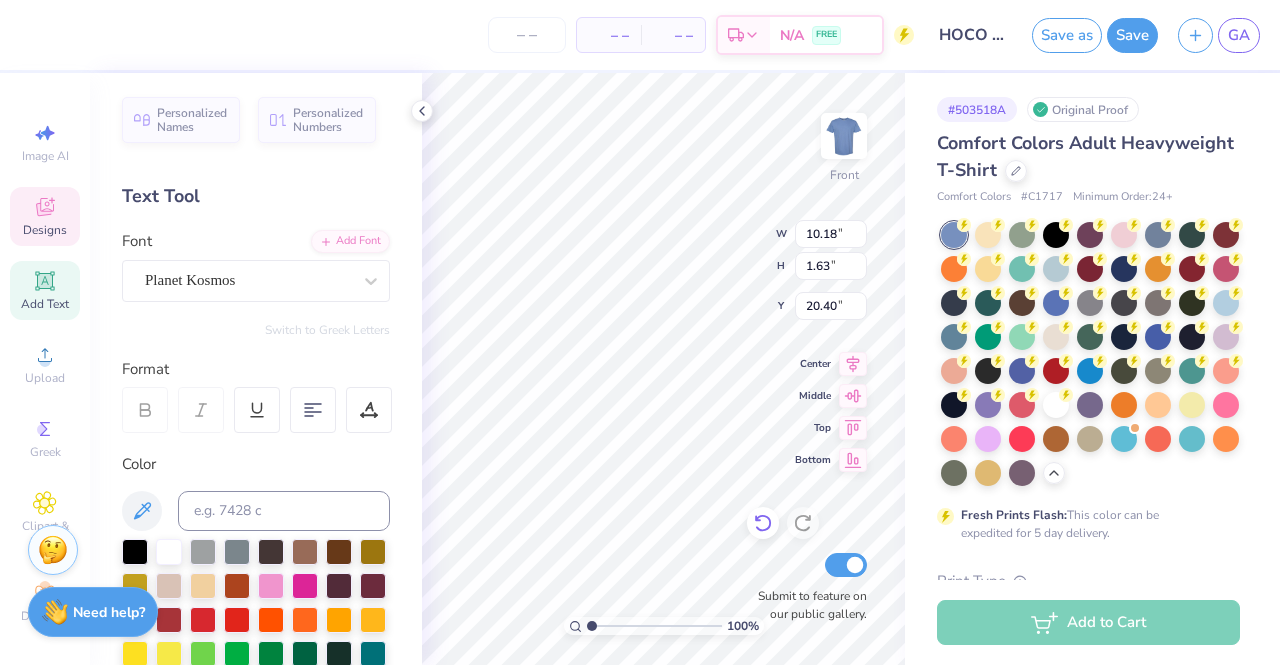 scroll, scrollTop: 15, scrollLeft: 6, axis: both 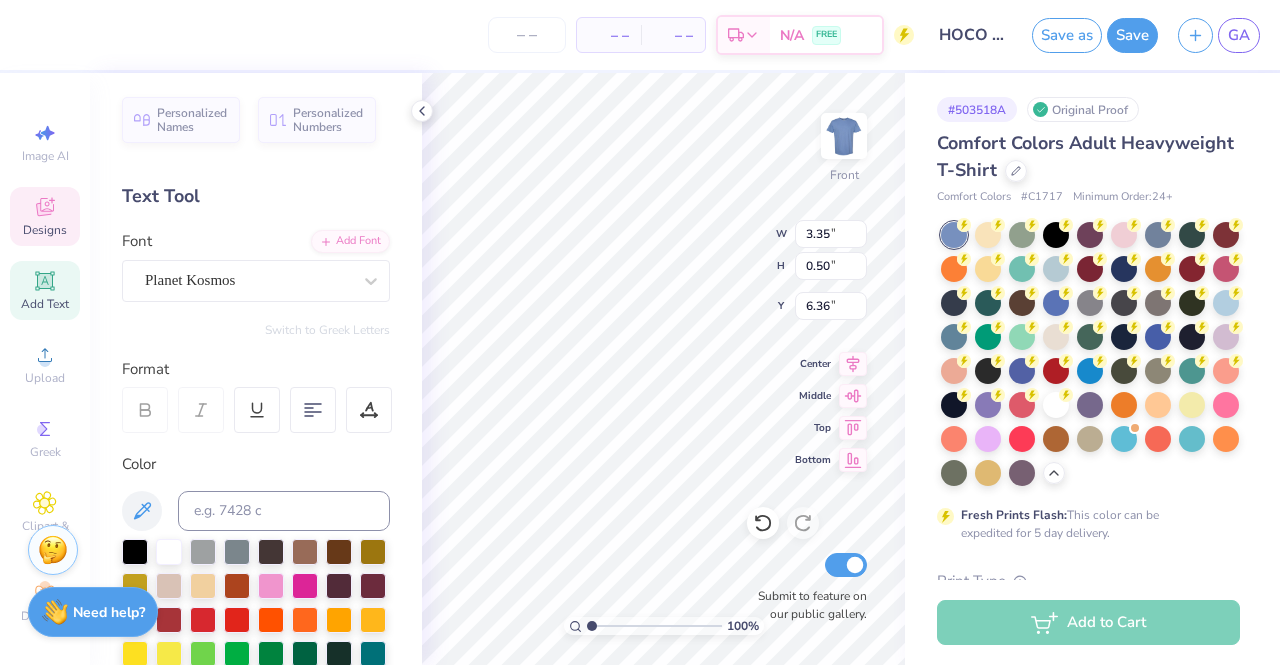type on "6.36" 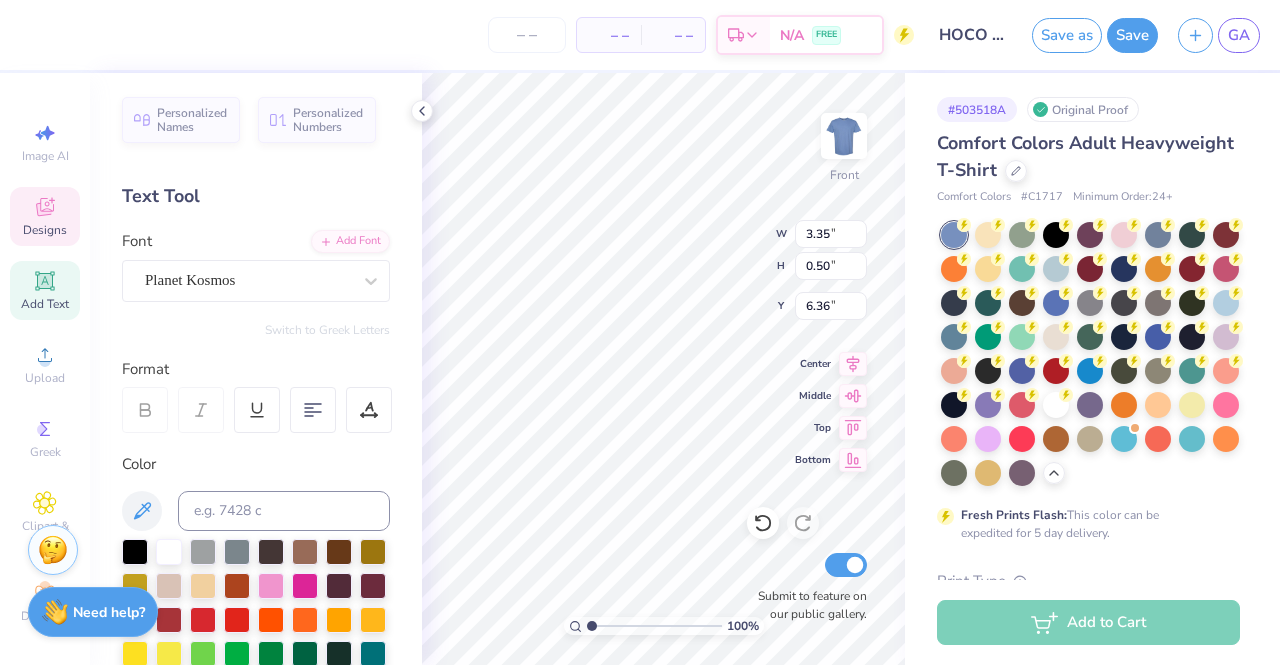 type on "1.00" 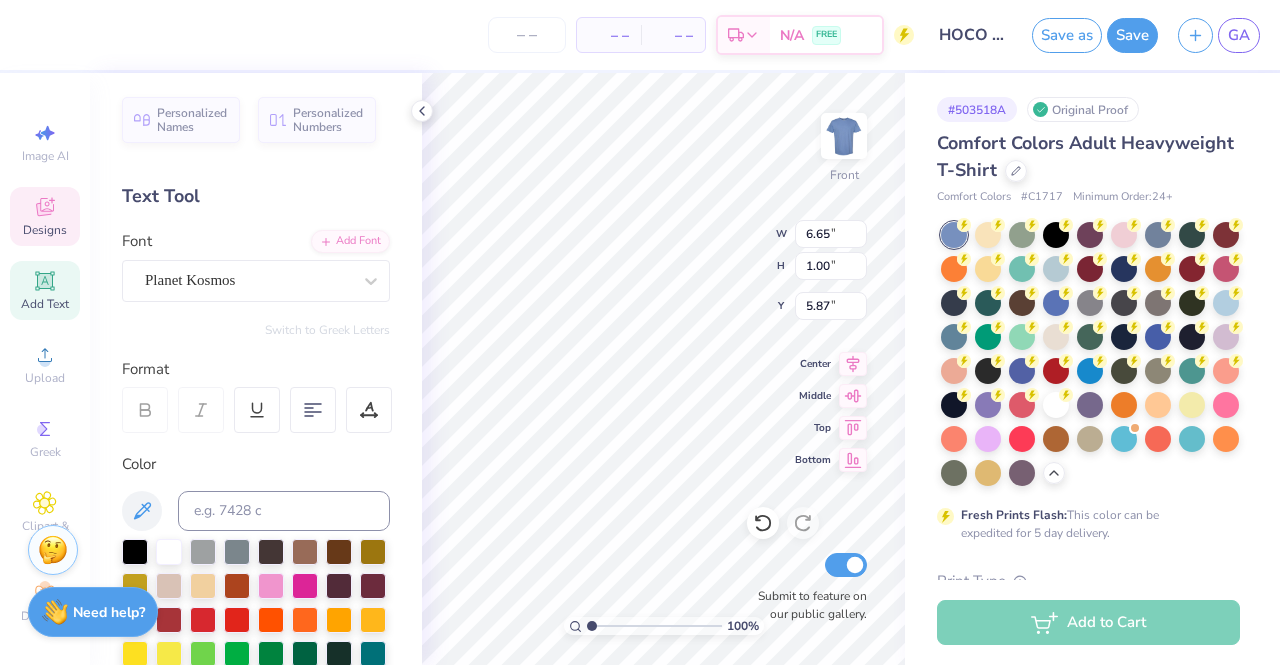 click on "# 503518A Original Proof Comfort Colors Adult Heavyweight T-Shirt Comfort Colors # C1717 Minimum Order:  24 +   Fresh Prints Flash:  This color can be expedited for 5 day delivery. Print Type Screen Print Embroidery Digital Print Applique Transfers Vinyl Foil Rhinestones Standard Puff Ink Neon Ink Metallic Ink Glitter Ink Glow in the Dark Ink Water based Ink" at bounding box center [1092, 631] 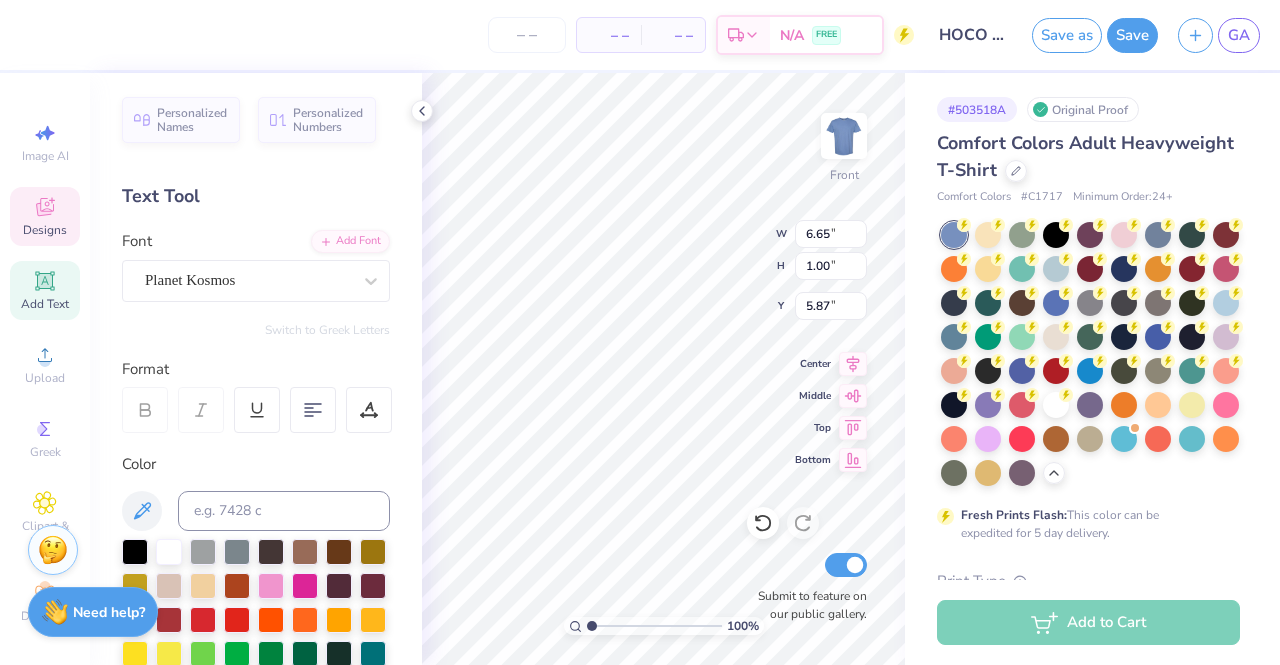 type on "6.11" 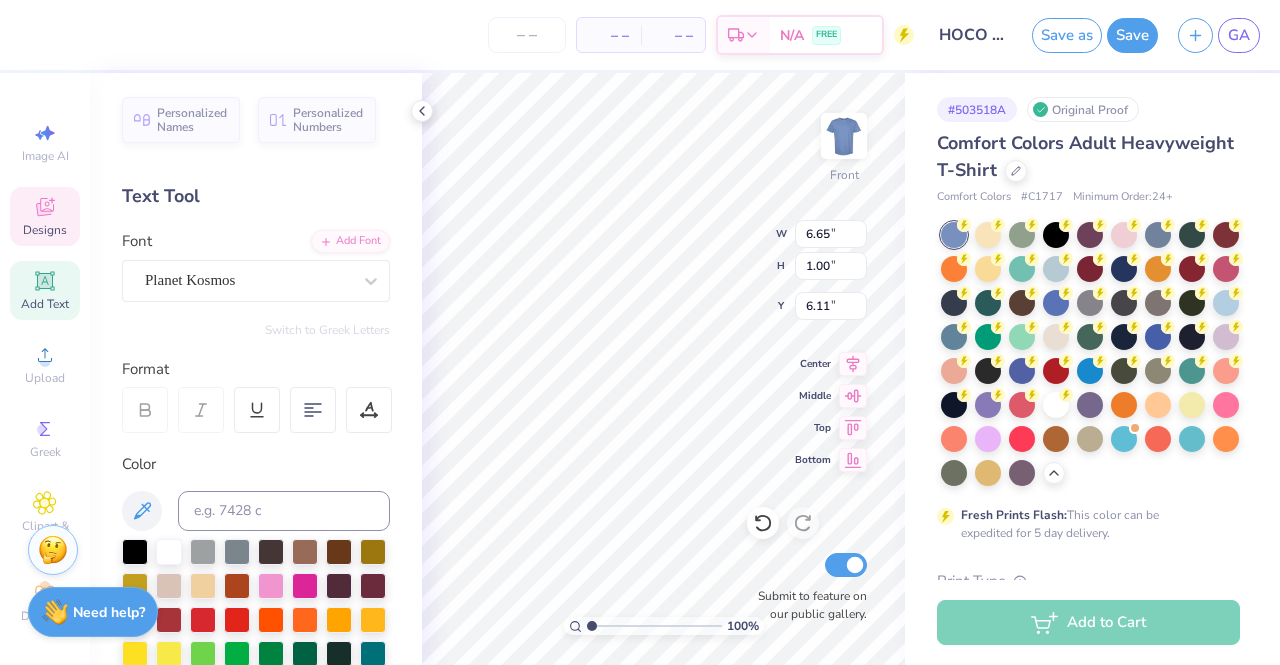 click on "# 503518A Original Proof Comfort Colors Adult Heavyweight T-Shirt Comfort Colors # C1717 Minimum Order:  24 +   Fresh Prints Flash:  This color can be expedited for 5 day delivery. Print Type Screen Print Embroidery Digital Print Applique Transfers Vinyl Foil Rhinestones Standard Puff Ink Neon Ink Metallic Ink Glitter Ink Glow in the Dark Ink Water based Ink" at bounding box center (1092, 631) 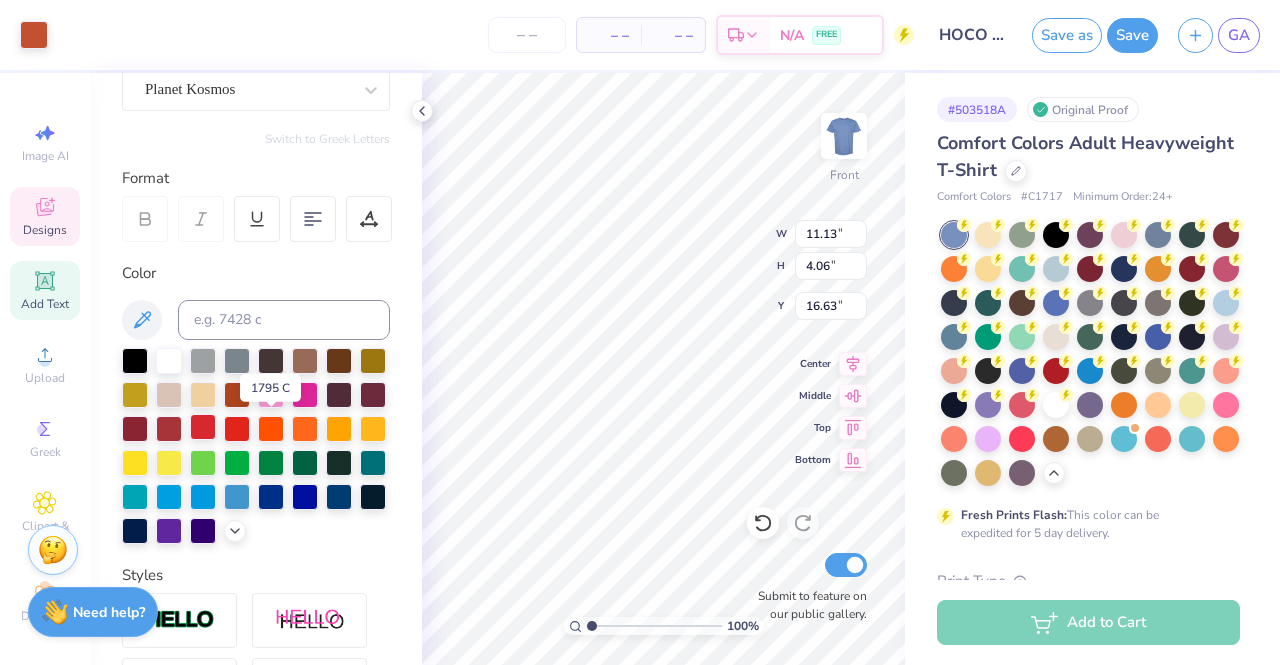 scroll, scrollTop: 192, scrollLeft: 0, axis: vertical 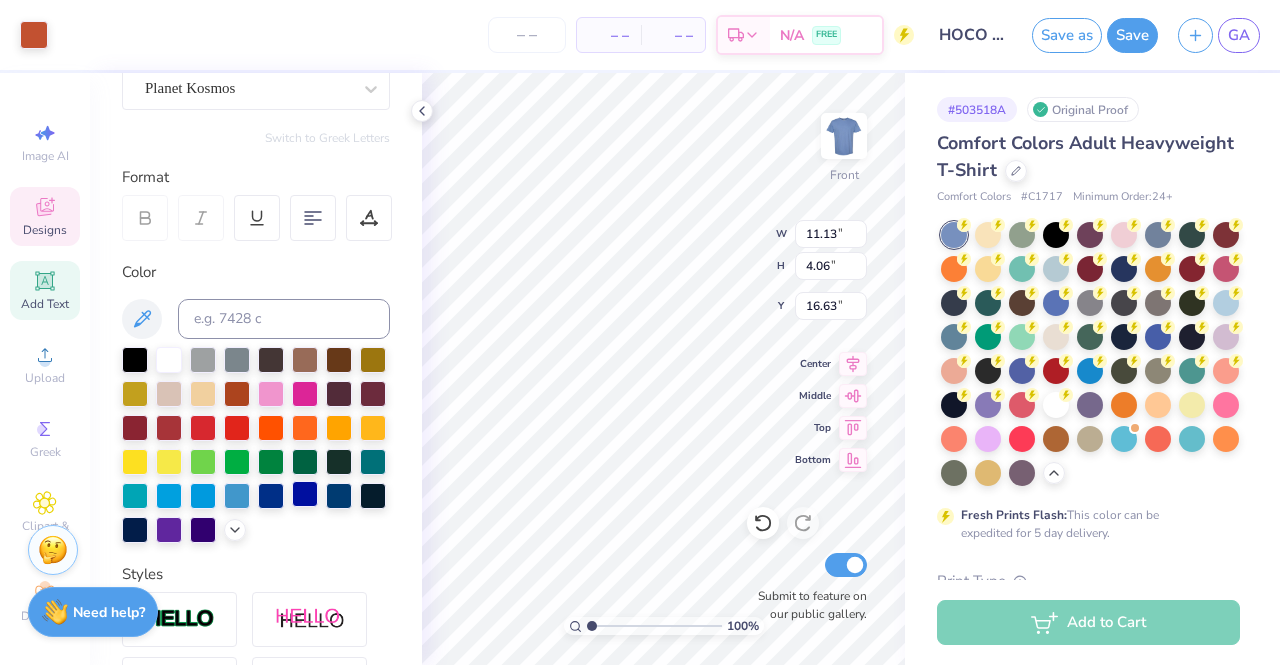 click at bounding box center [305, 494] 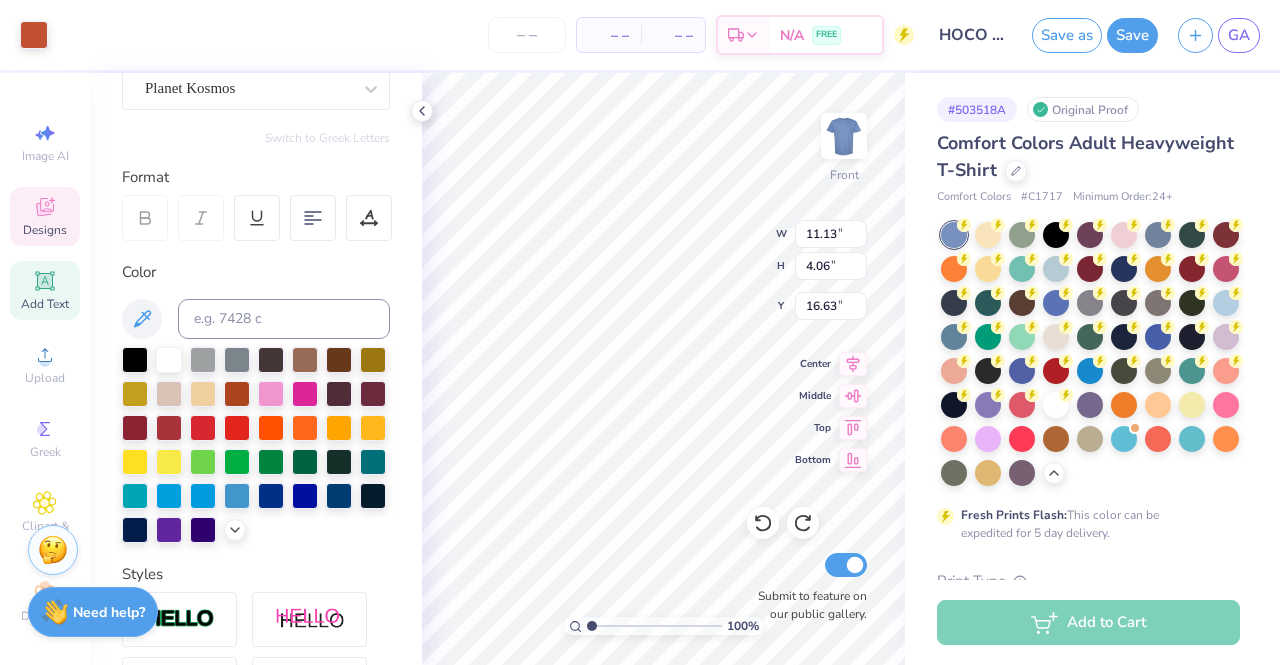 type on "6.65" 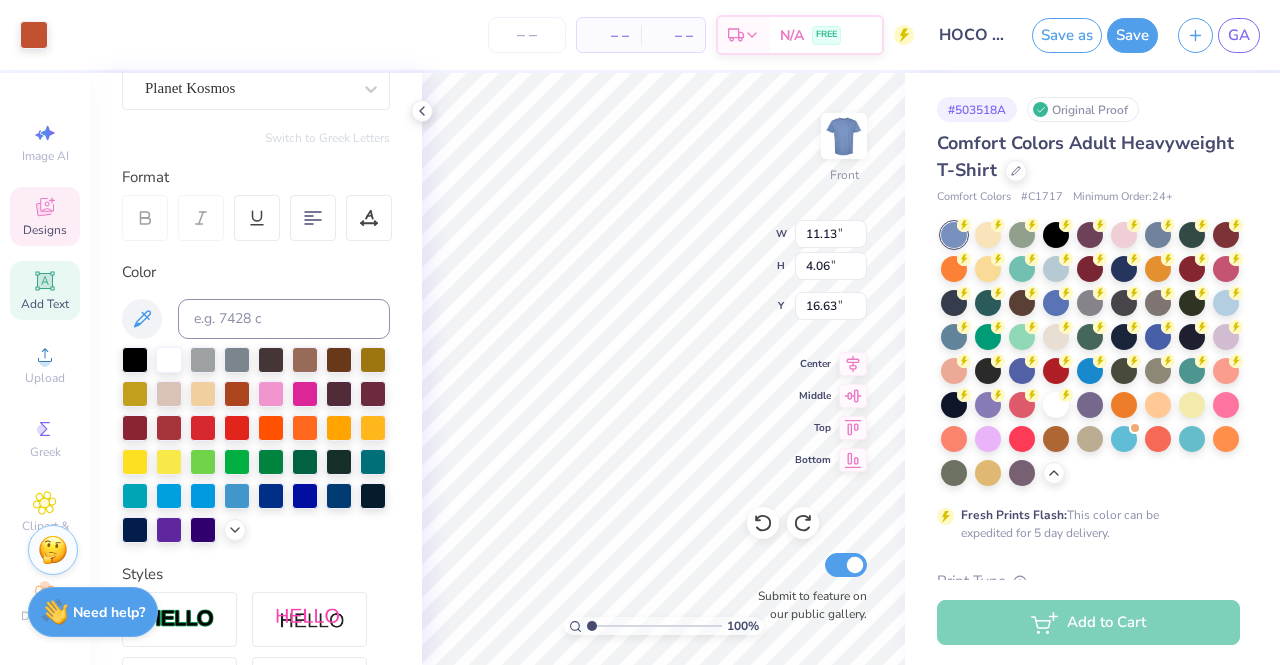 type on "1.00" 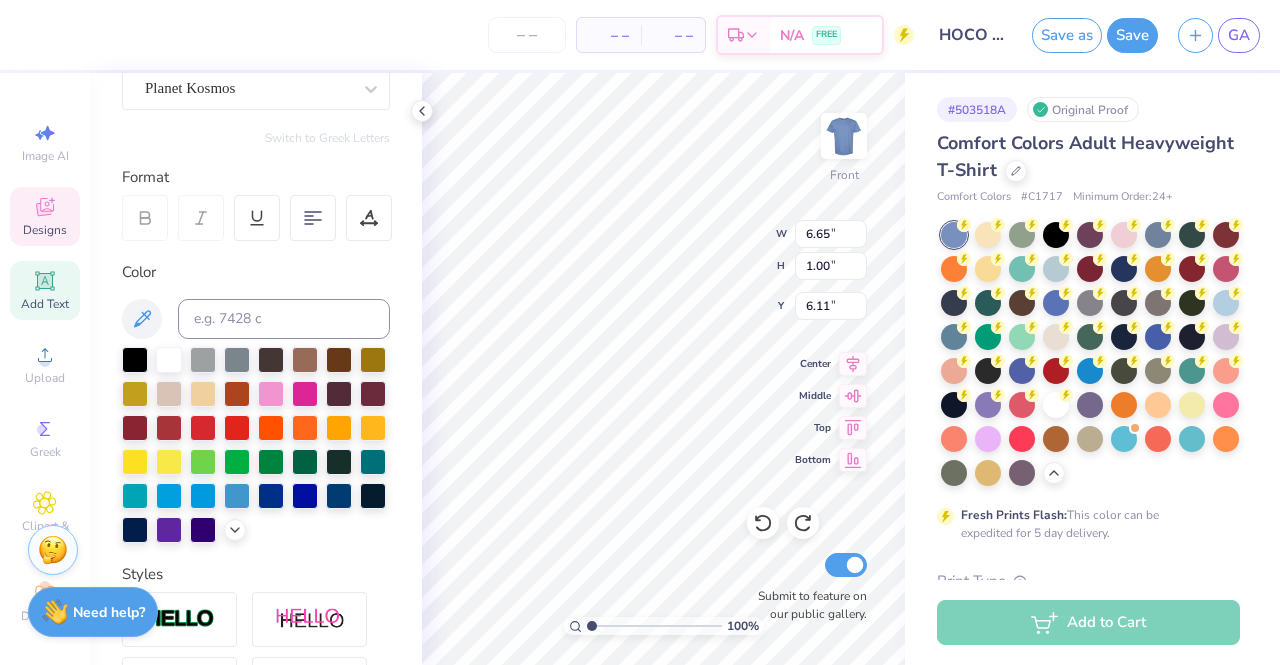 scroll, scrollTop: 16, scrollLeft: 2, axis: both 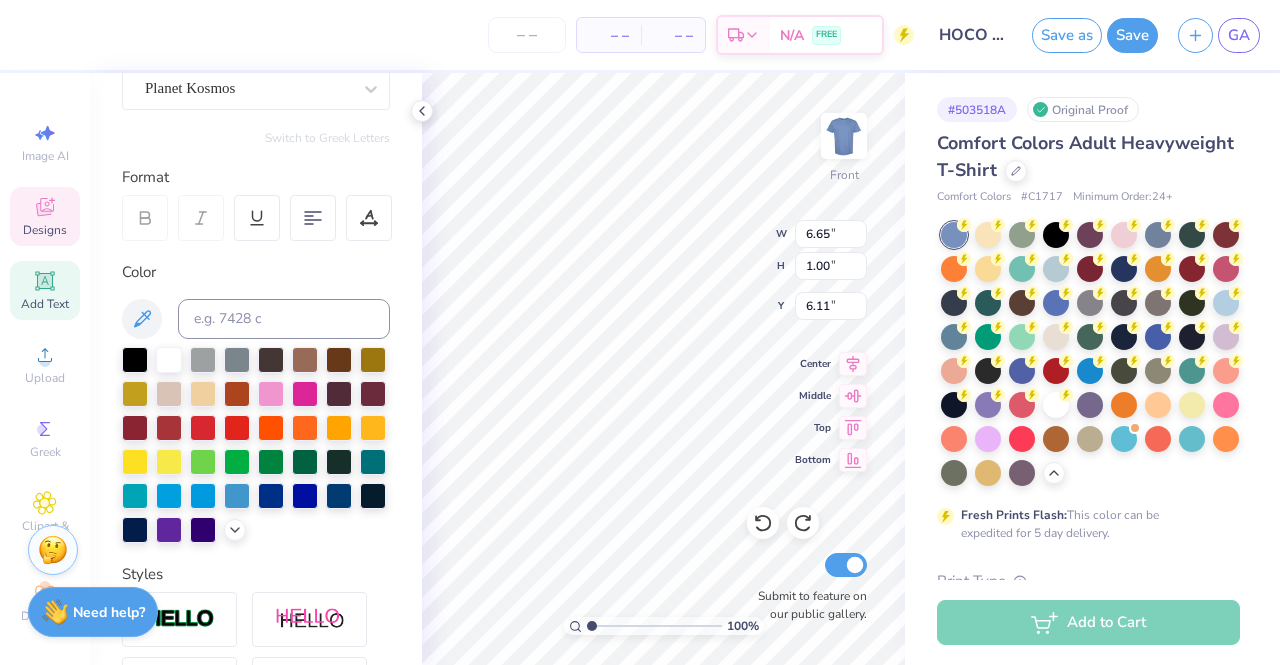 type on "NdSU" 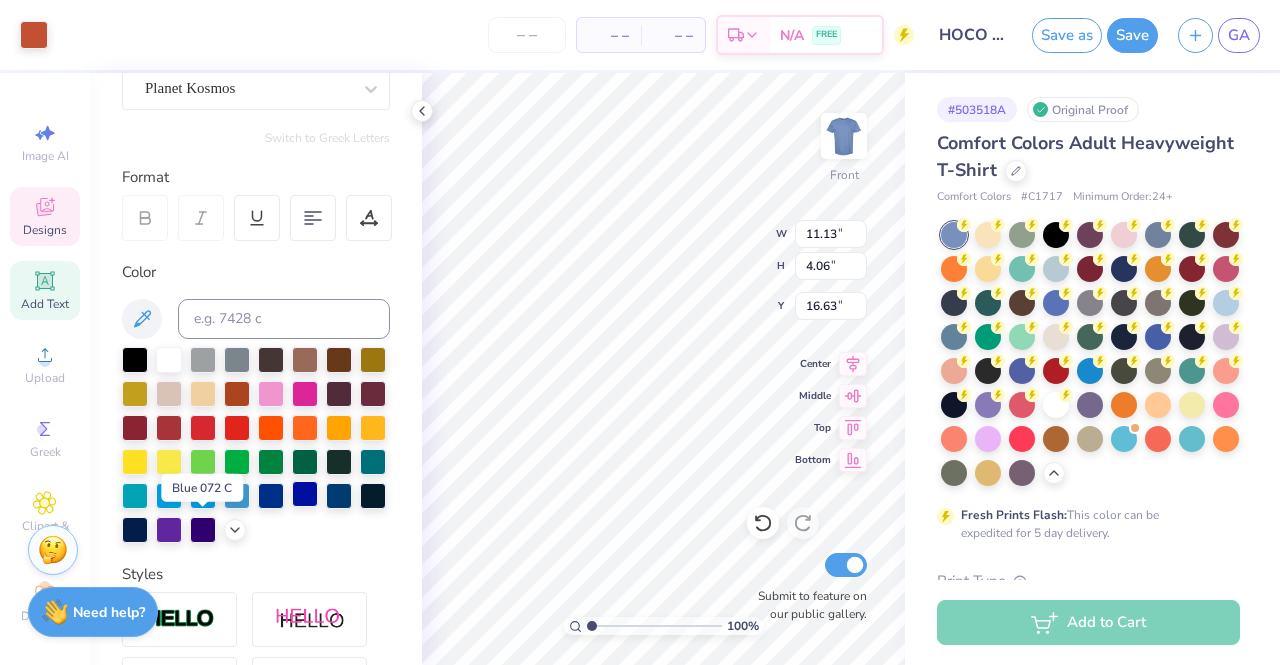 click at bounding box center [305, 494] 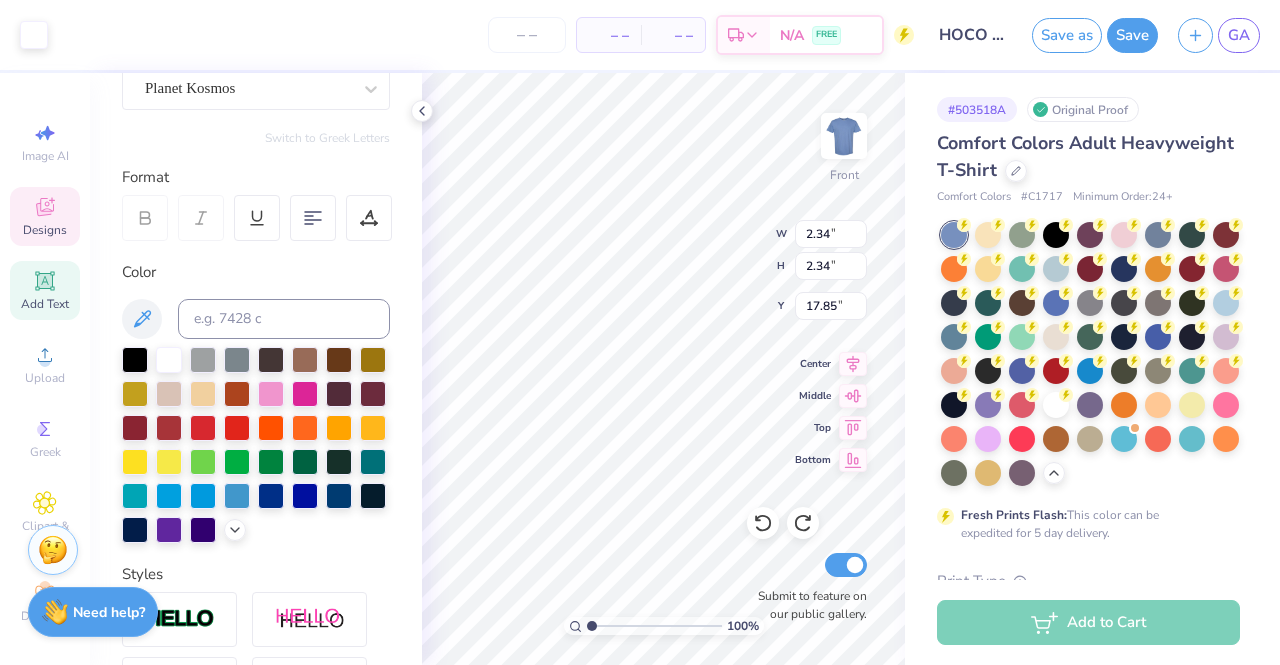 type on "11.13" 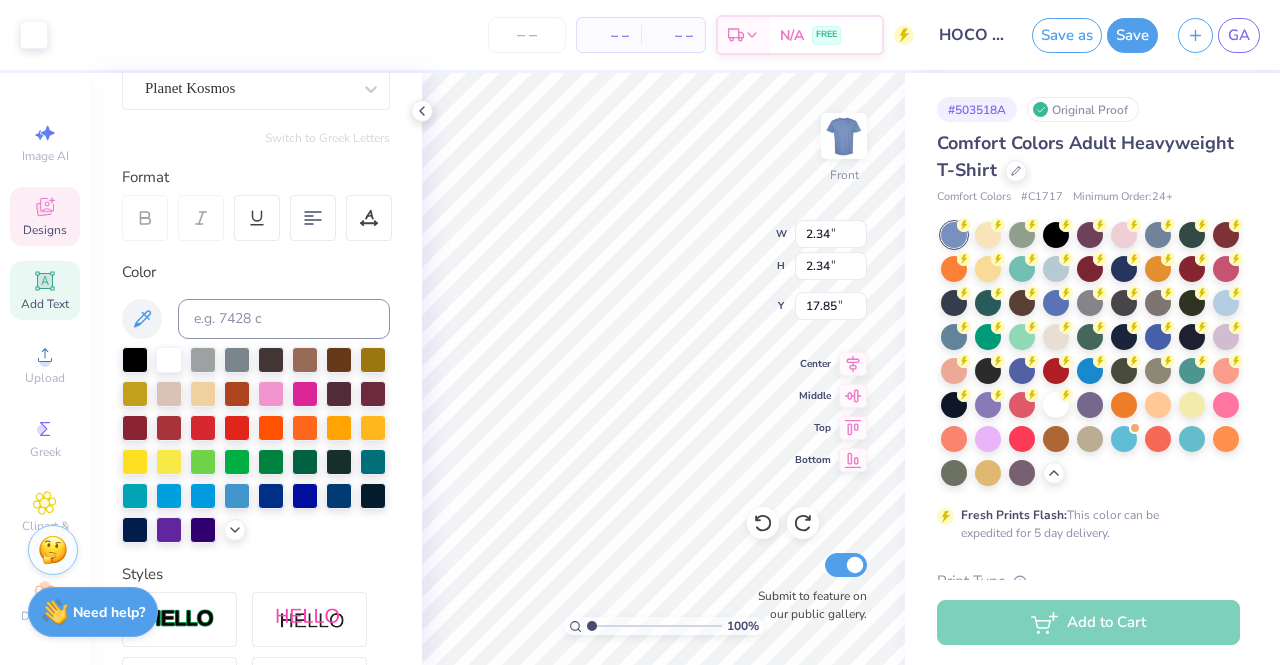 type on "4.06" 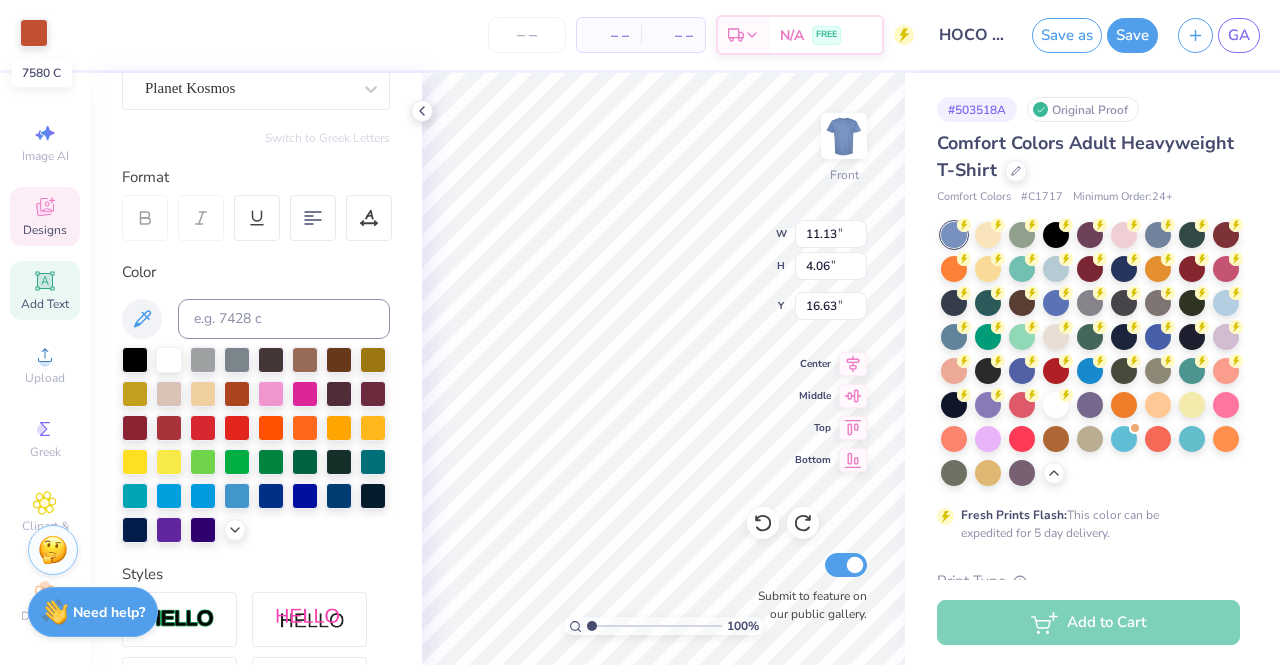 click at bounding box center (34, 33) 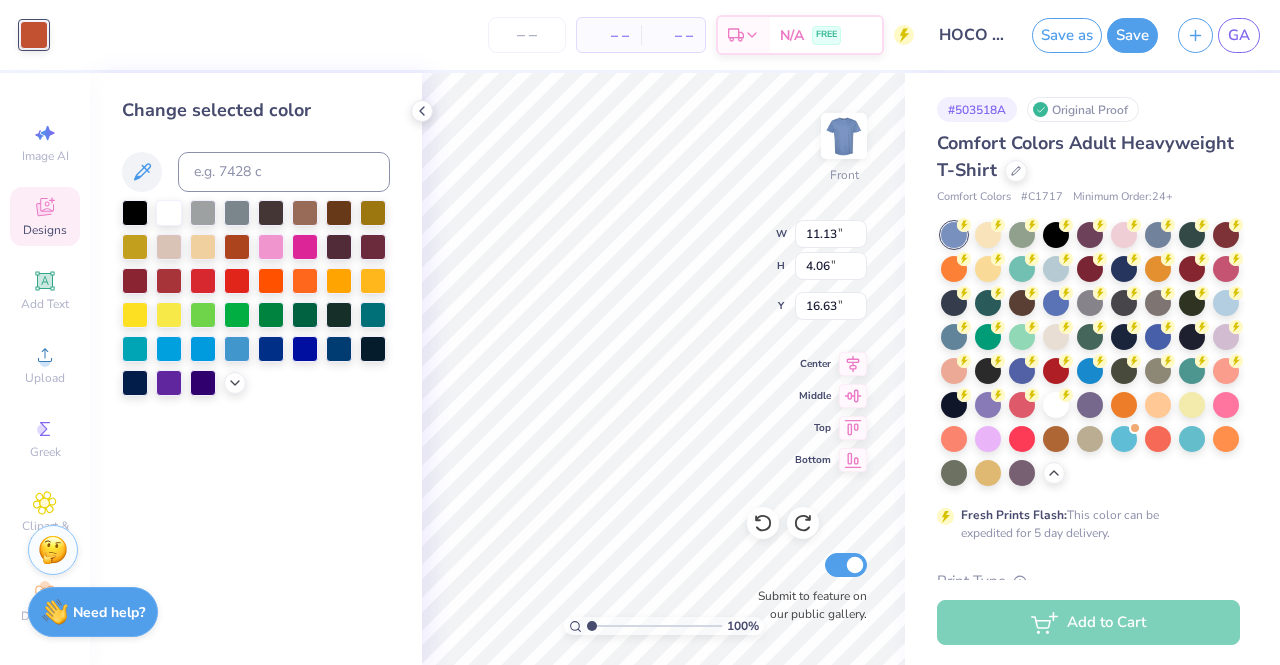 click at bounding box center (256, 298) 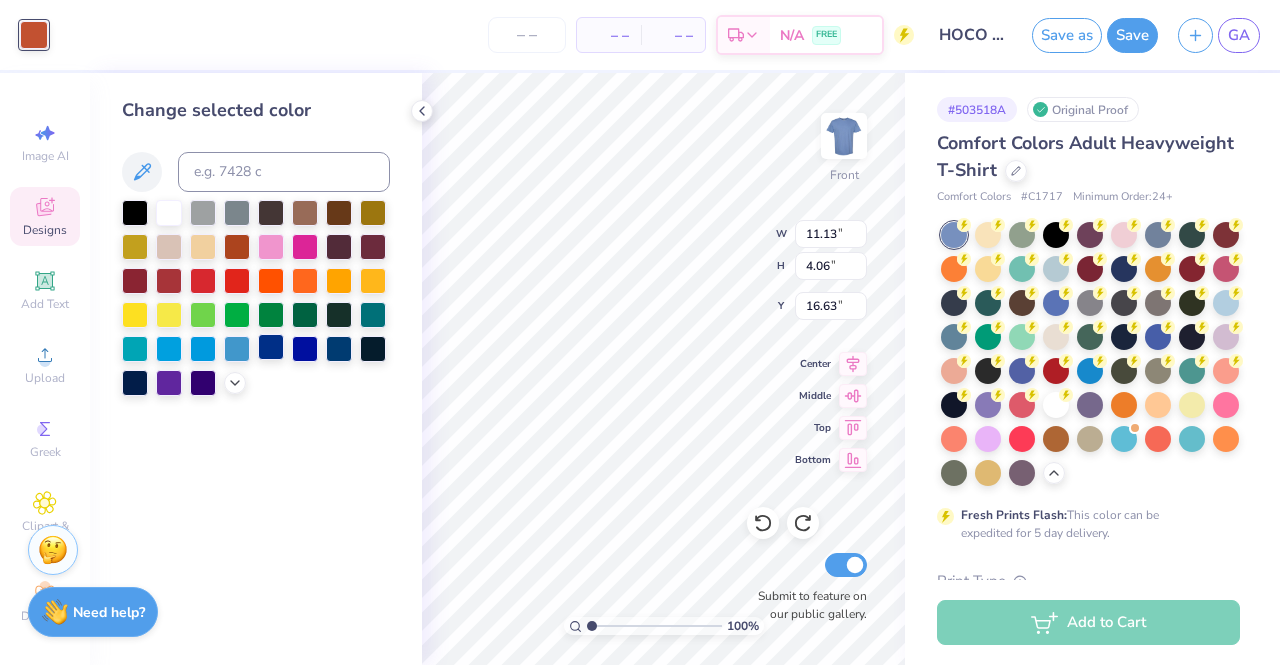 click at bounding box center (271, 347) 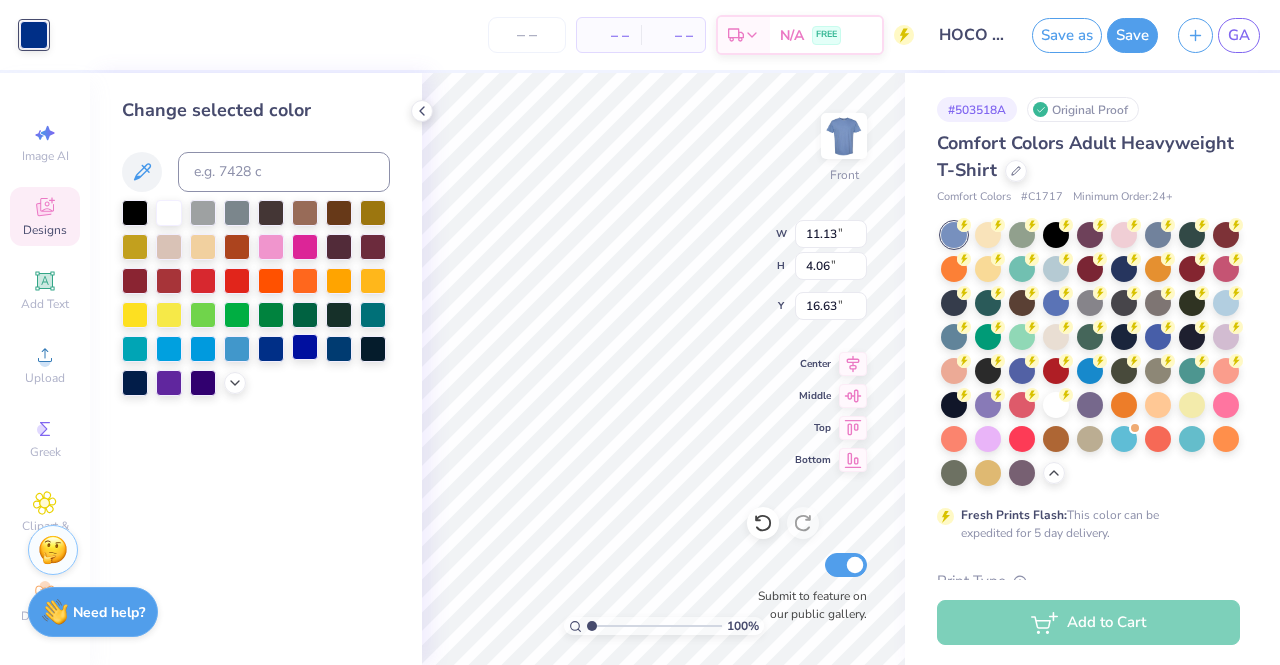 click at bounding box center (305, 347) 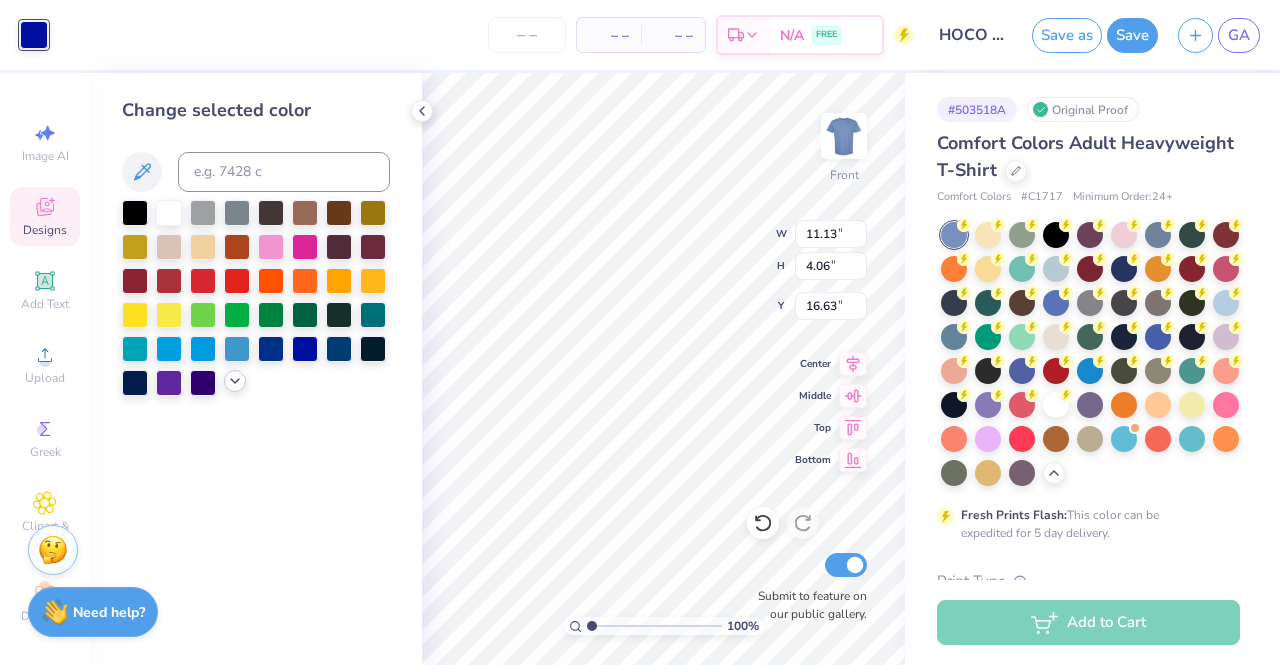 click 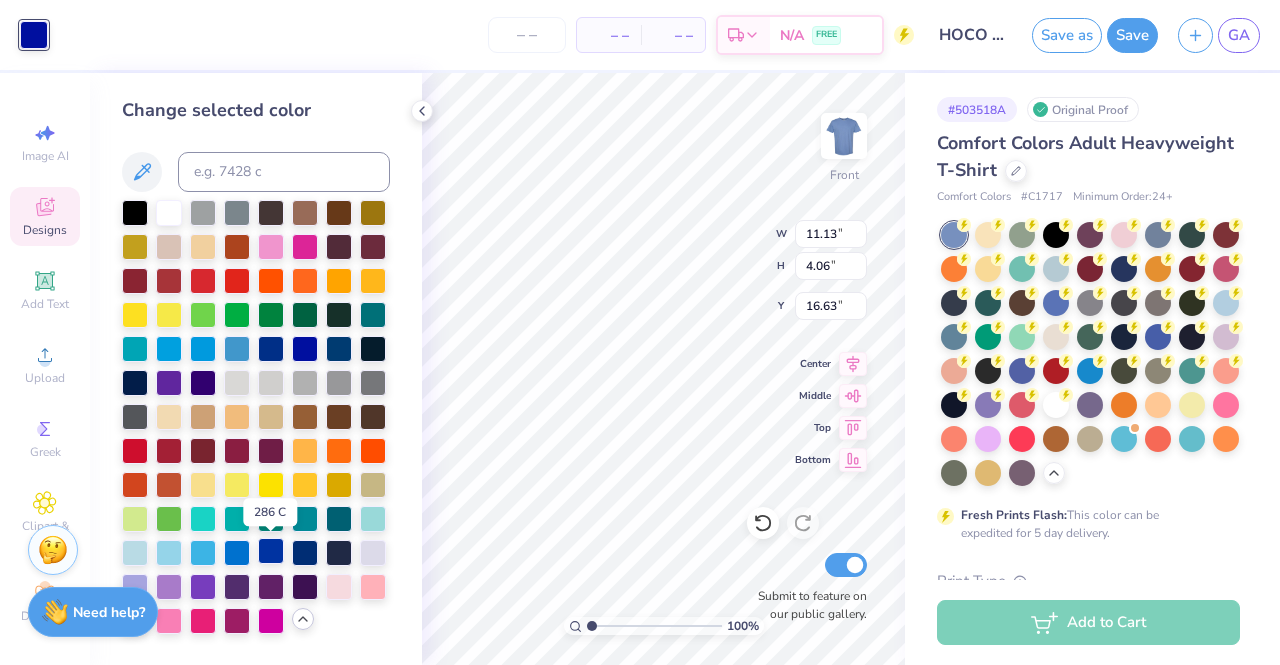 click at bounding box center [271, 551] 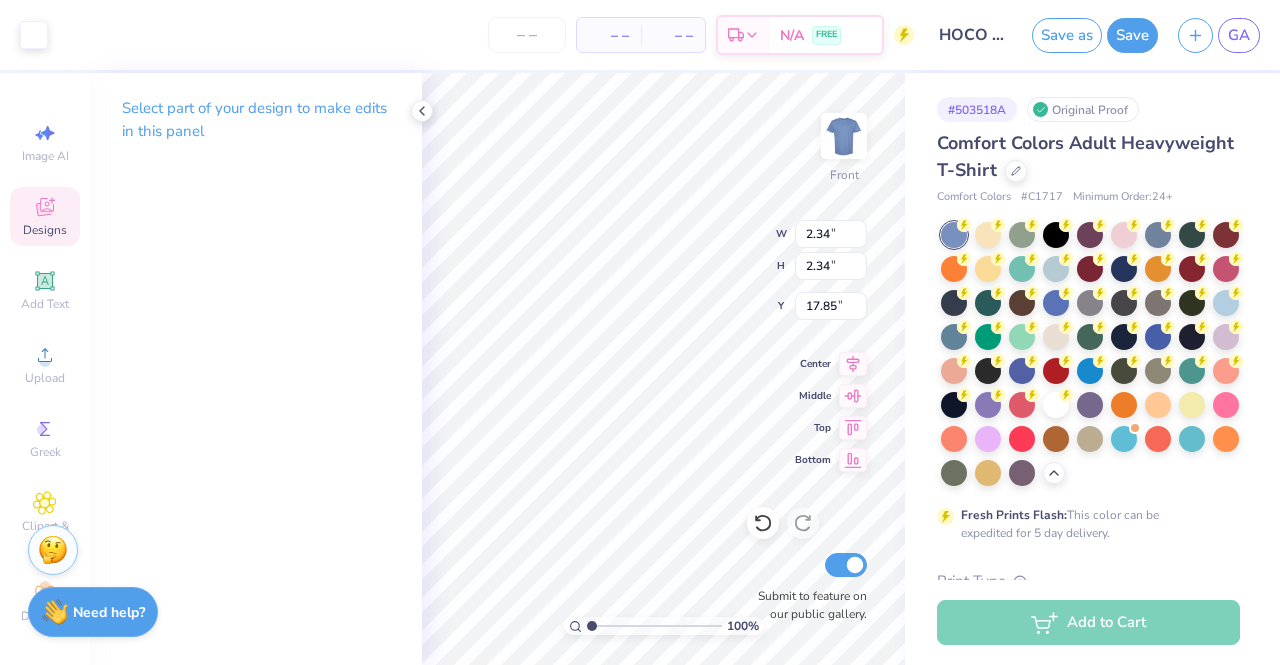 type on "1.62" 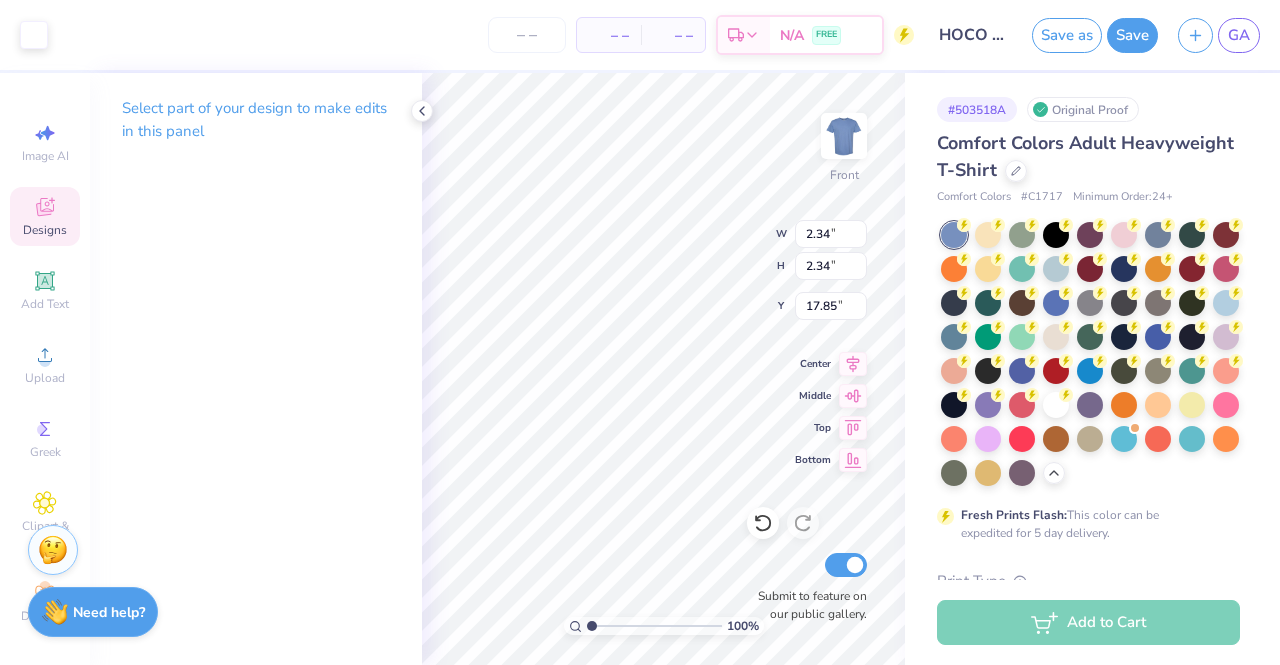 type on "1.62" 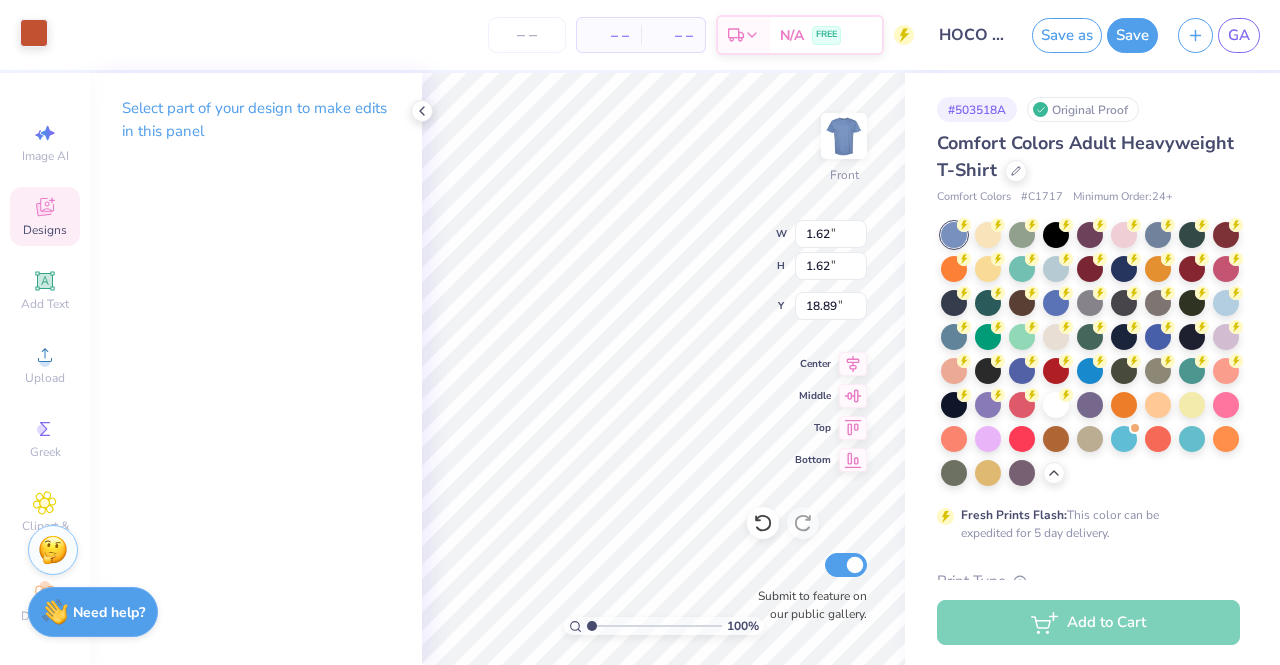 click at bounding box center (34, 33) 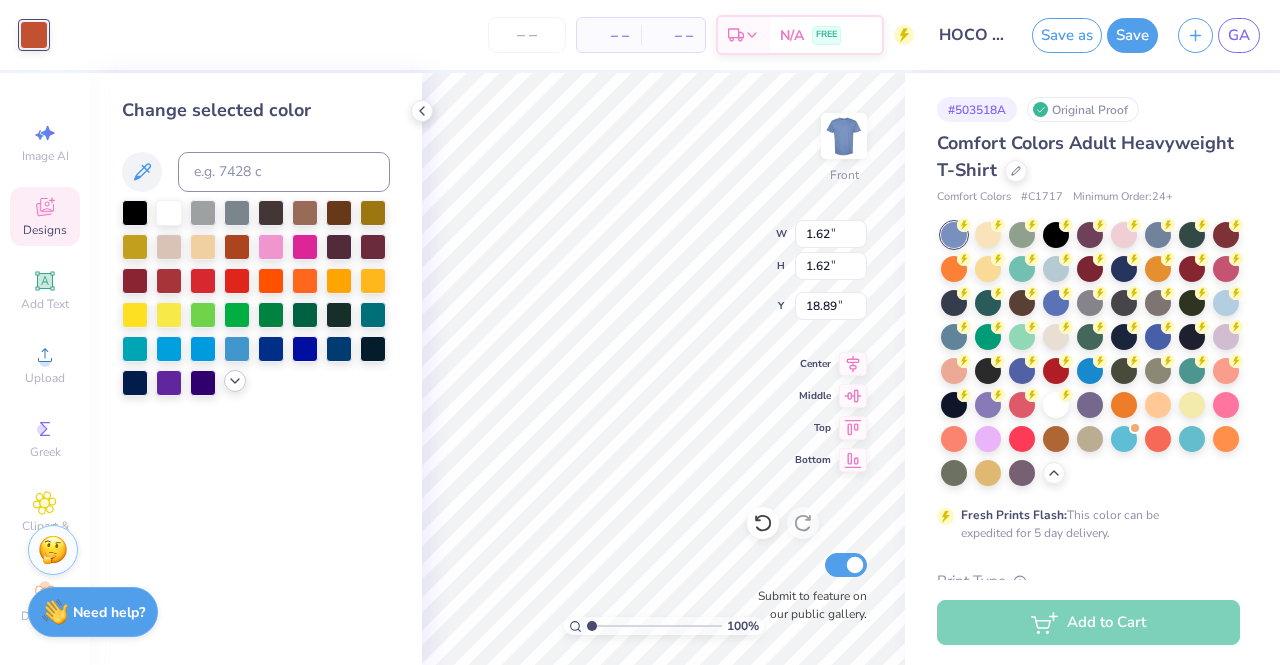 click at bounding box center [235, 381] 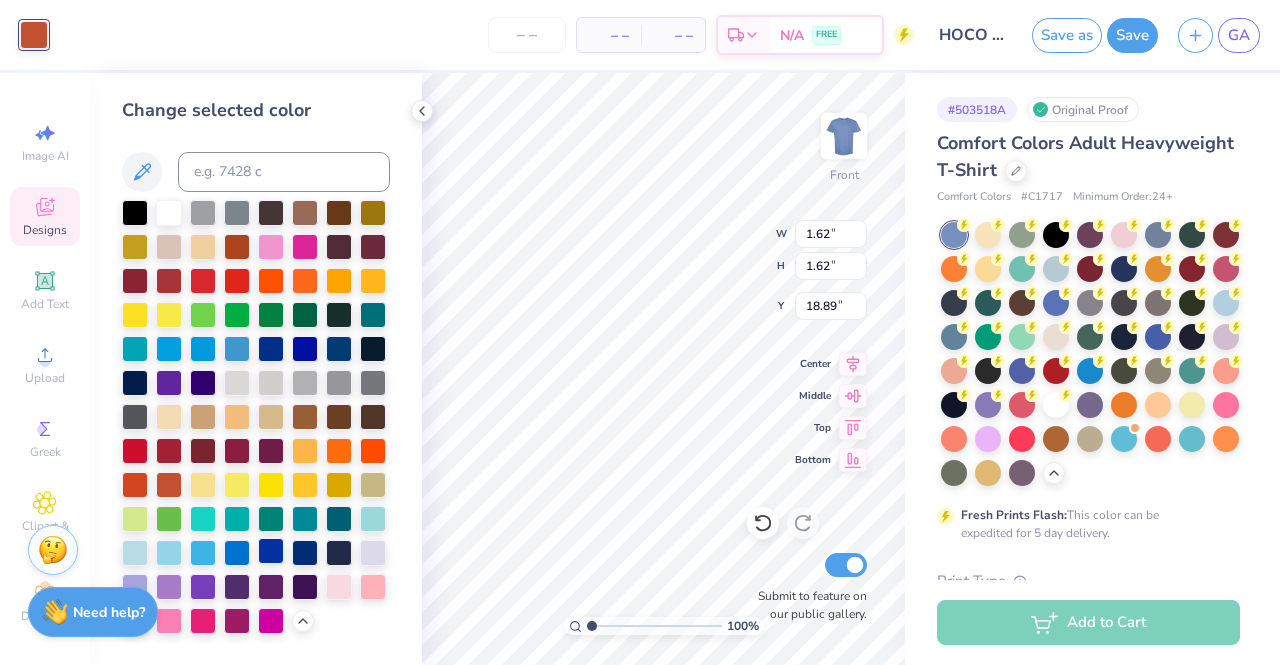 click at bounding box center (271, 551) 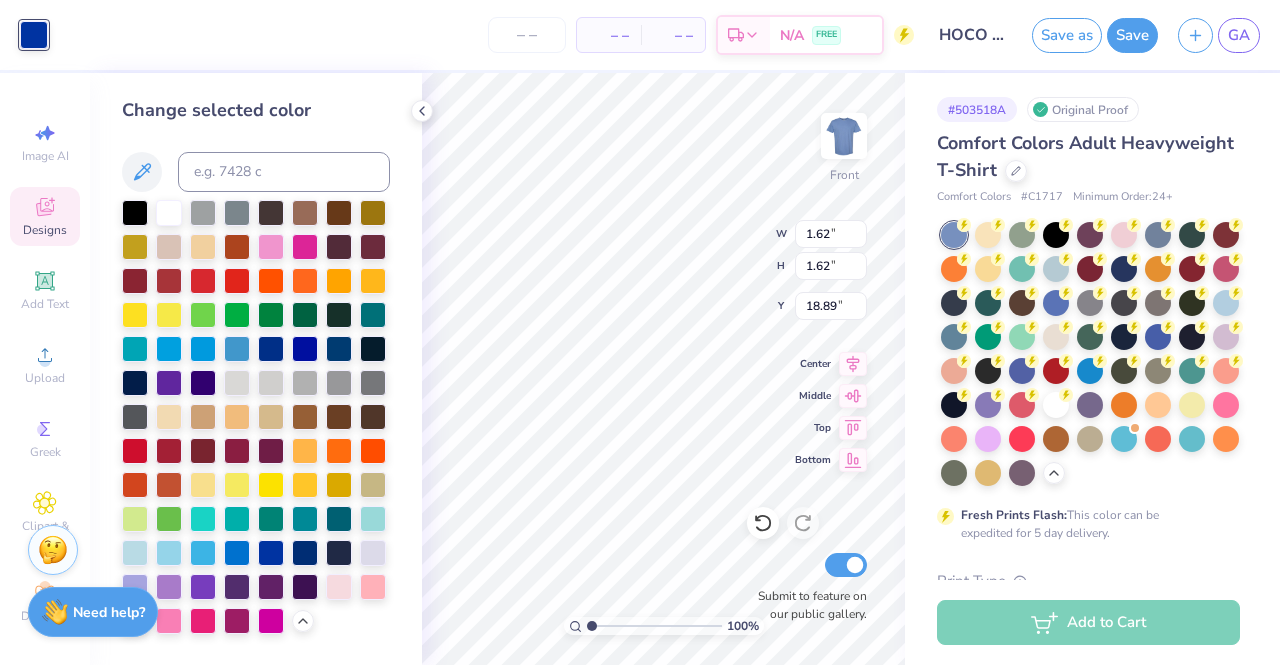type on "2.34" 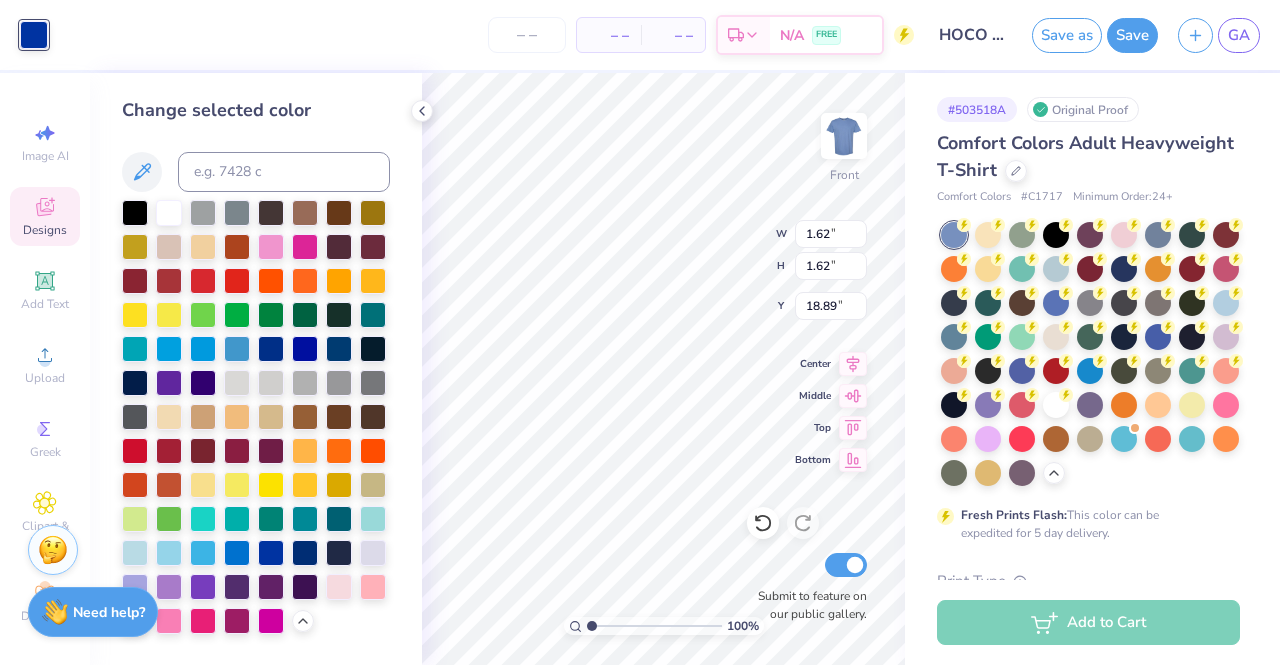 type on "2.34" 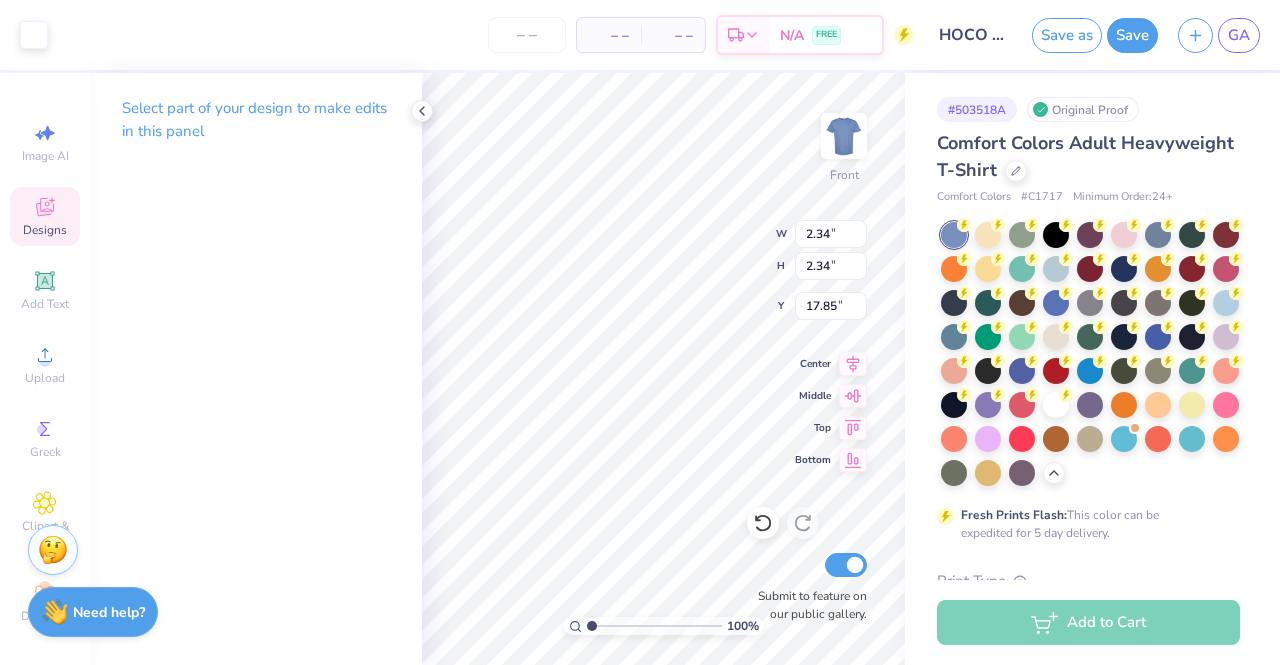 type on "3.39" 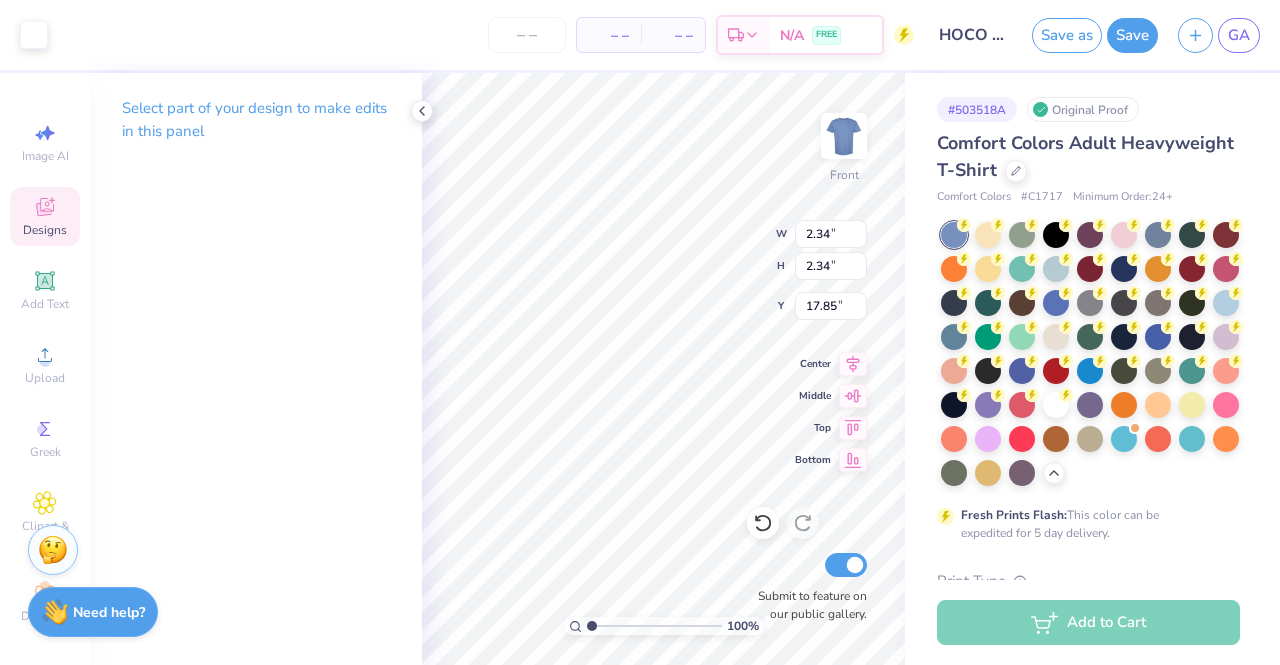 type on "3.39" 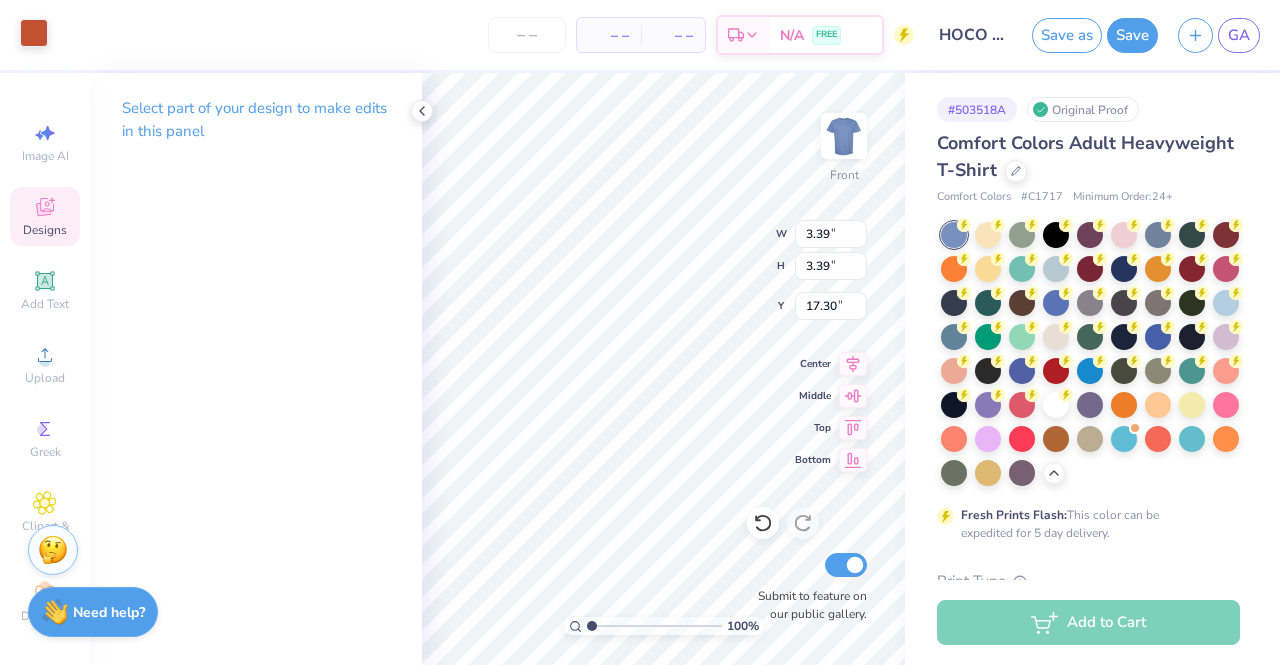 click at bounding box center (34, 33) 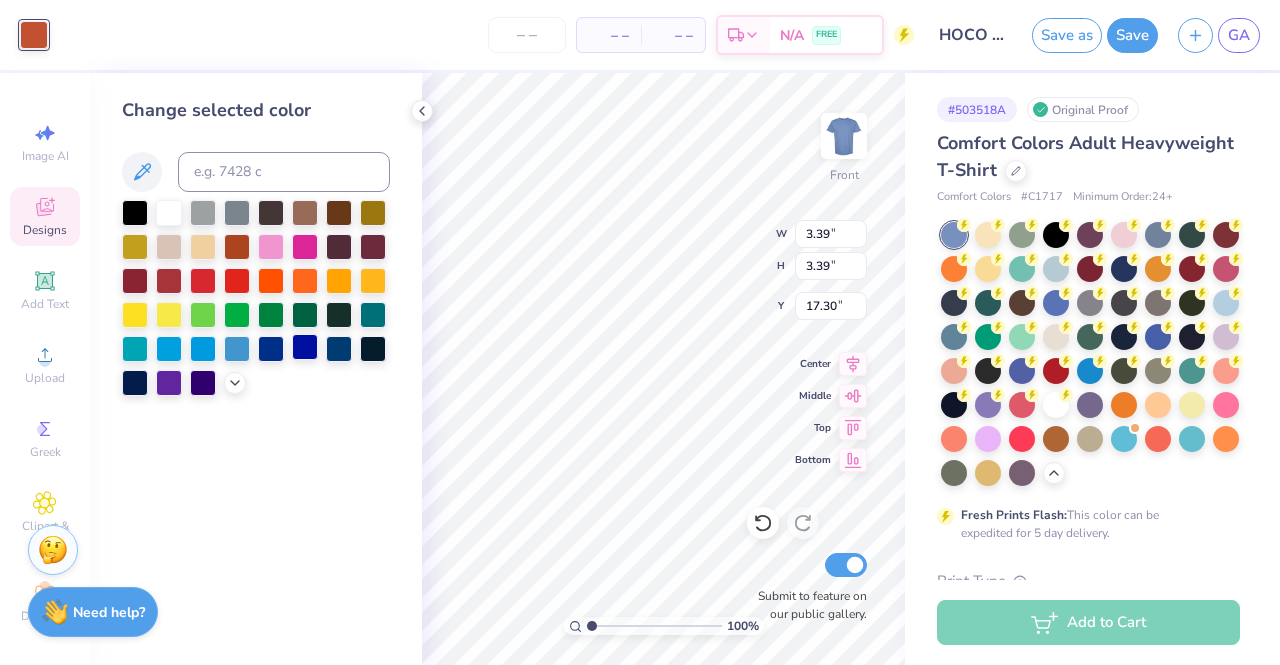 click at bounding box center (305, 347) 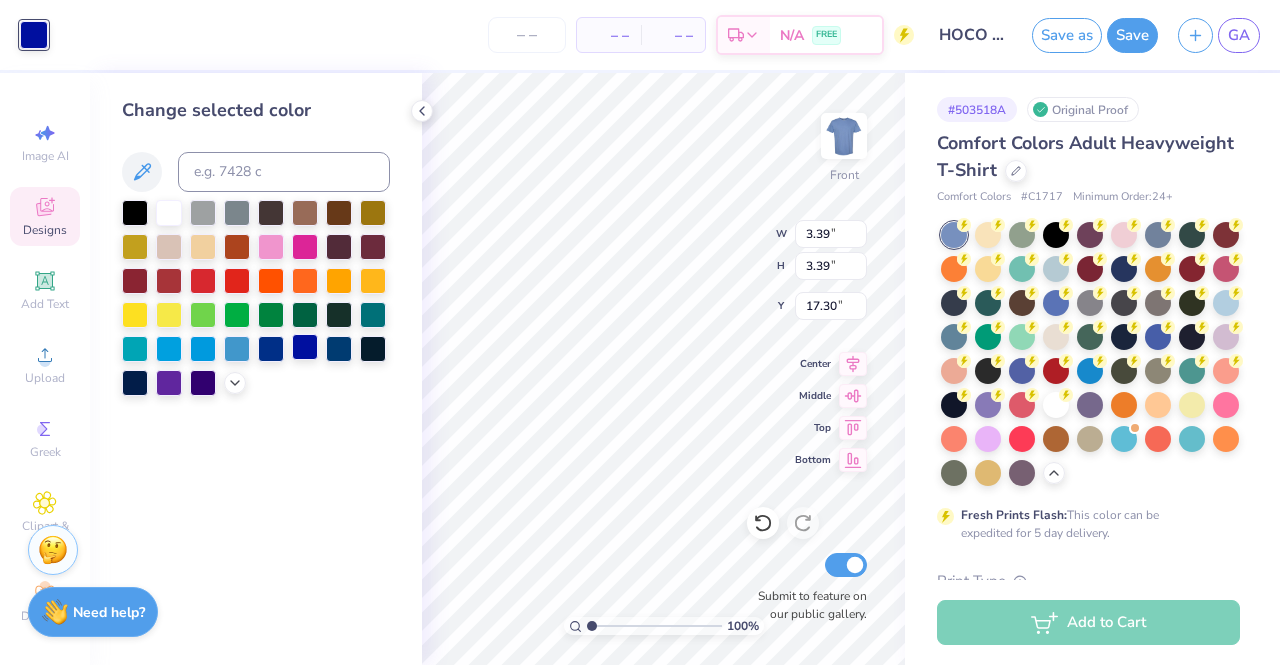 type on "1.62" 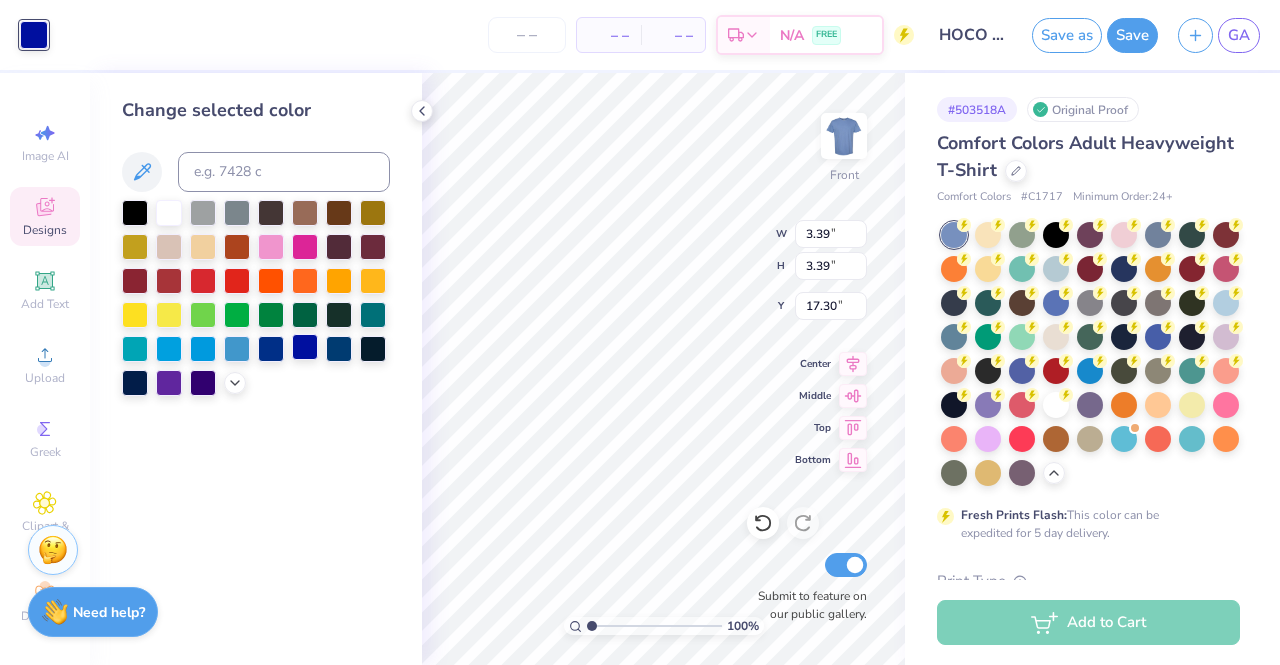 type on "1.62" 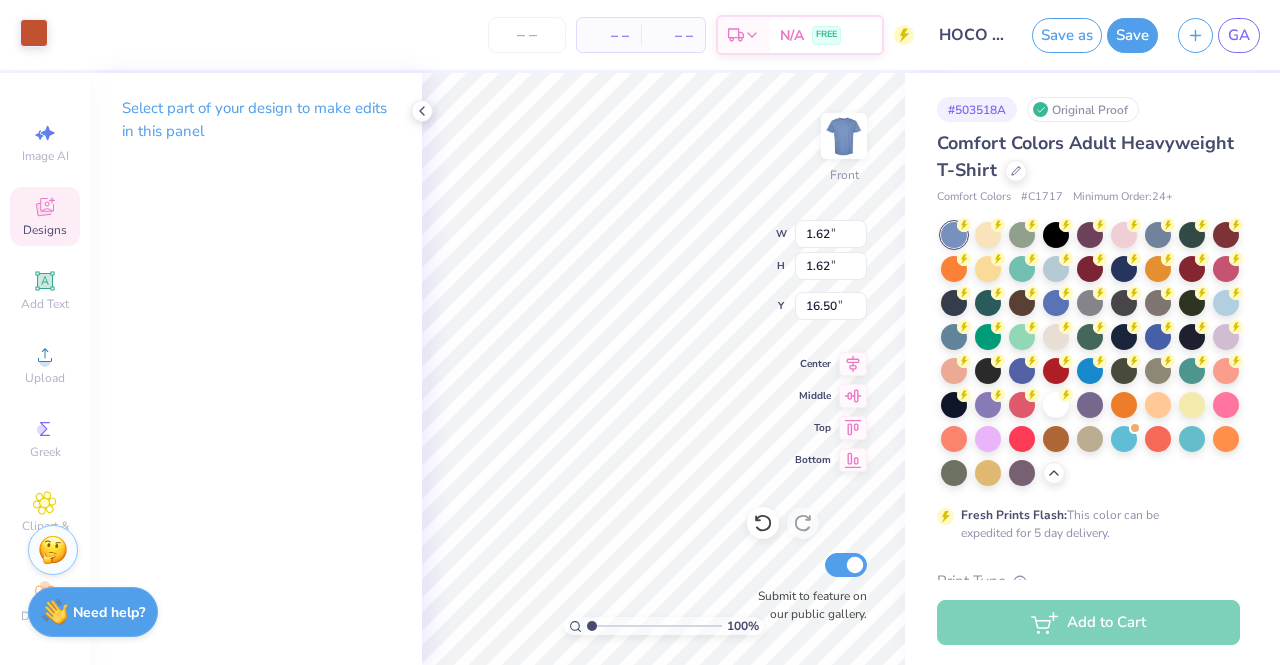 click at bounding box center [34, 33] 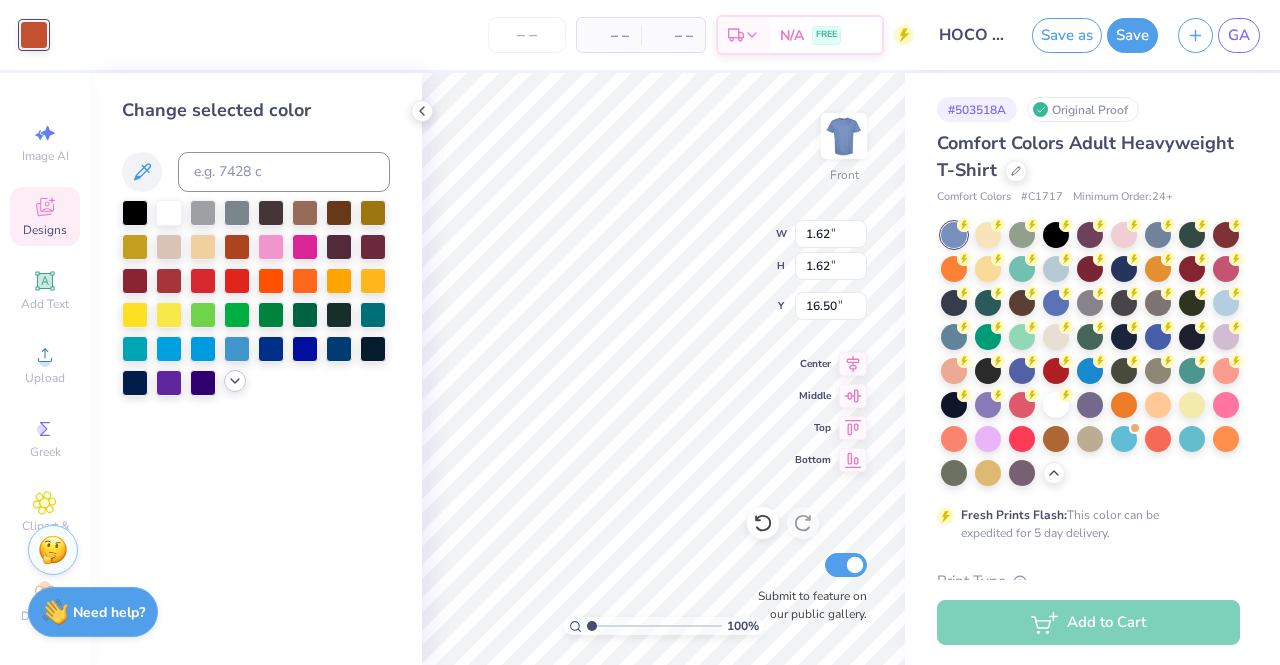 click 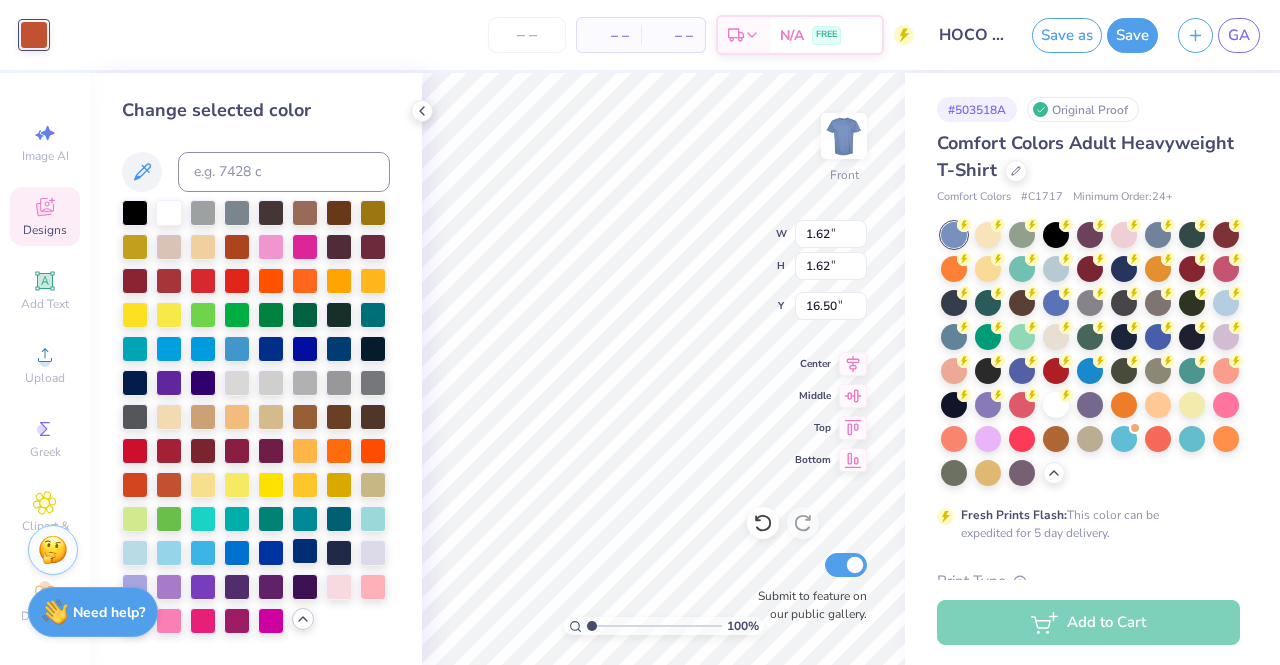 click at bounding box center (305, 551) 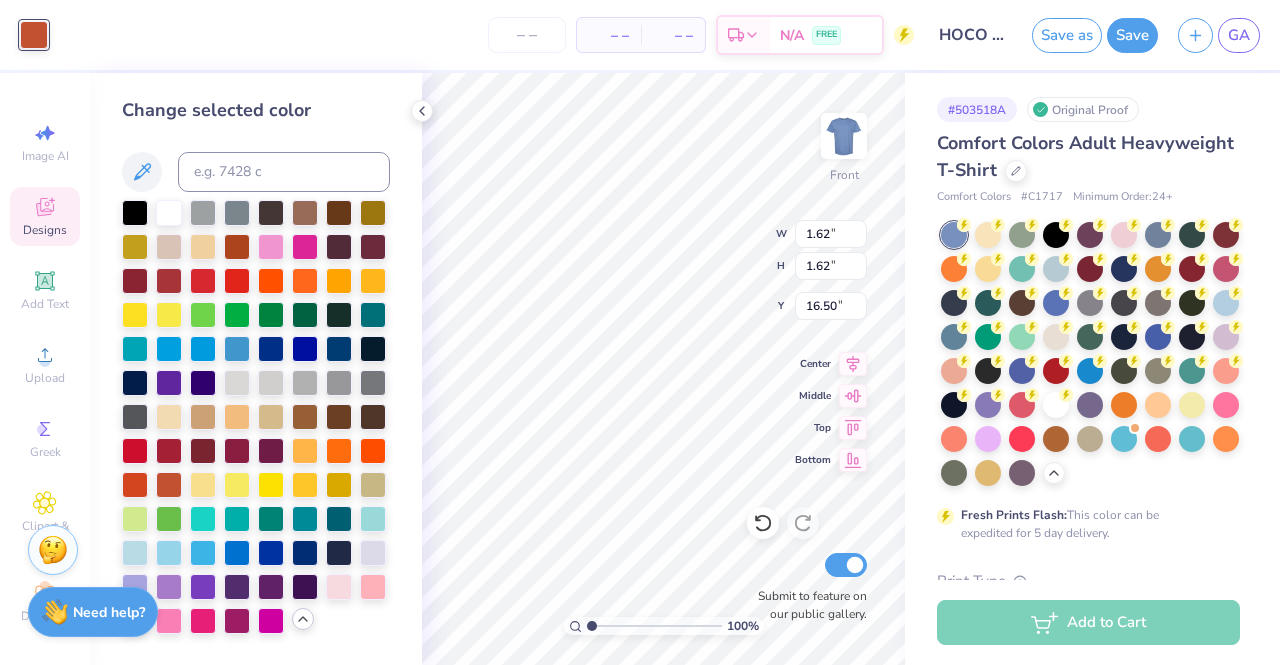 click on "Change selected color" at bounding box center [256, 369] 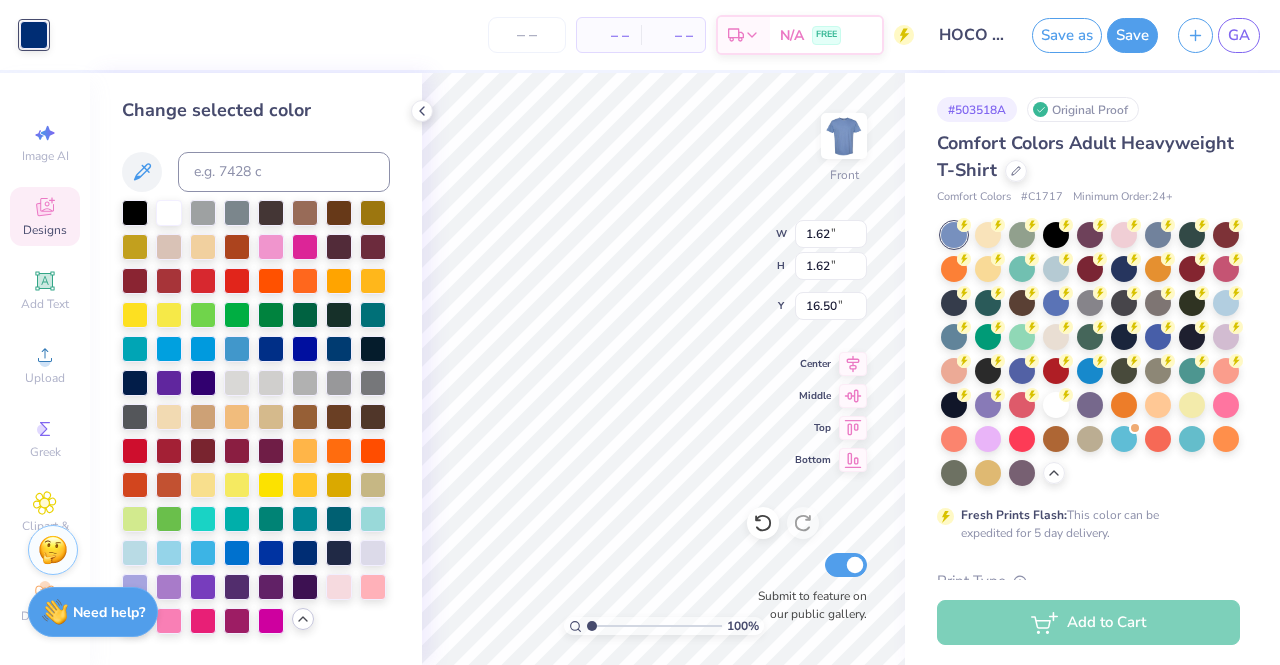 click on "Change selected color" at bounding box center (256, 369) 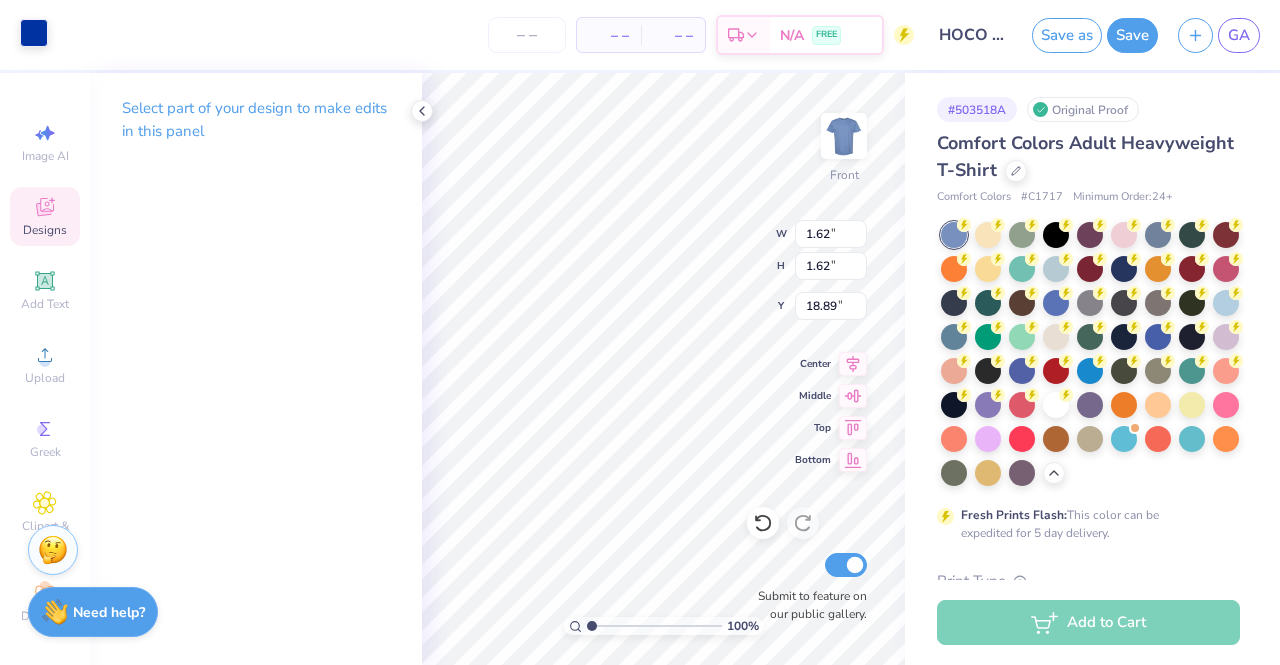 click at bounding box center [34, 33] 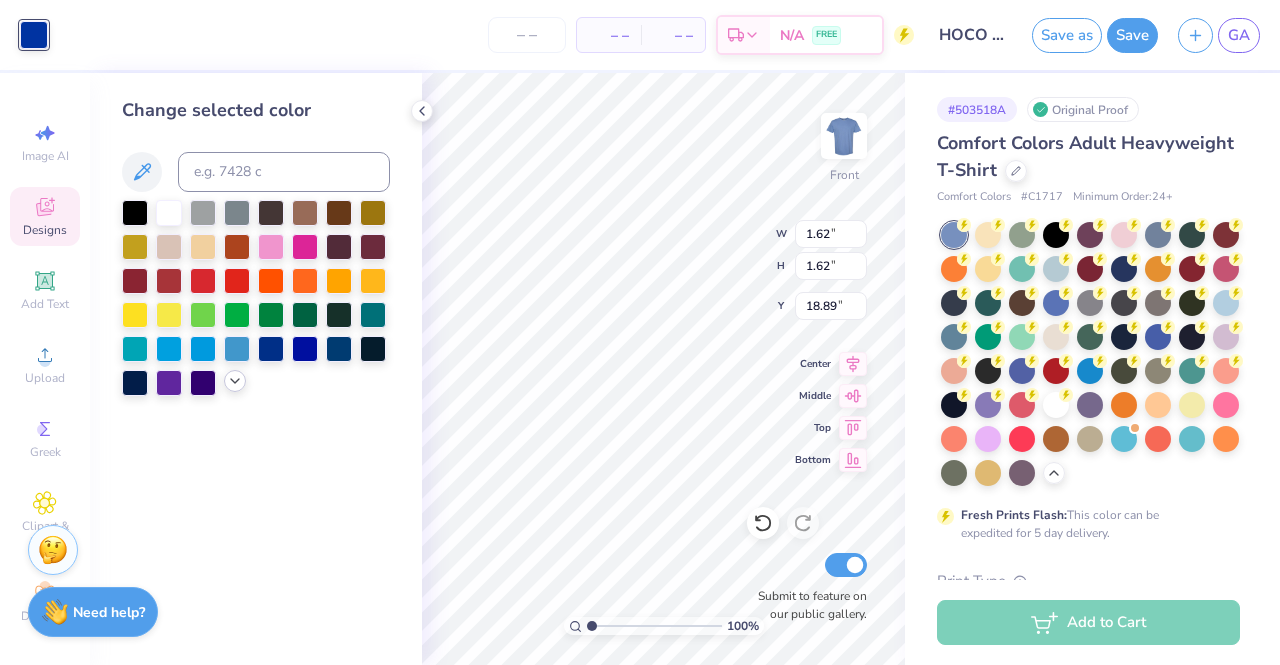 click 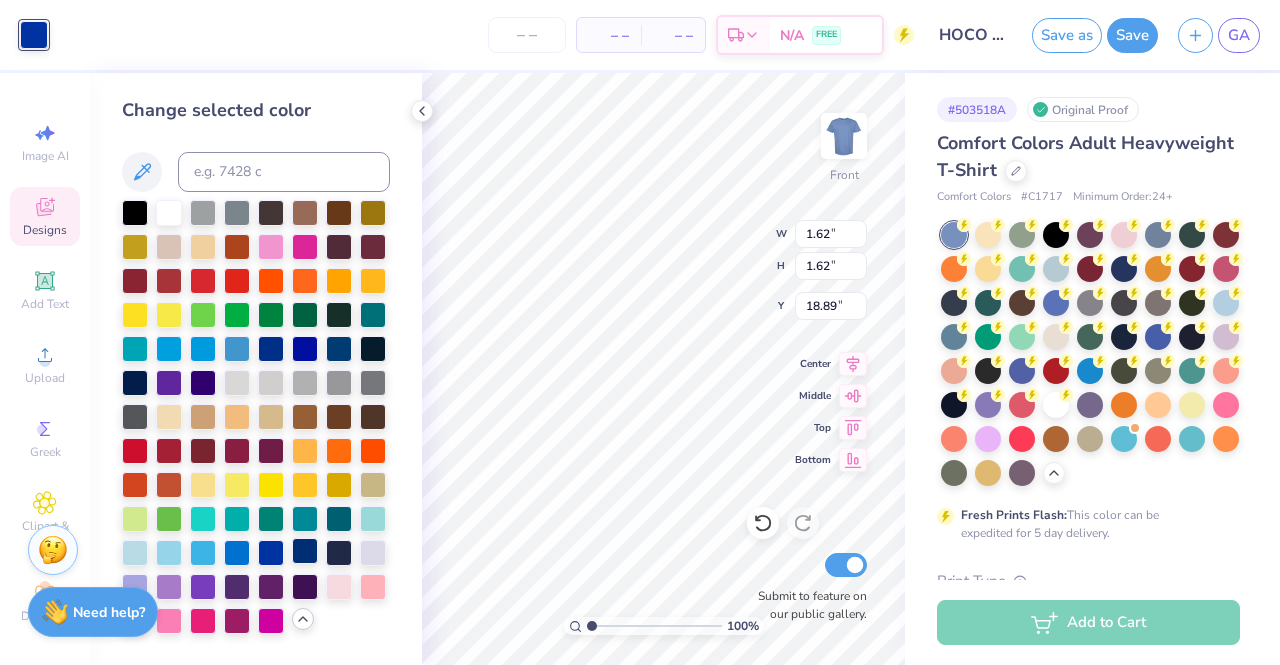 click at bounding box center [305, 551] 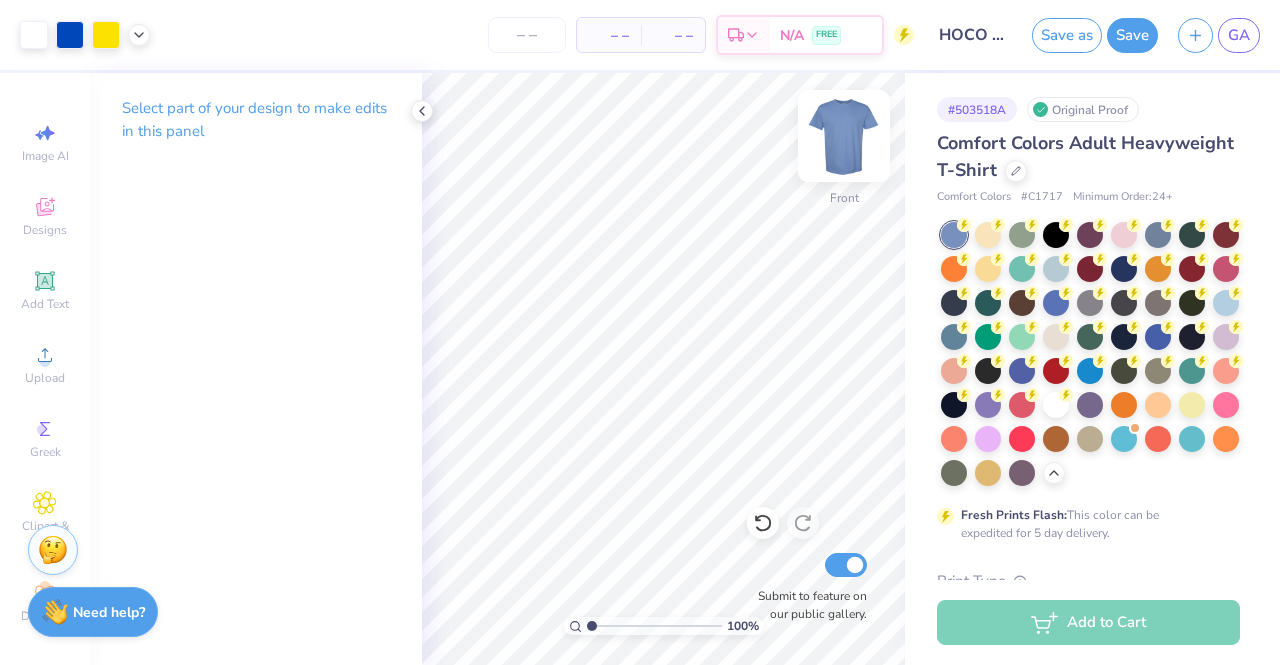 click at bounding box center (844, 136) 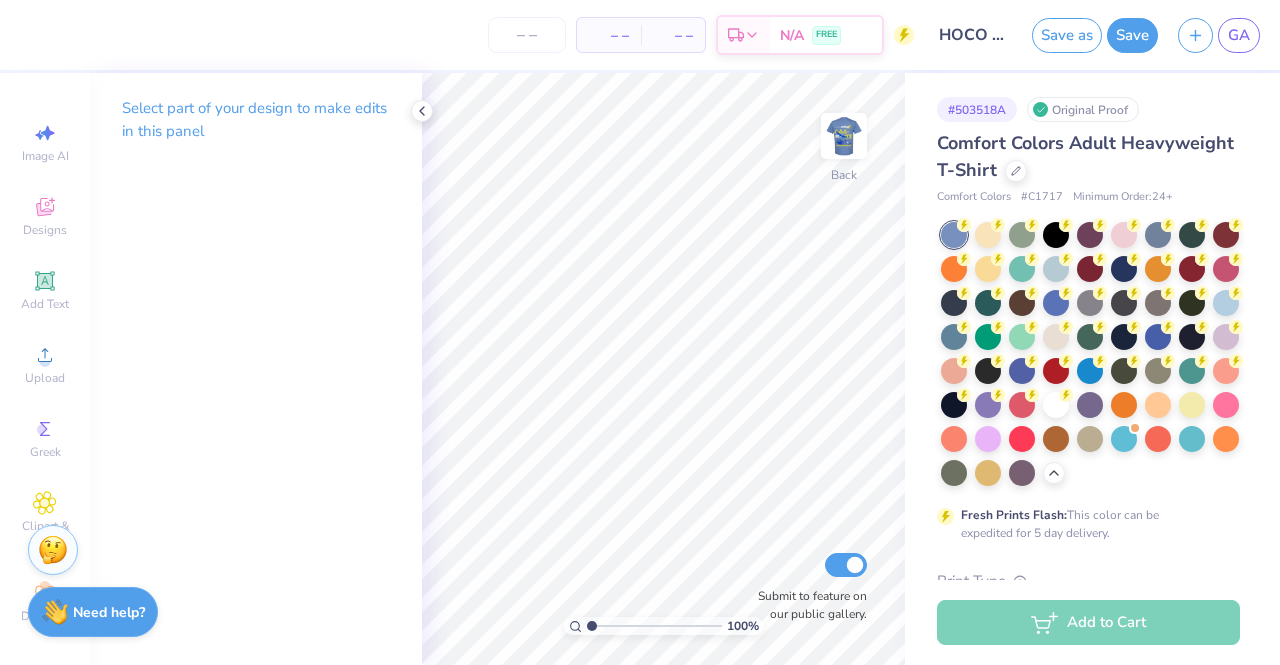 click at bounding box center (844, 136) 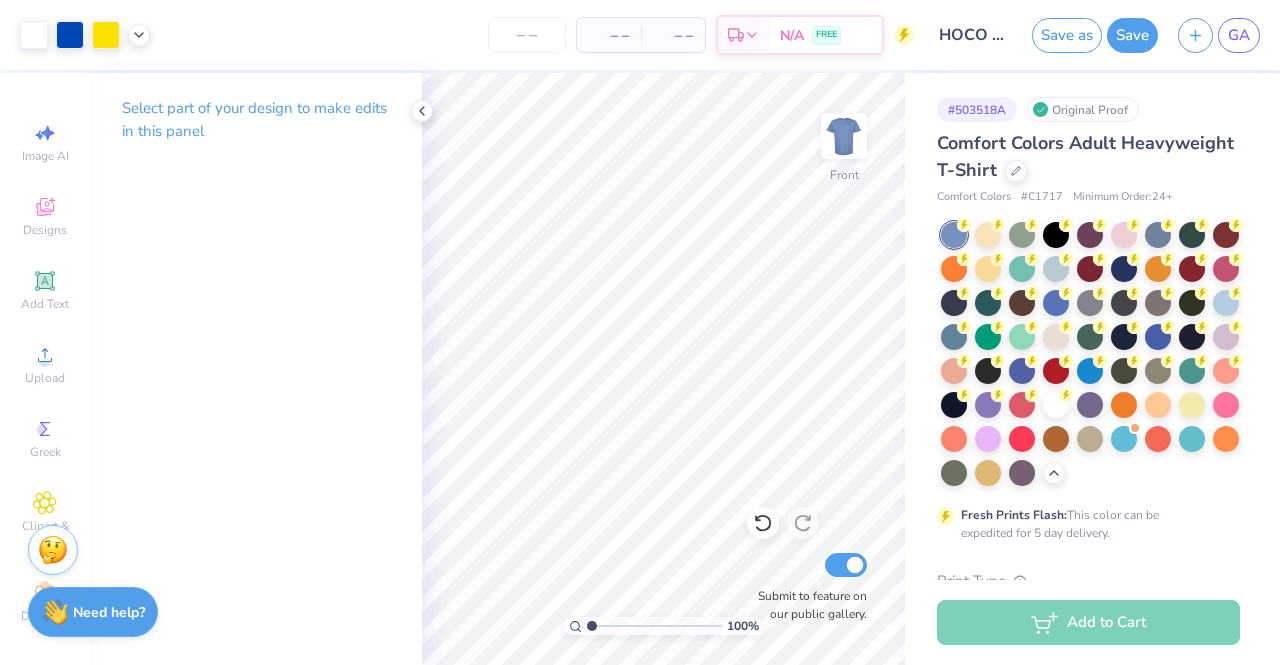 click at bounding box center [844, 136] 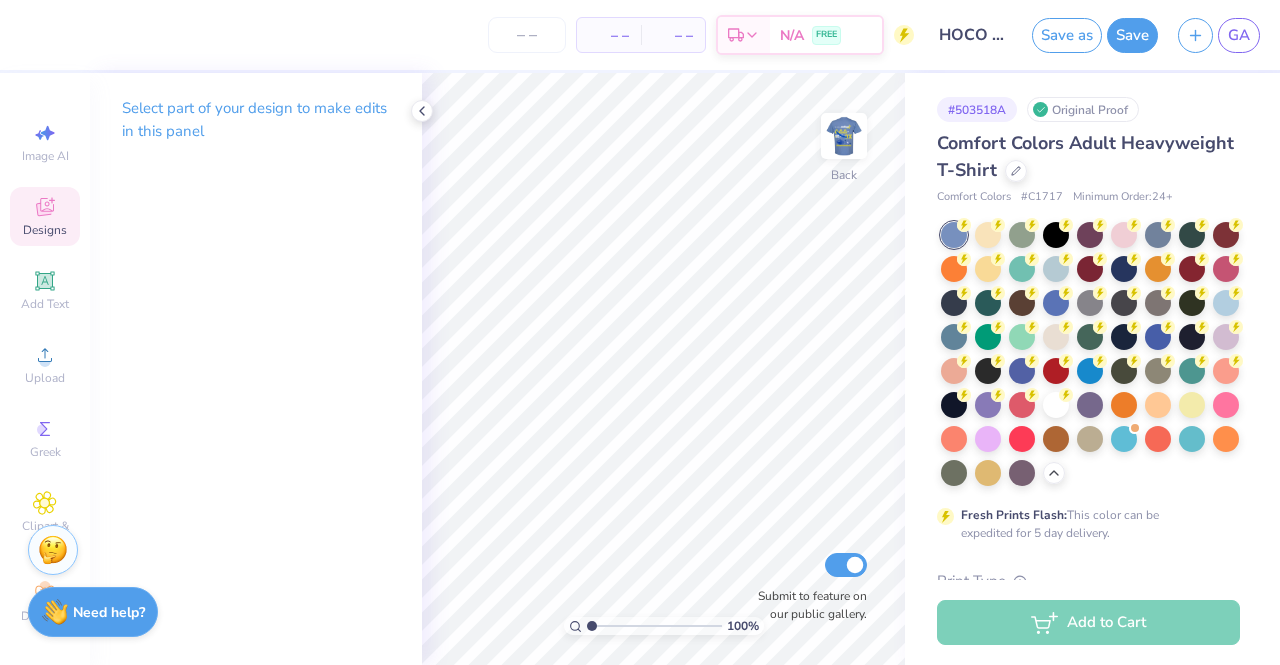 click 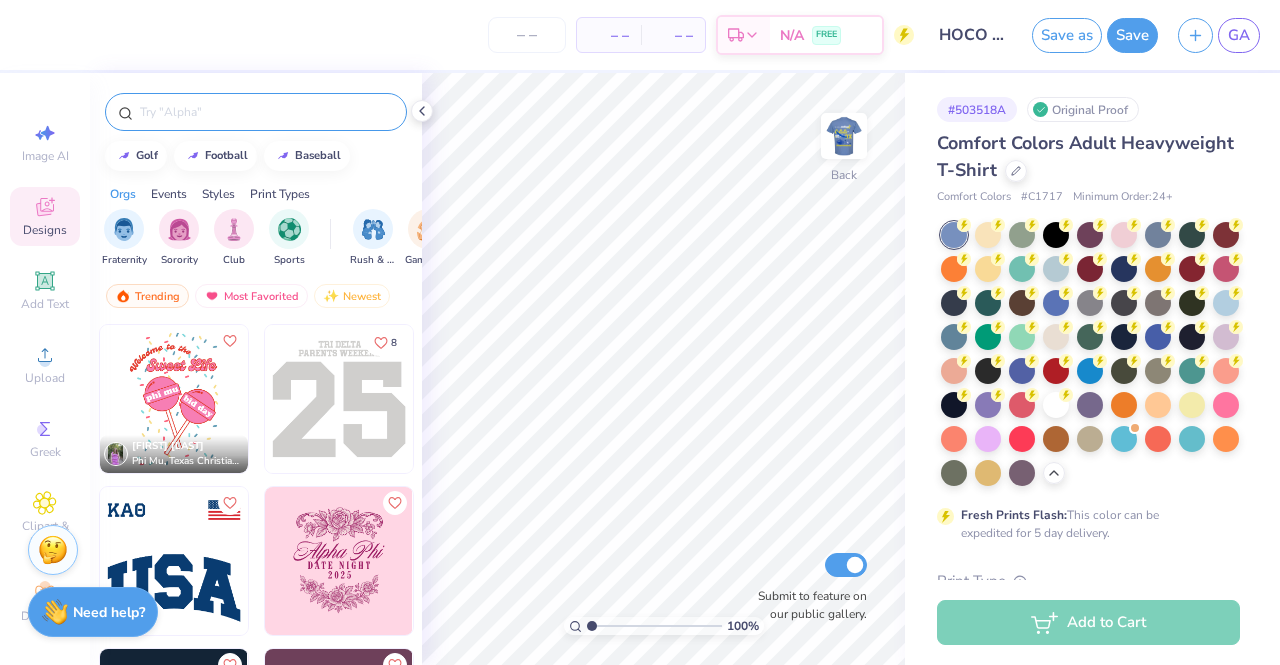 click at bounding box center (266, 112) 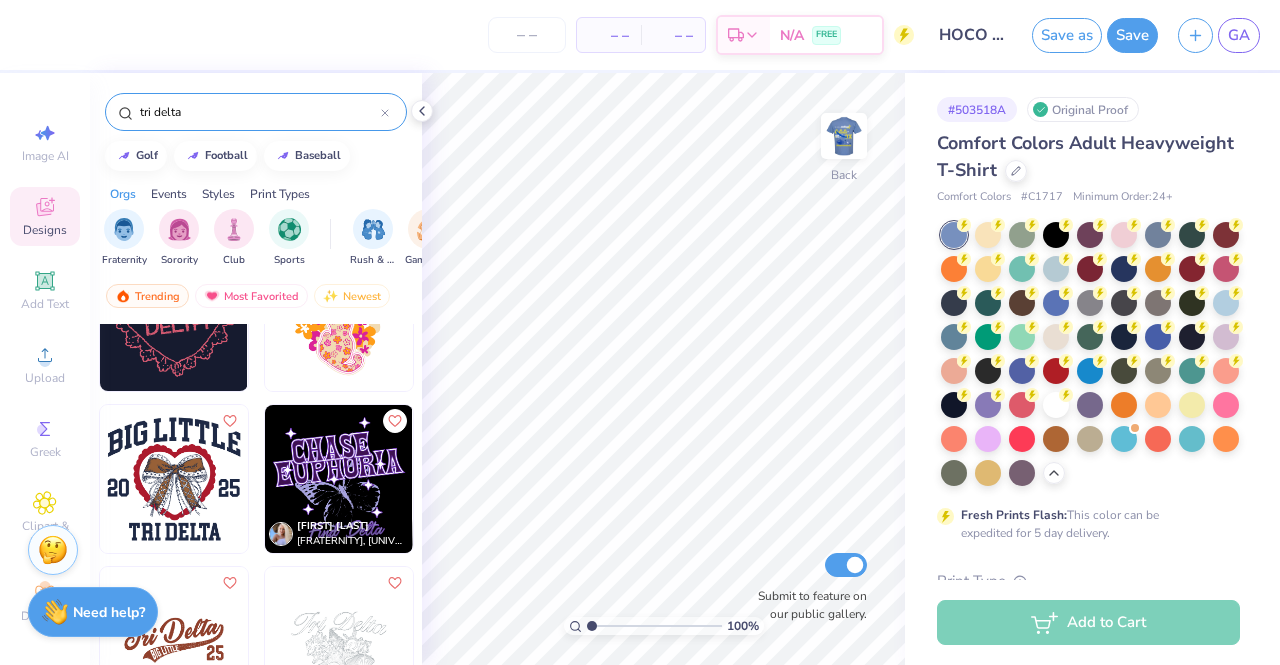 scroll, scrollTop: 0, scrollLeft: 0, axis: both 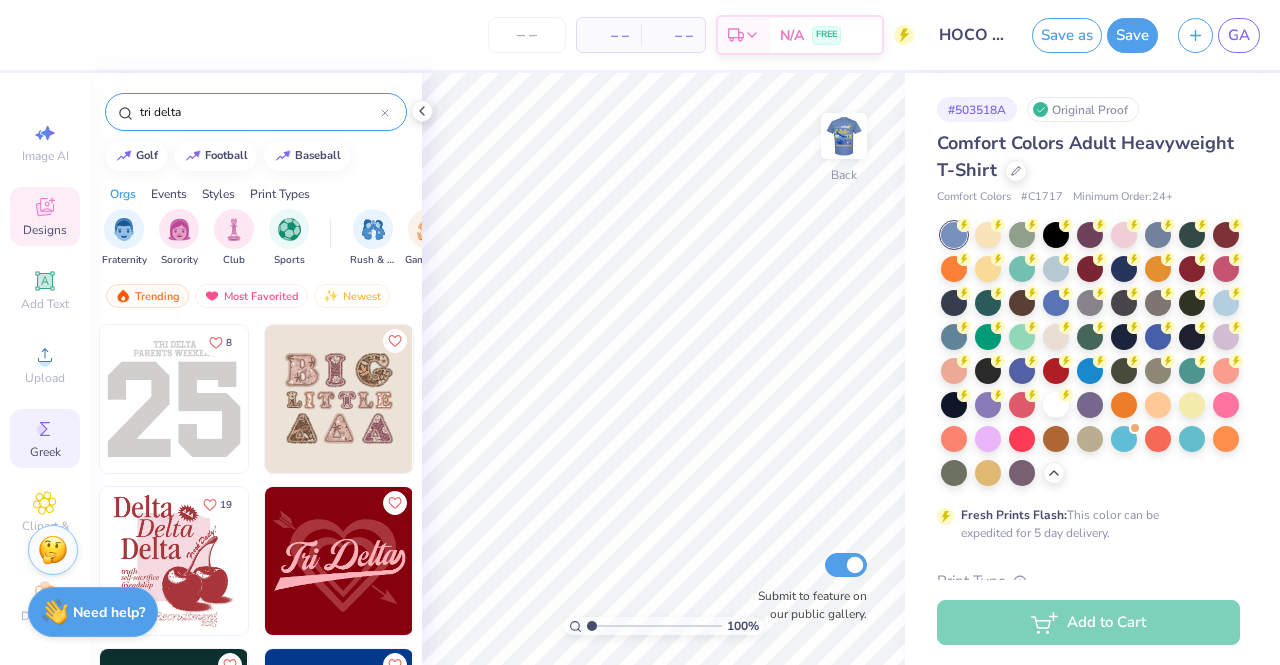 type on "tri delta" 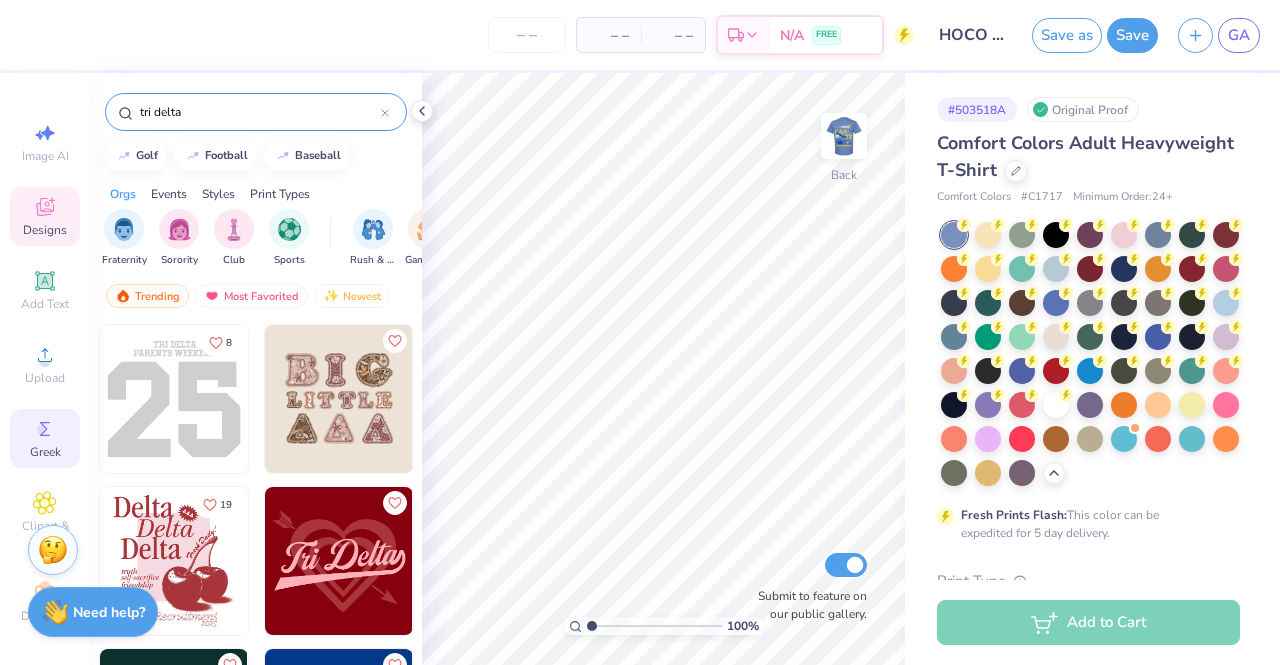 click on "Greek" at bounding box center (45, 438) 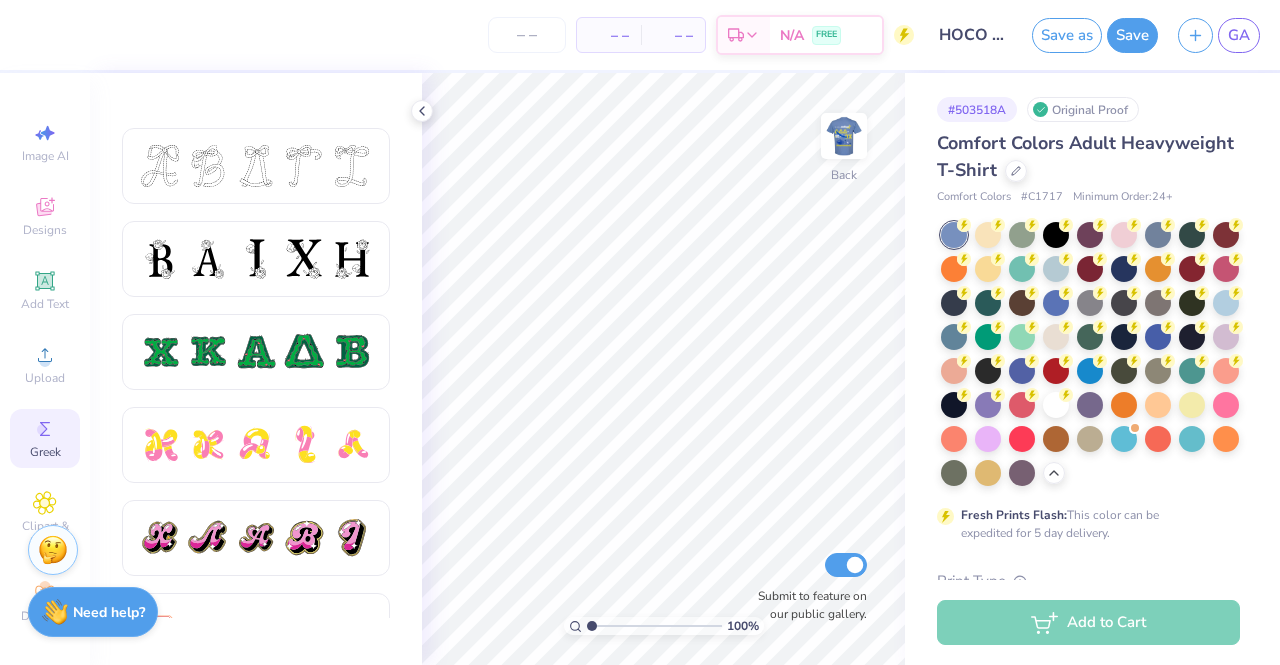 scroll, scrollTop: 1024, scrollLeft: 0, axis: vertical 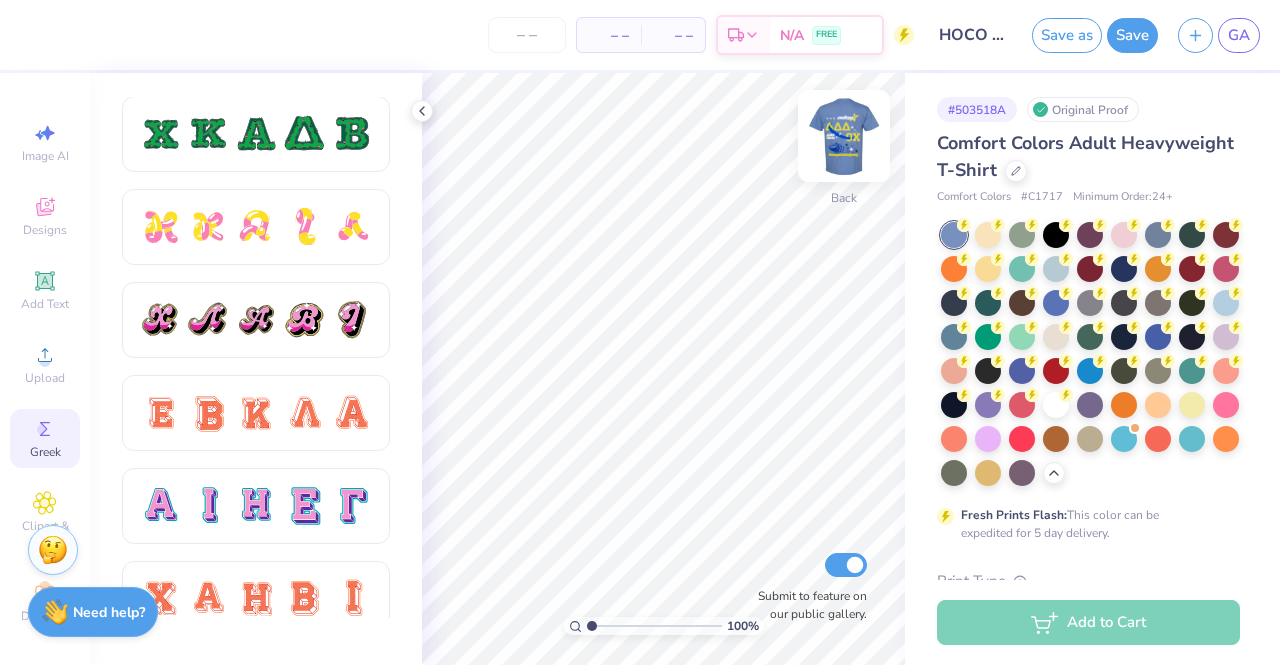 click at bounding box center [844, 136] 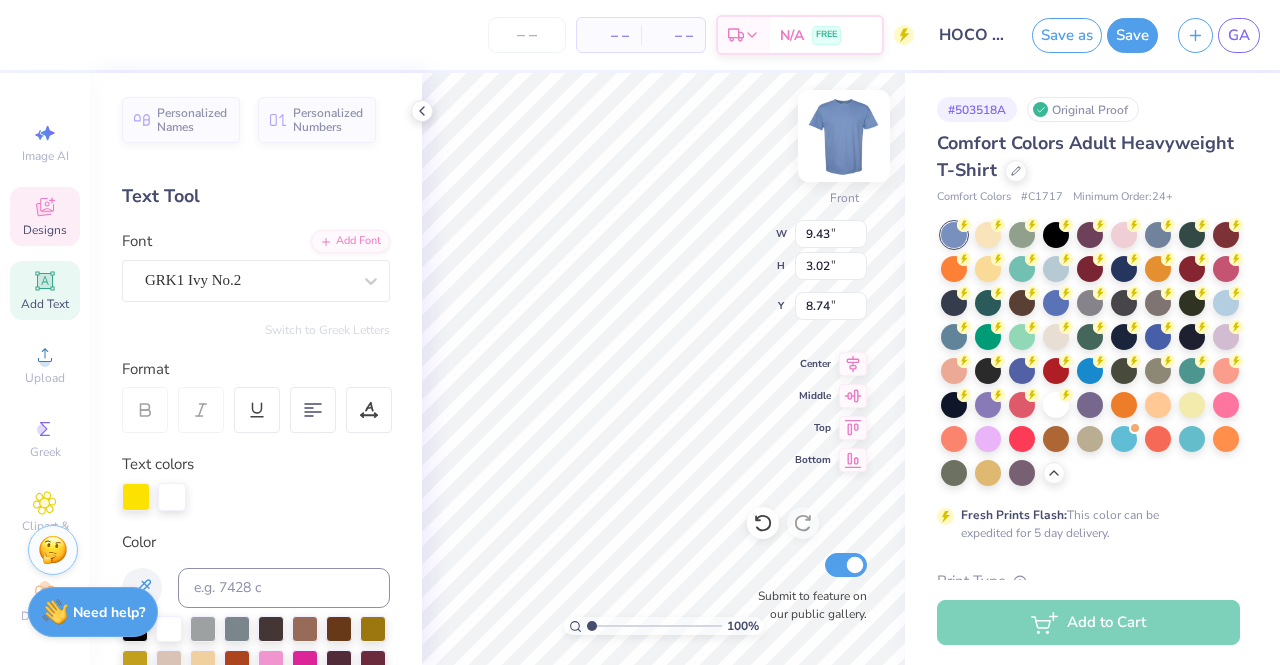 click at bounding box center (844, 136) 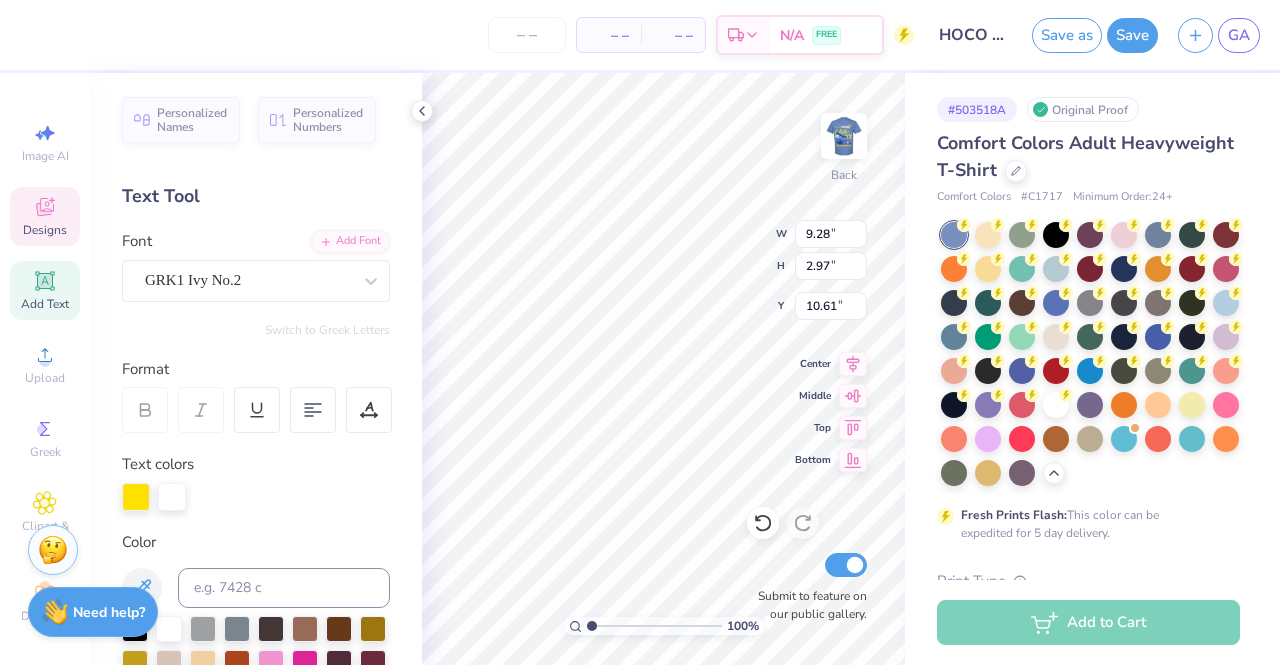 type on "10.61" 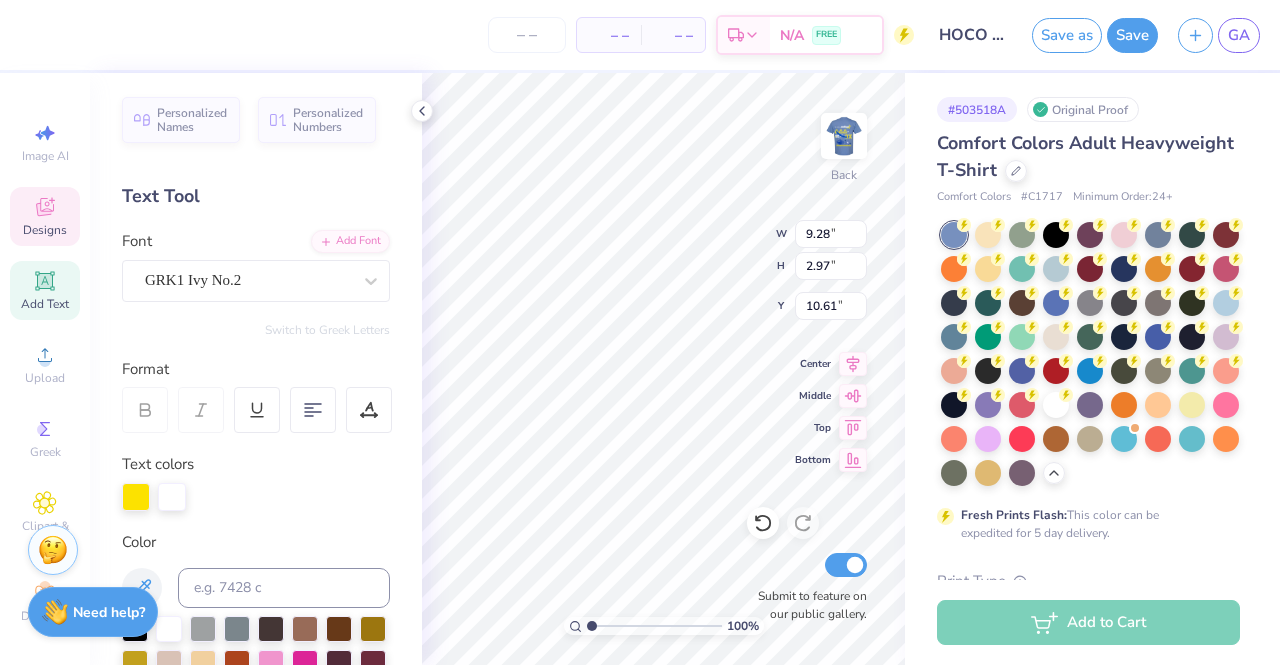 scroll, scrollTop: 16, scrollLeft: 2, axis: both 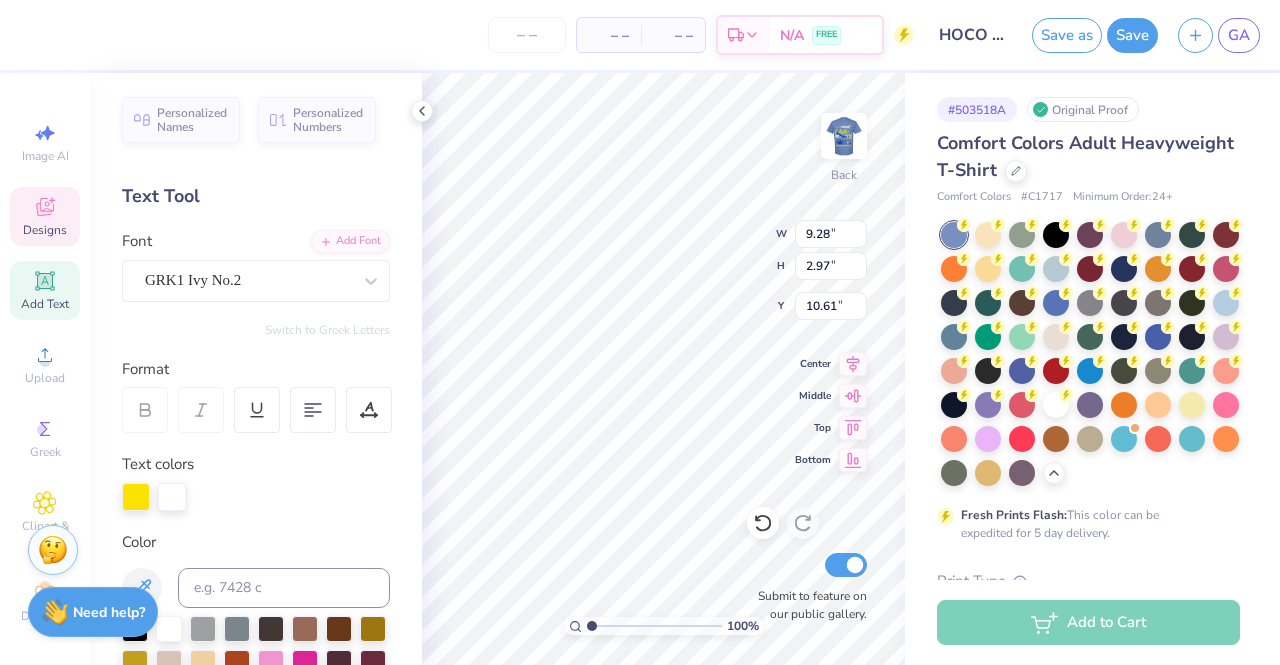 type on "Ox" 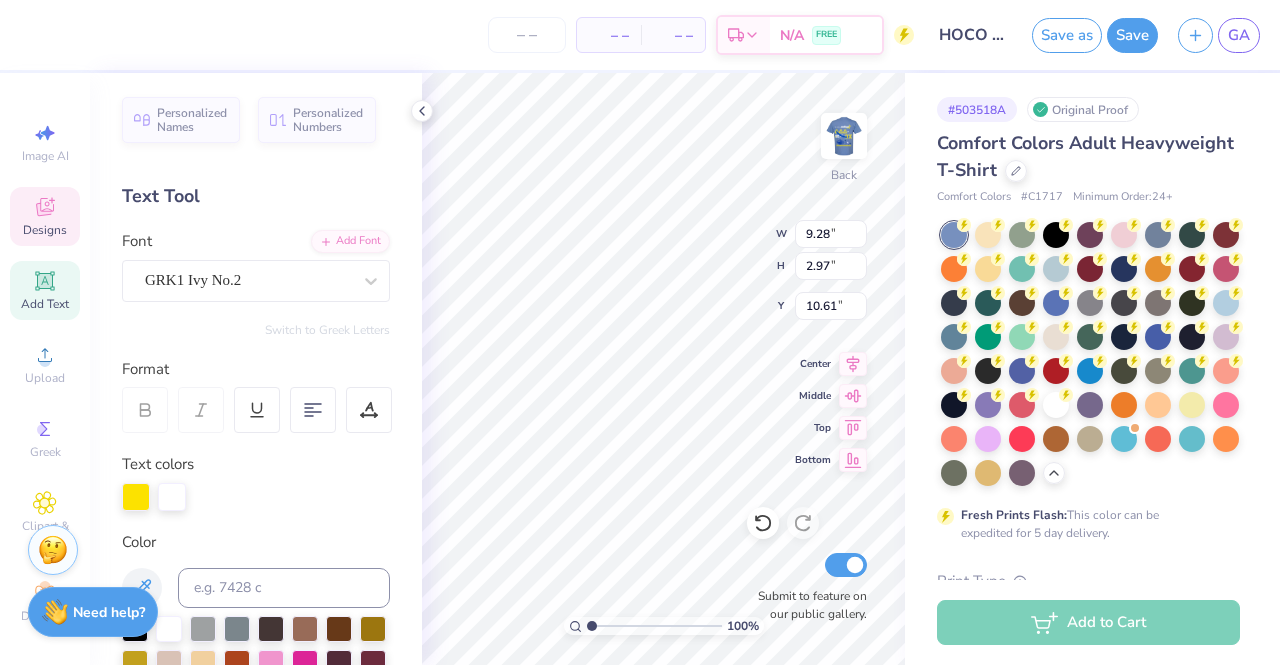 scroll, scrollTop: 16, scrollLeft: 1, axis: both 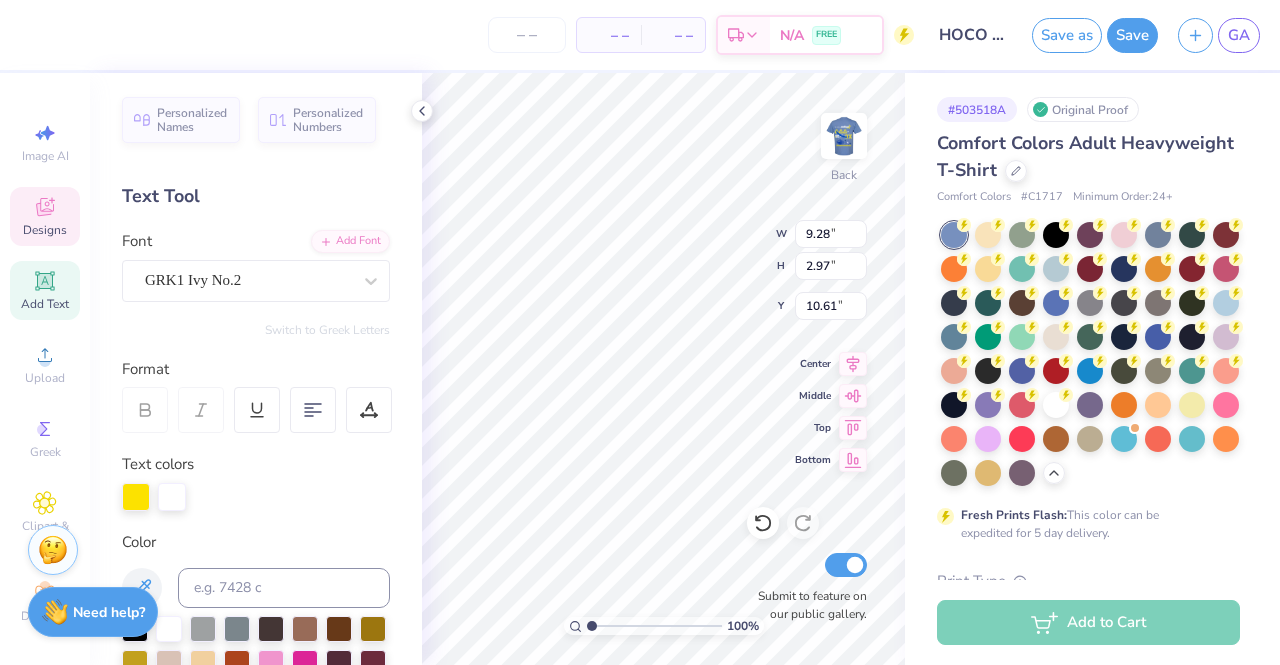 type on "0" 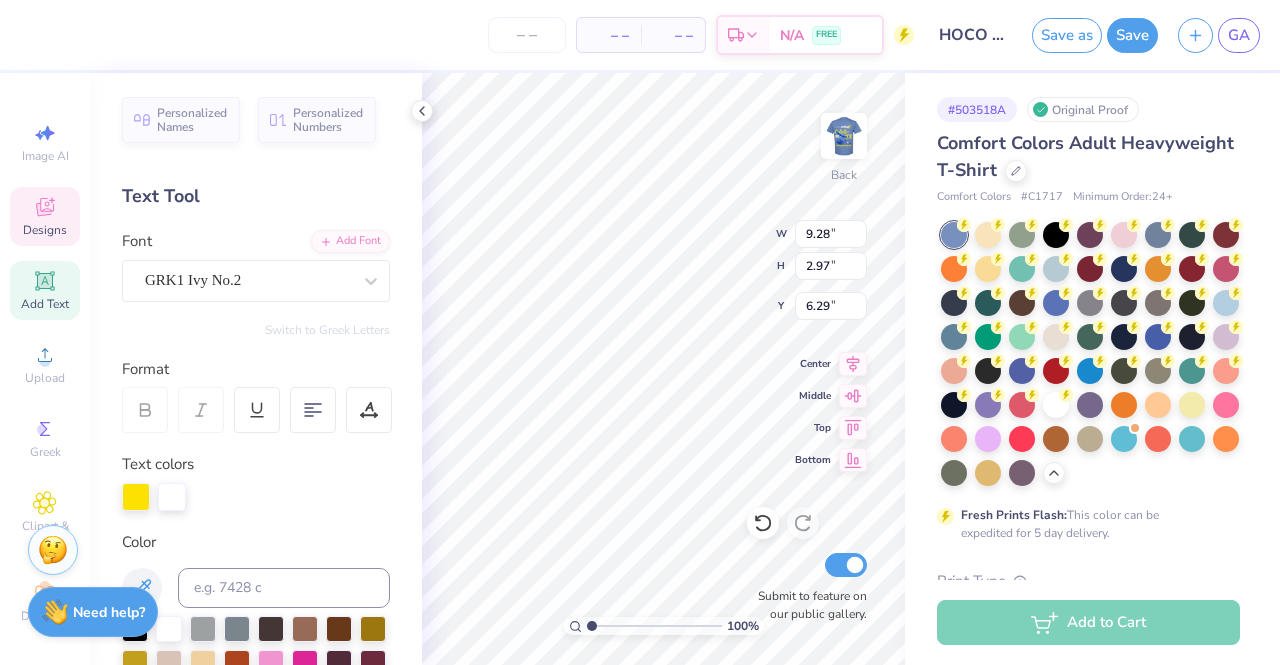 type on "5.99" 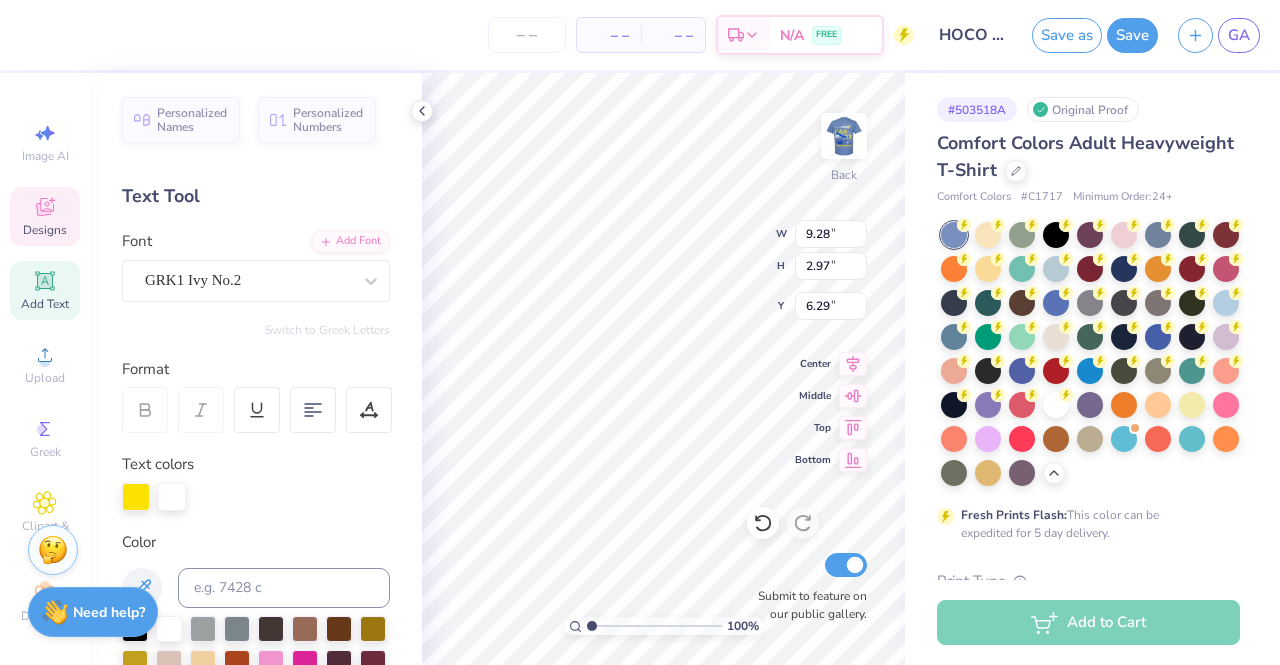 type on "1.92" 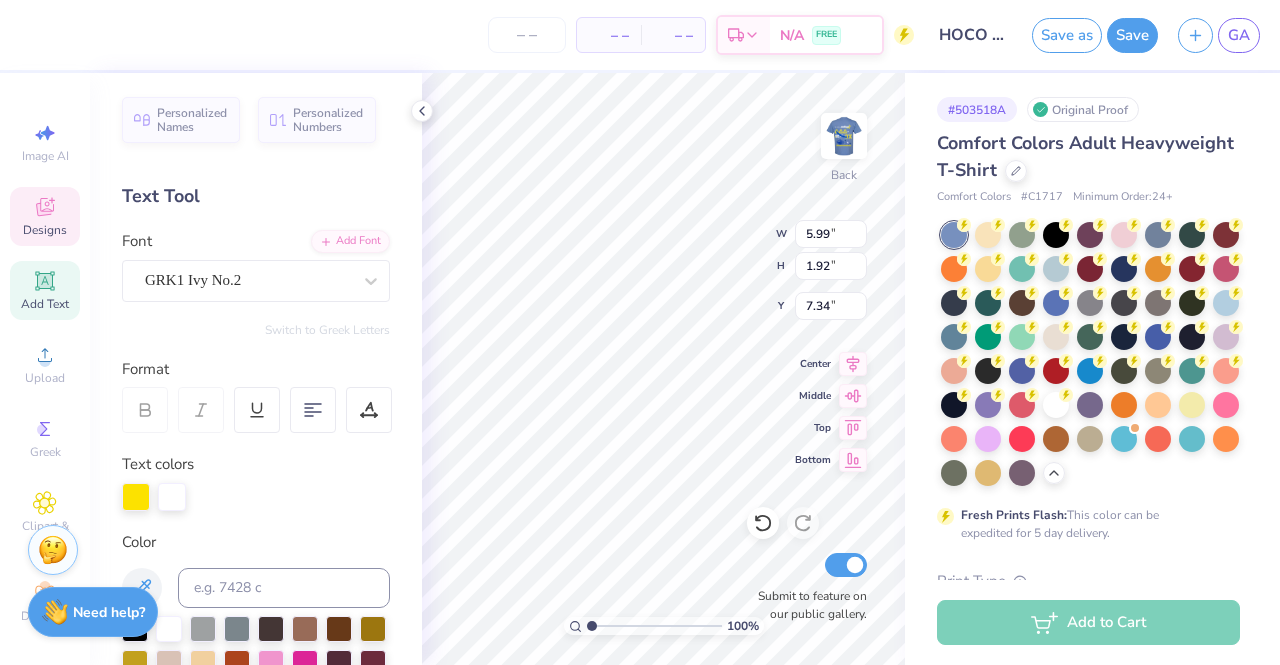 type on "3.79" 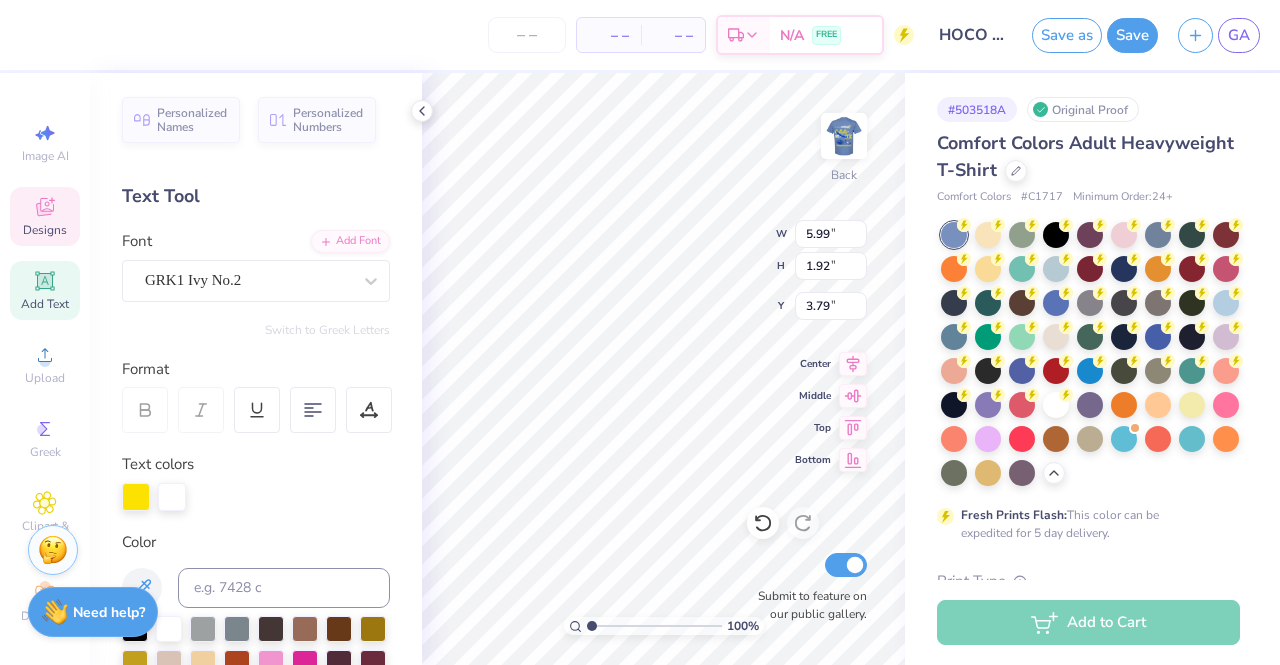 type on "5.12" 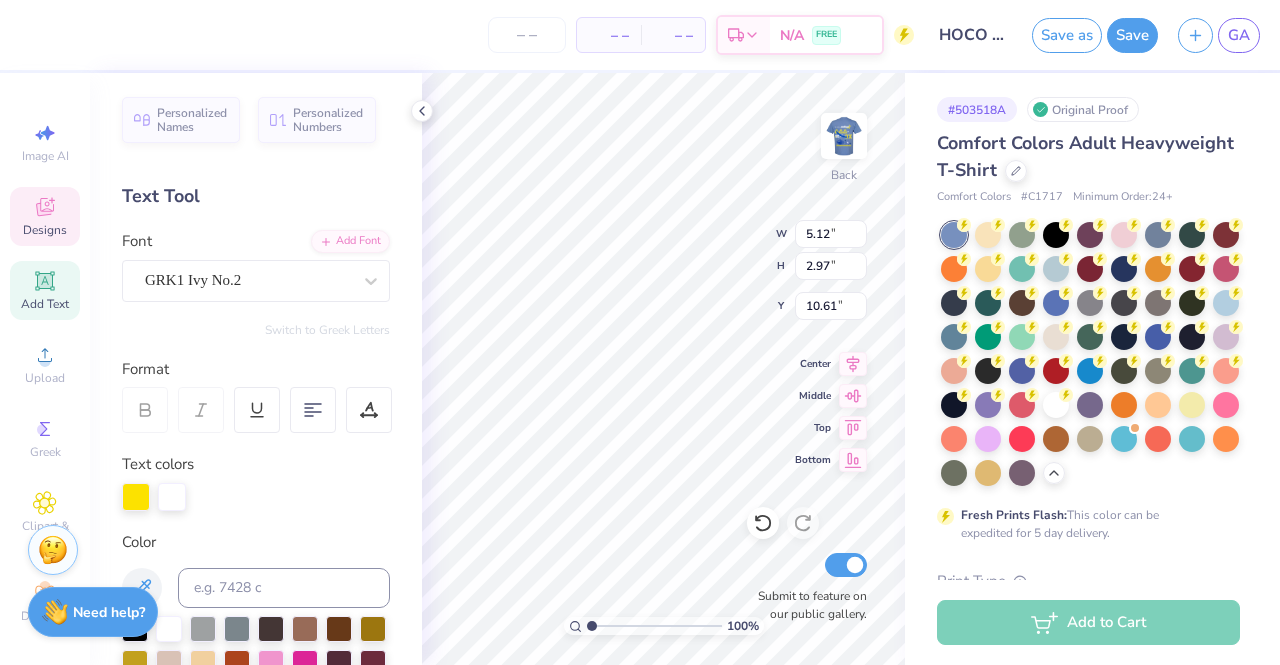 type on "3.22" 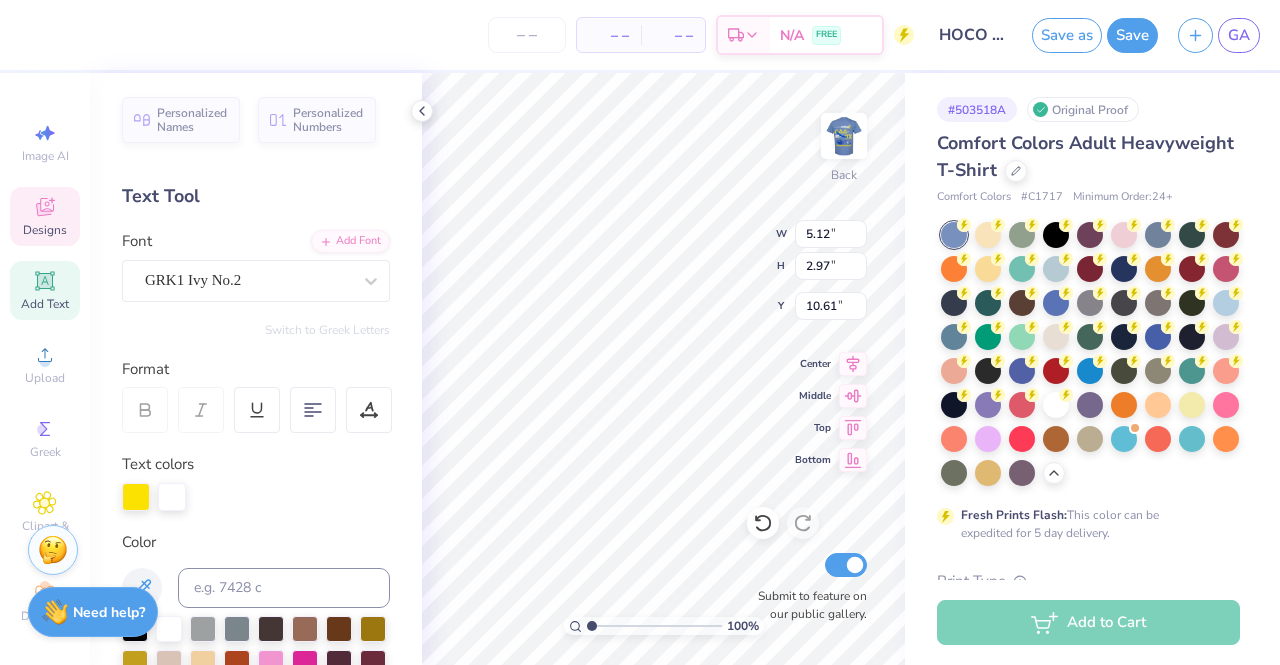 type on "1.87" 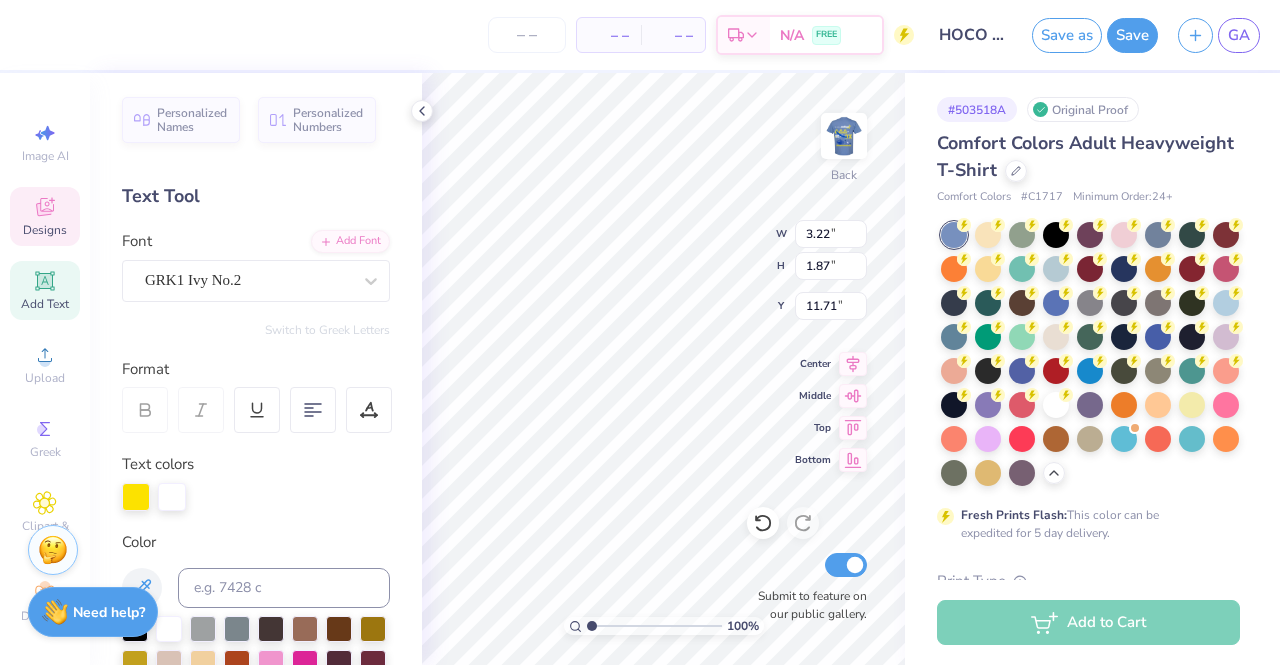 type on "6.30" 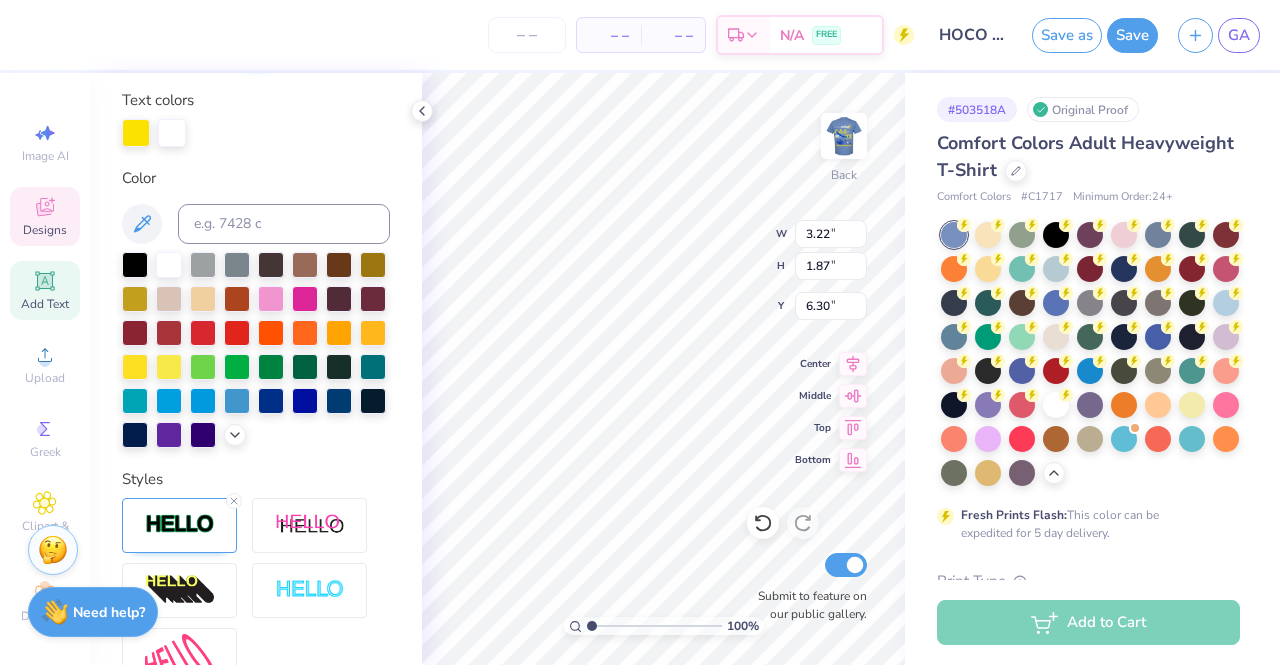 scroll, scrollTop: 608, scrollLeft: 0, axis: vertical 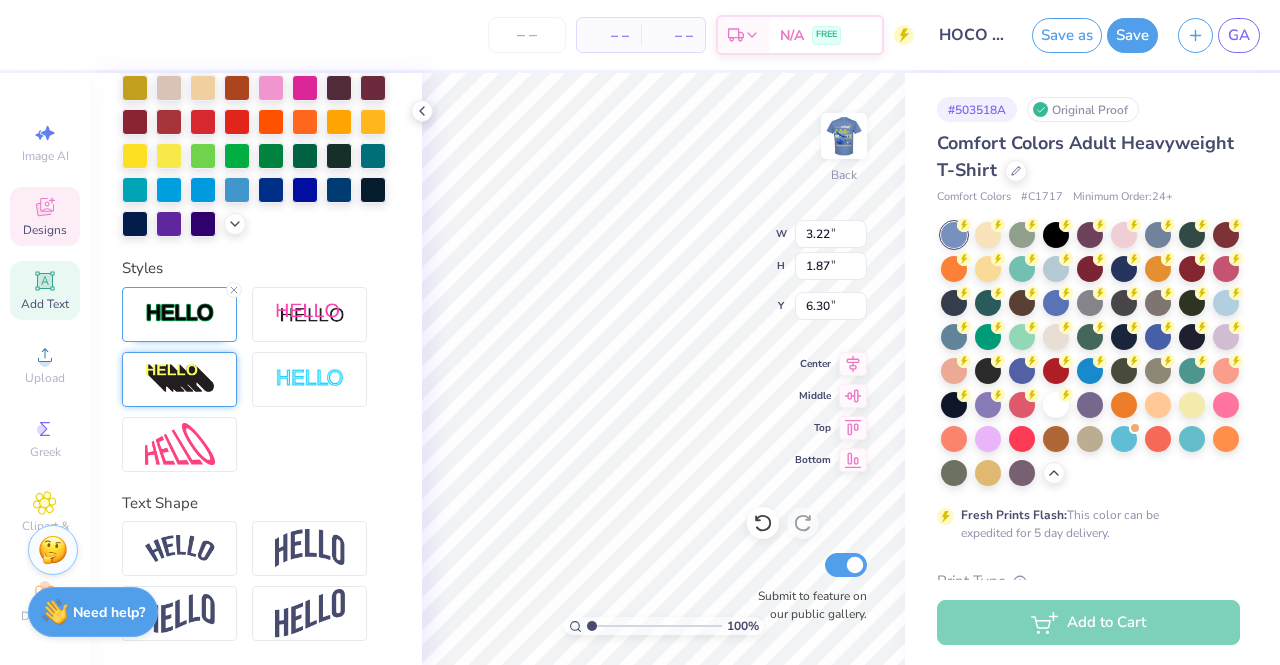 click at bounding box center (180, 379) 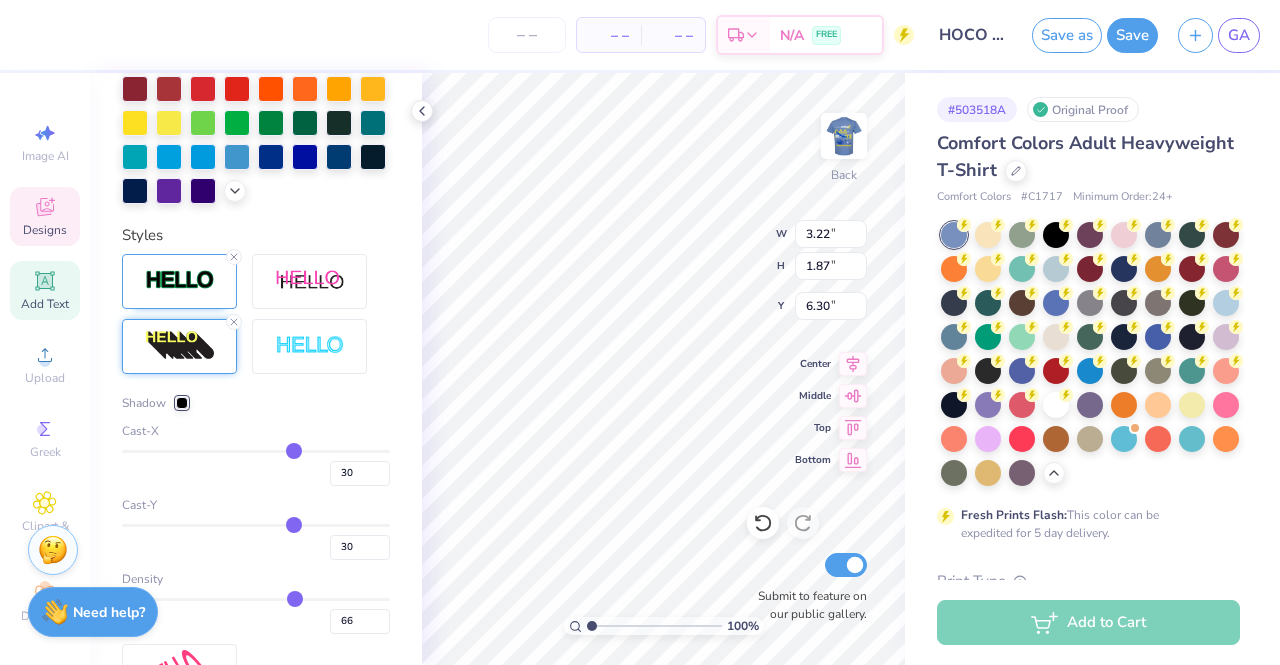 type on "4.16" 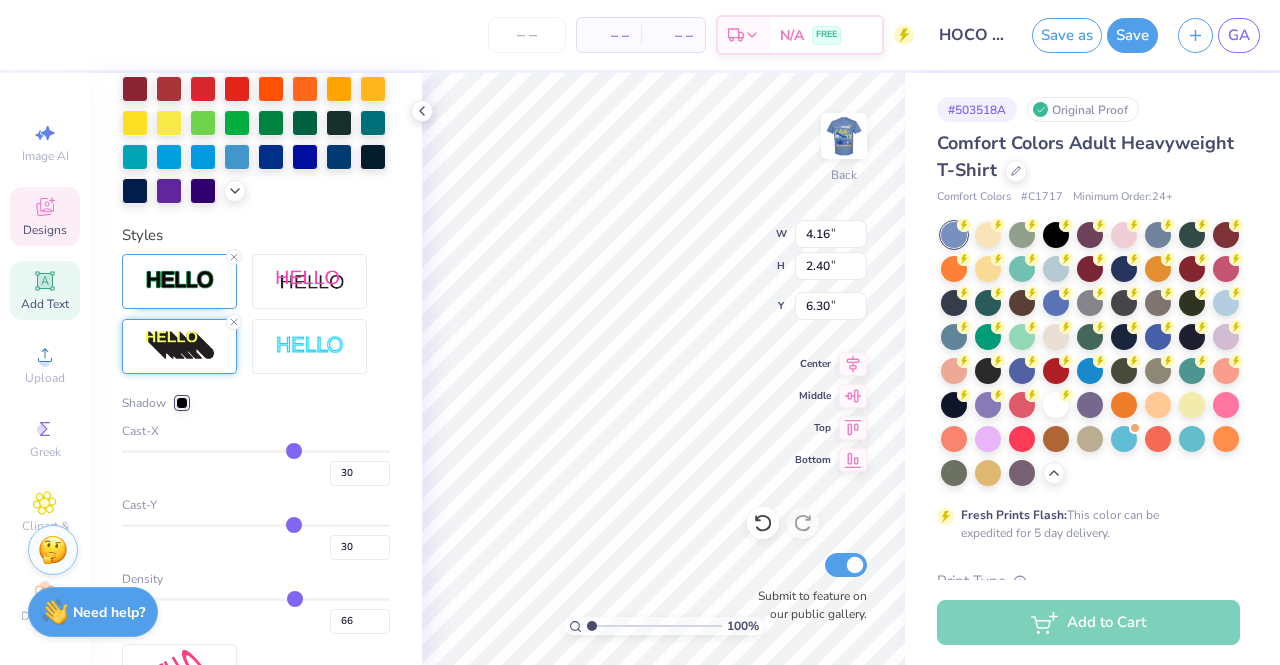 type on "5.99" 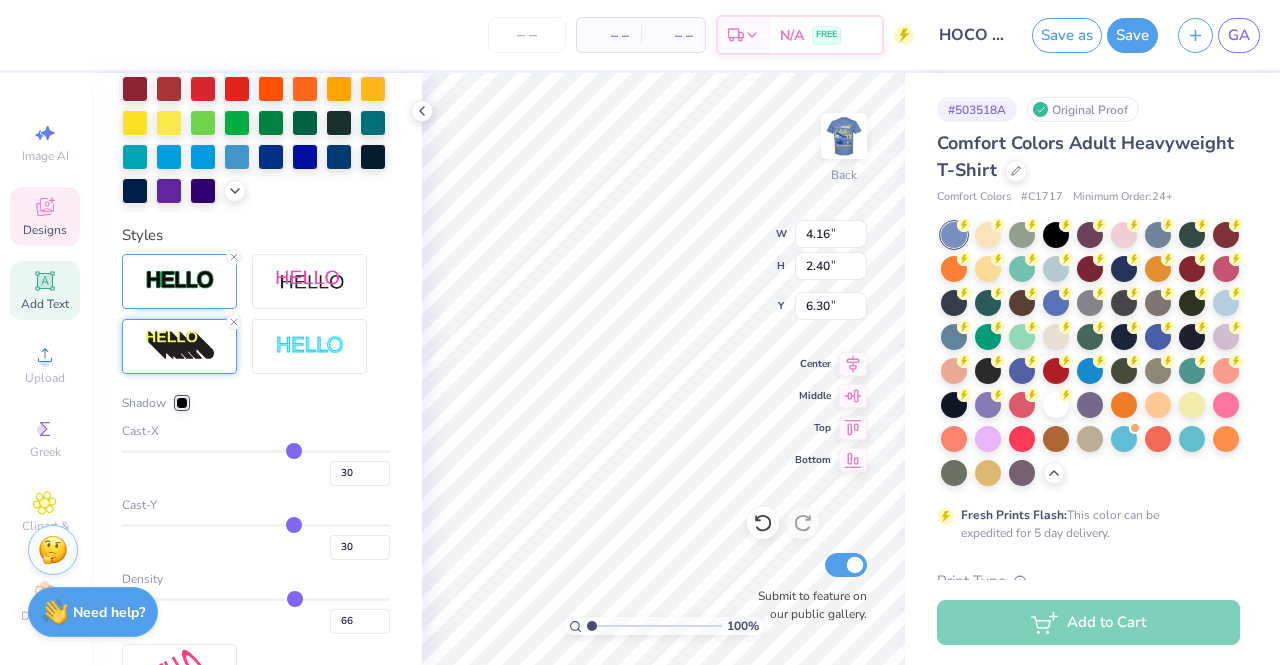 type on "1.92" 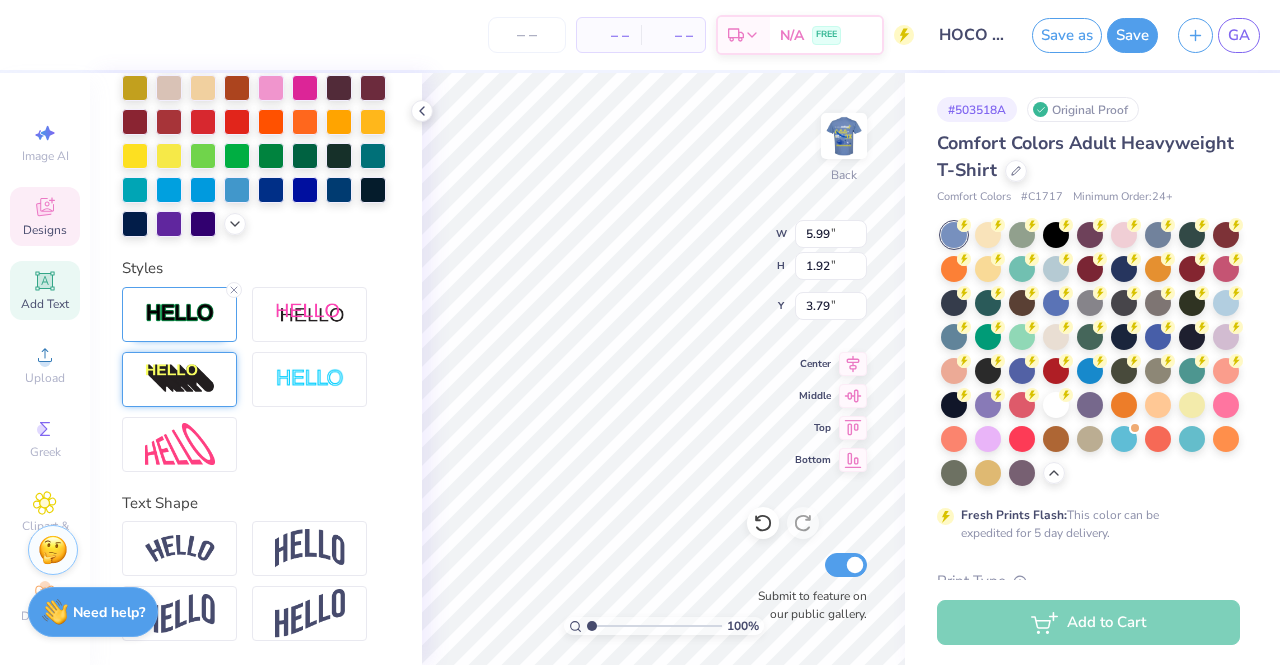 click at bounding box center (180, 379) 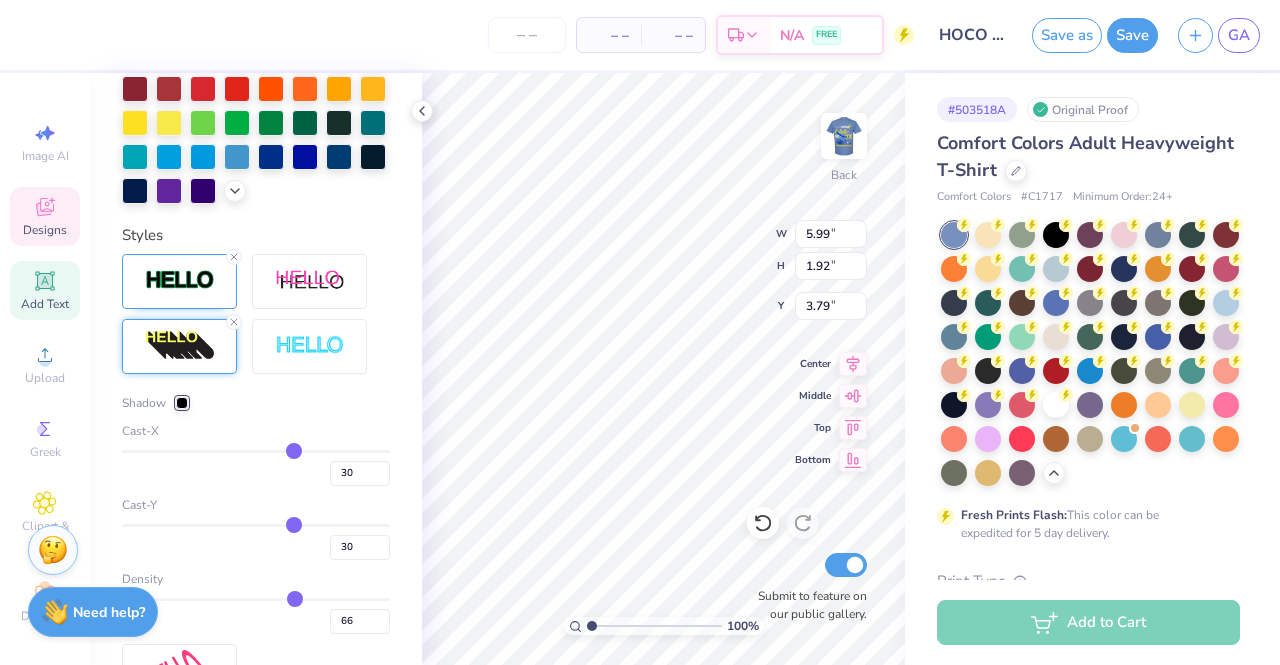 type on "7.77" 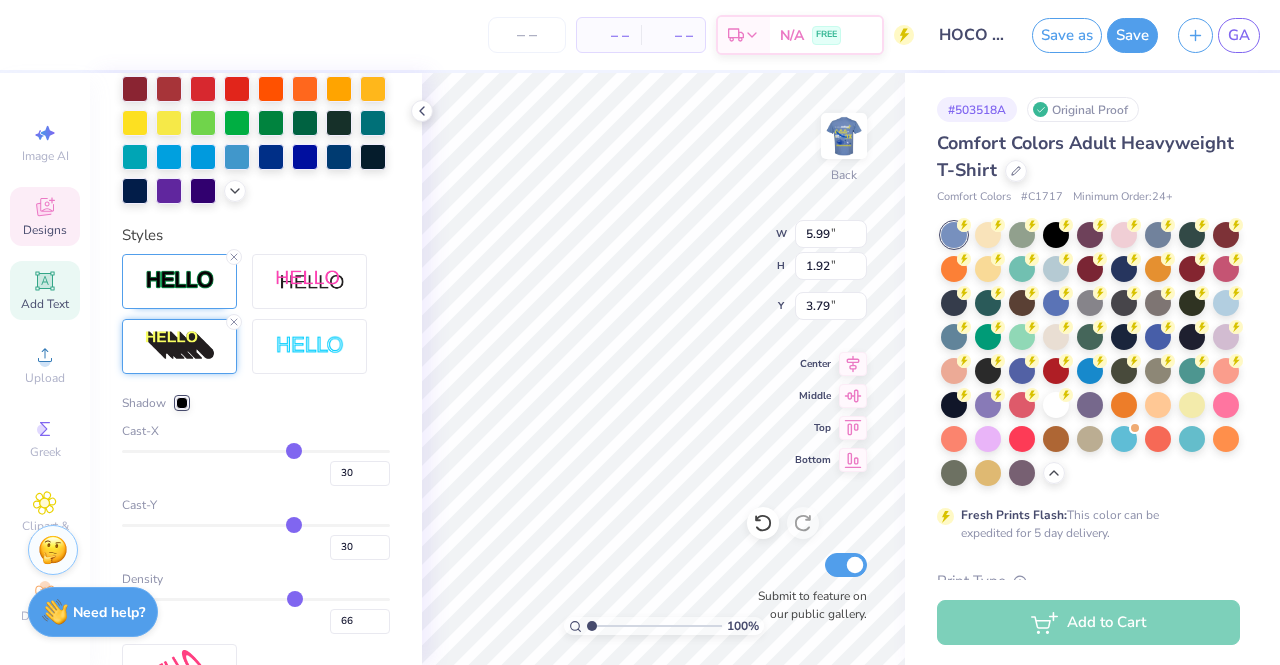 type on "2.47" 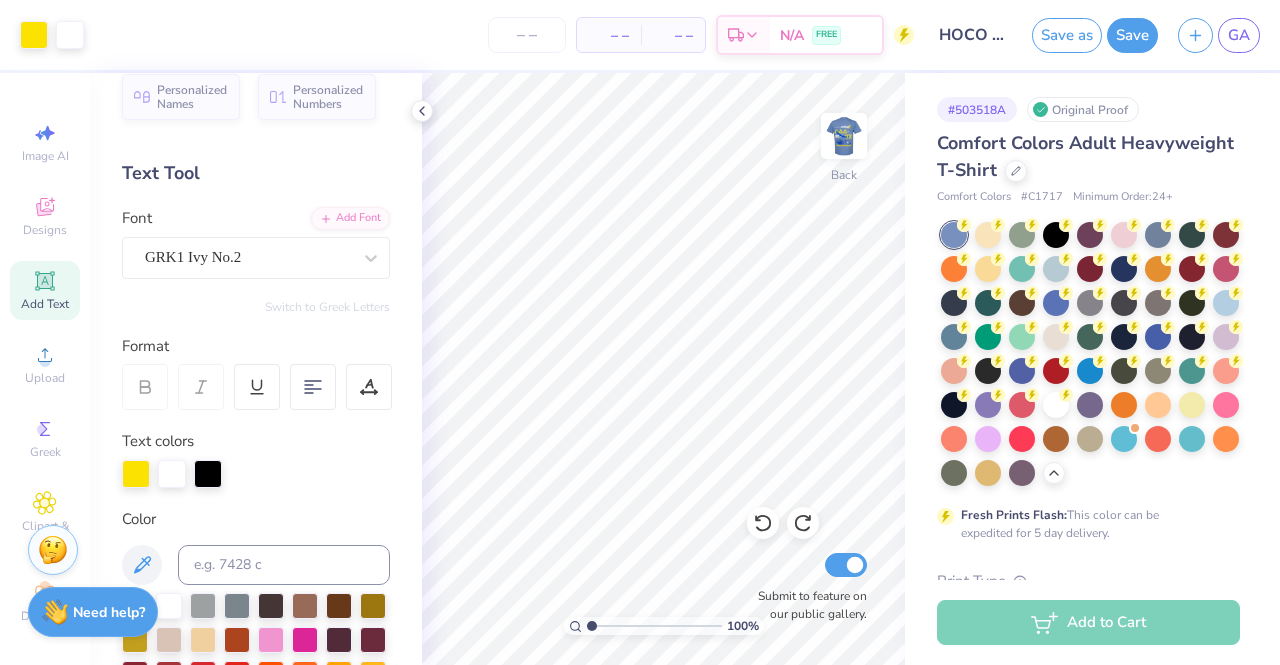 scroll, scrollTop: 0, scrollLeft: 0, axis: both 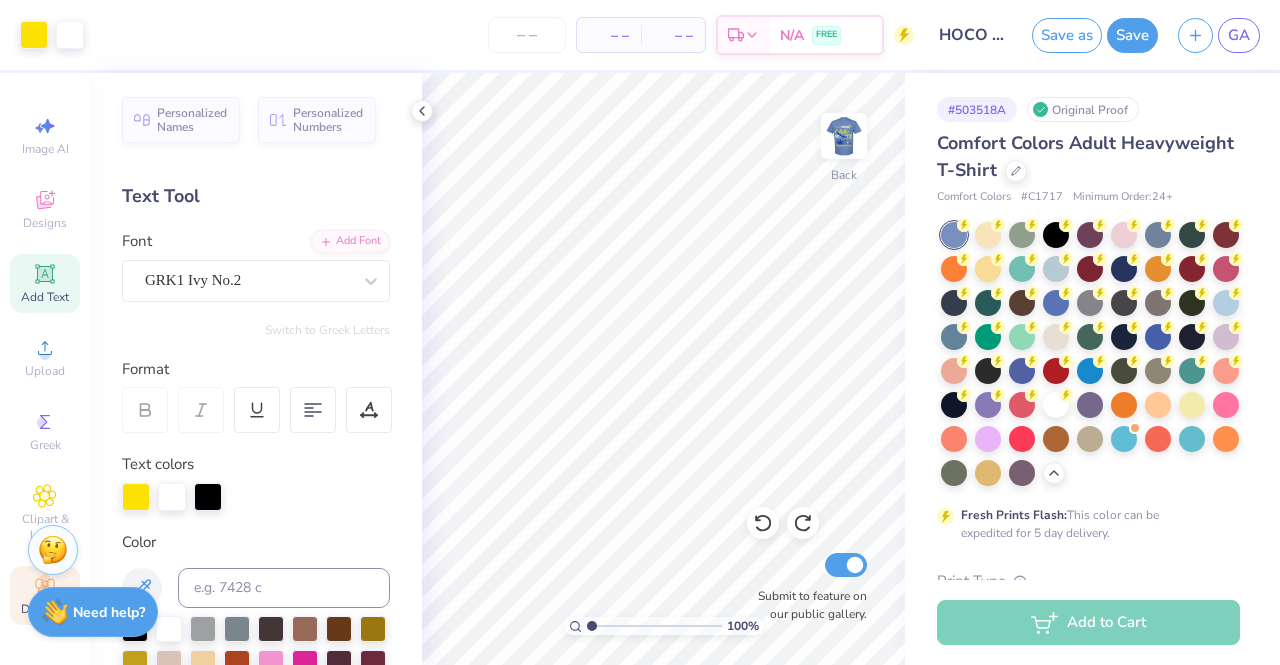 click on "Decorate" at bounding box center [45, 609] 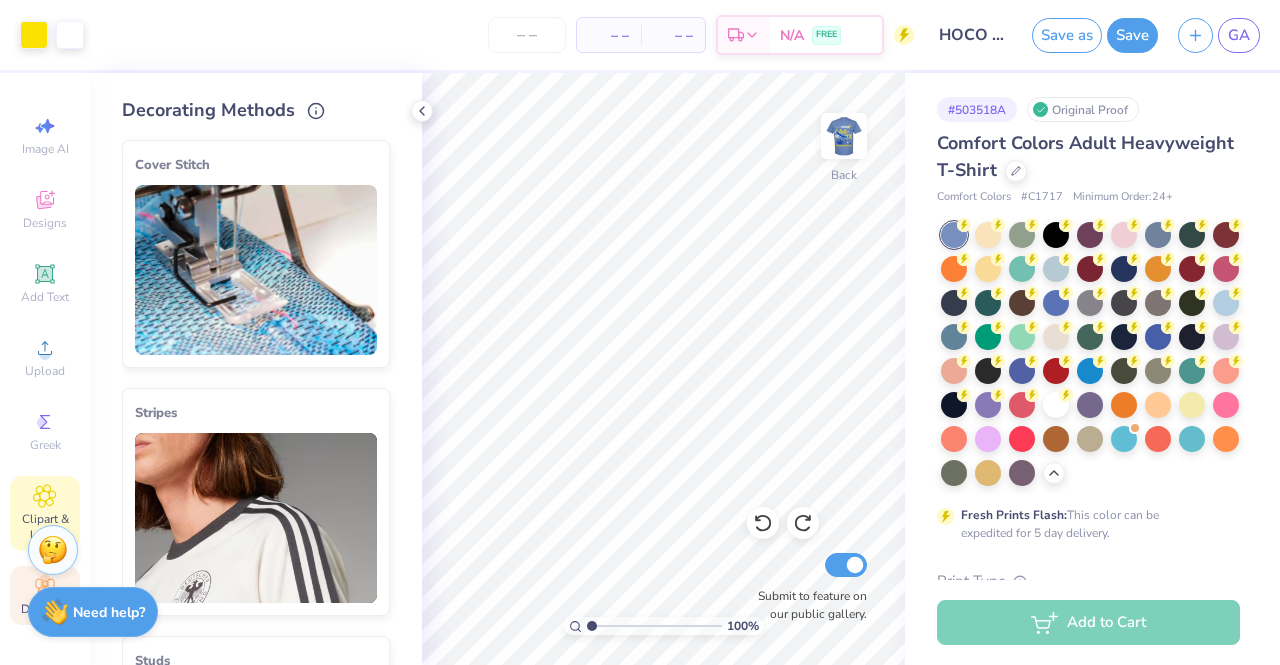 click on "Clipart & logos" at bounding box center (45, 527) 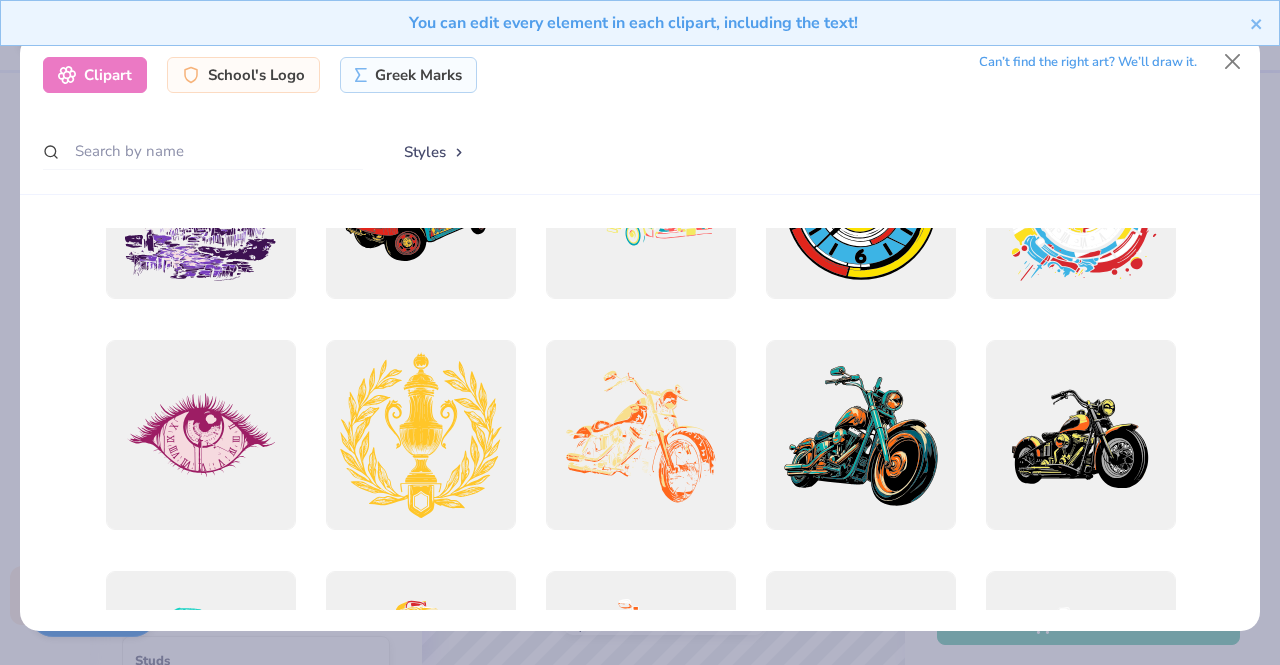 scroll, scrollTop: 0, scrollLeft: 0, axis: both 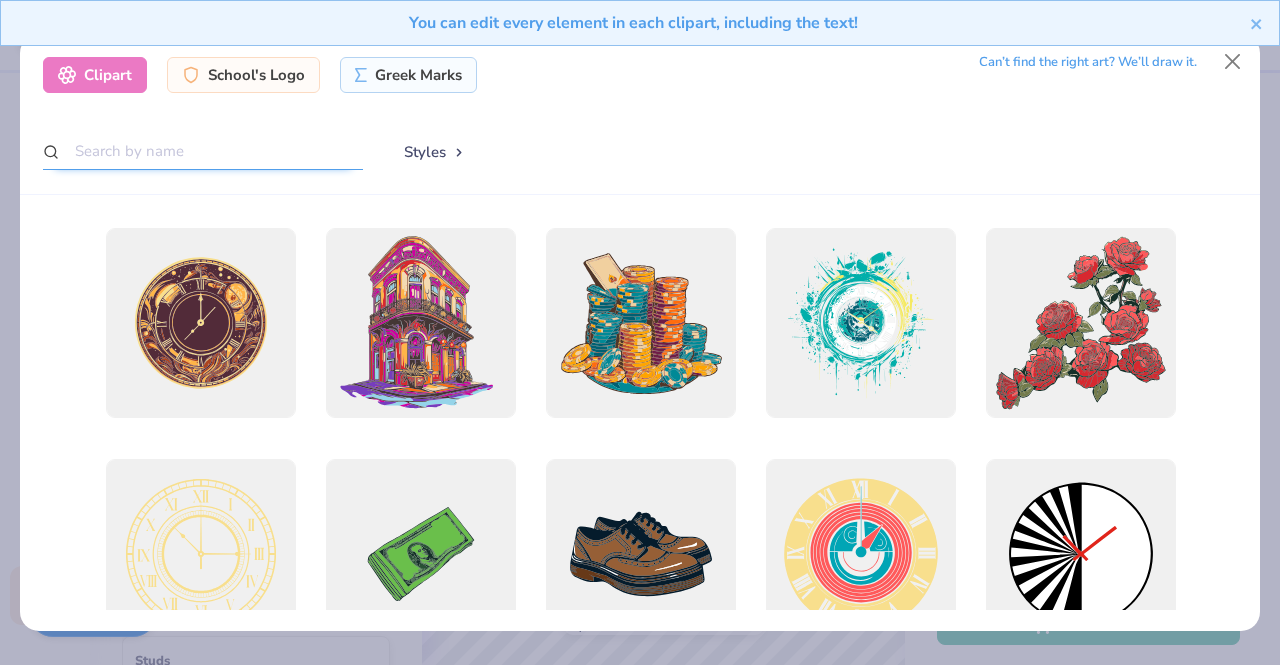 click at bounding box center (203, 151) 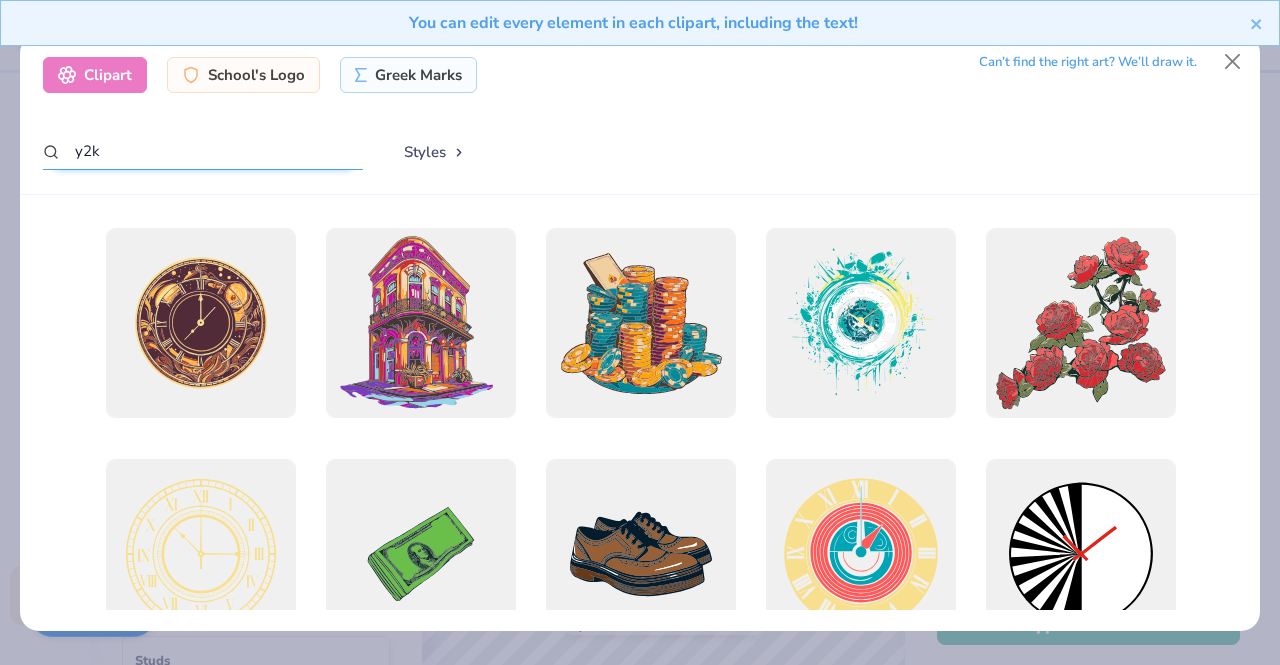 type on "y2k" 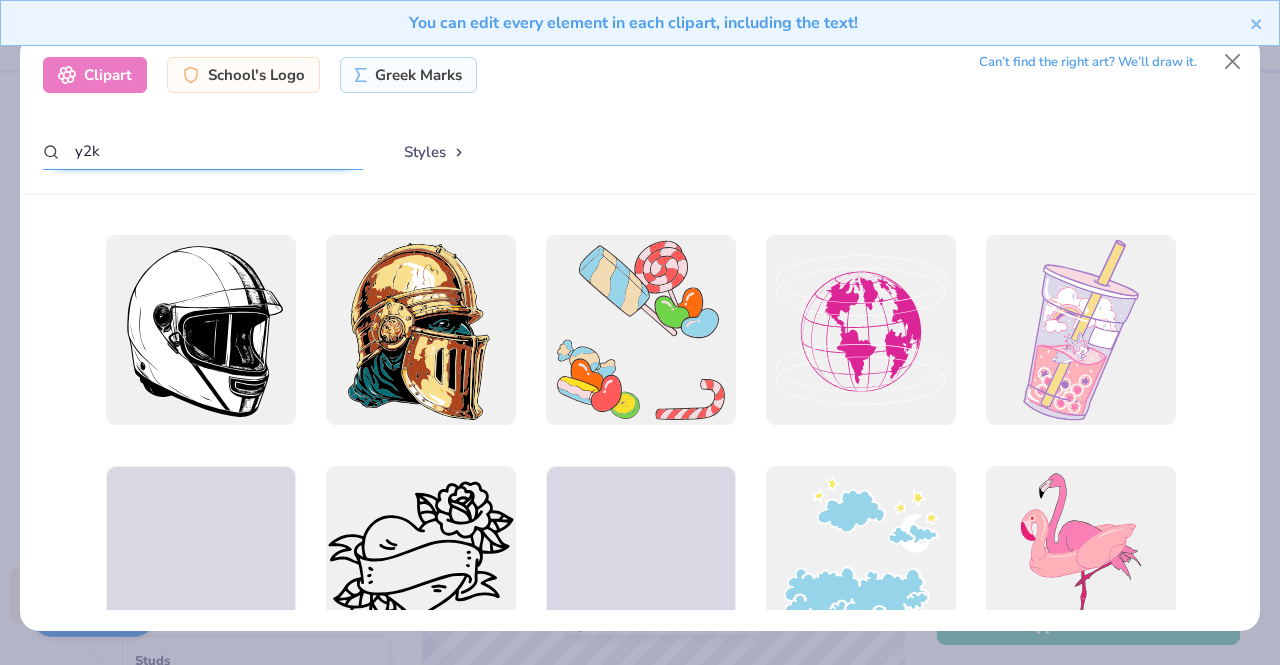 scroll, scrollTop: 5076, scrollLeft: 0, axis: vertical 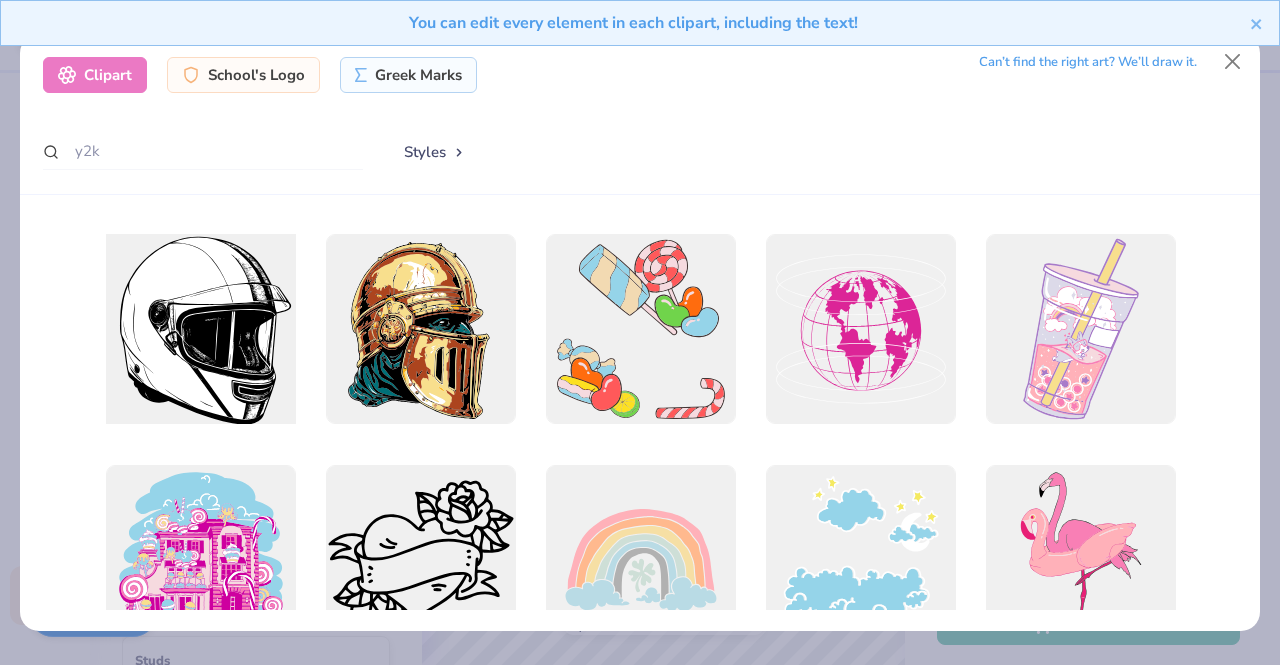 click at bounding box center [200, 328] 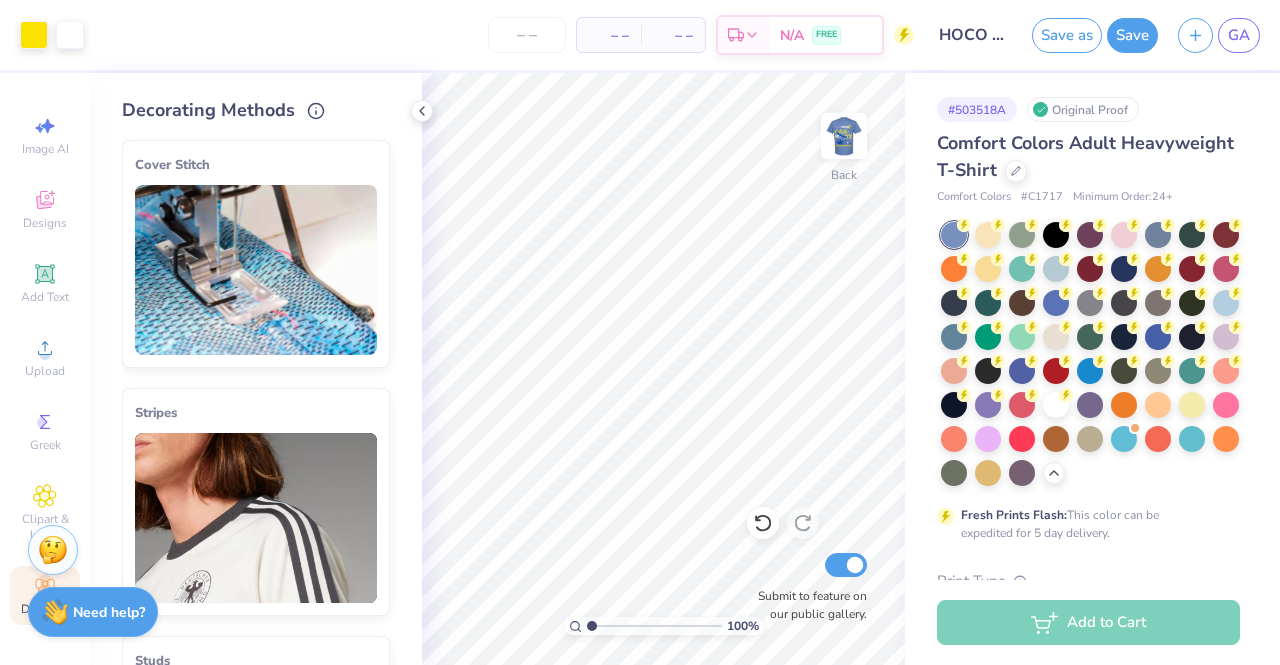 click on "Decorate" at bounding box center [45, 595] 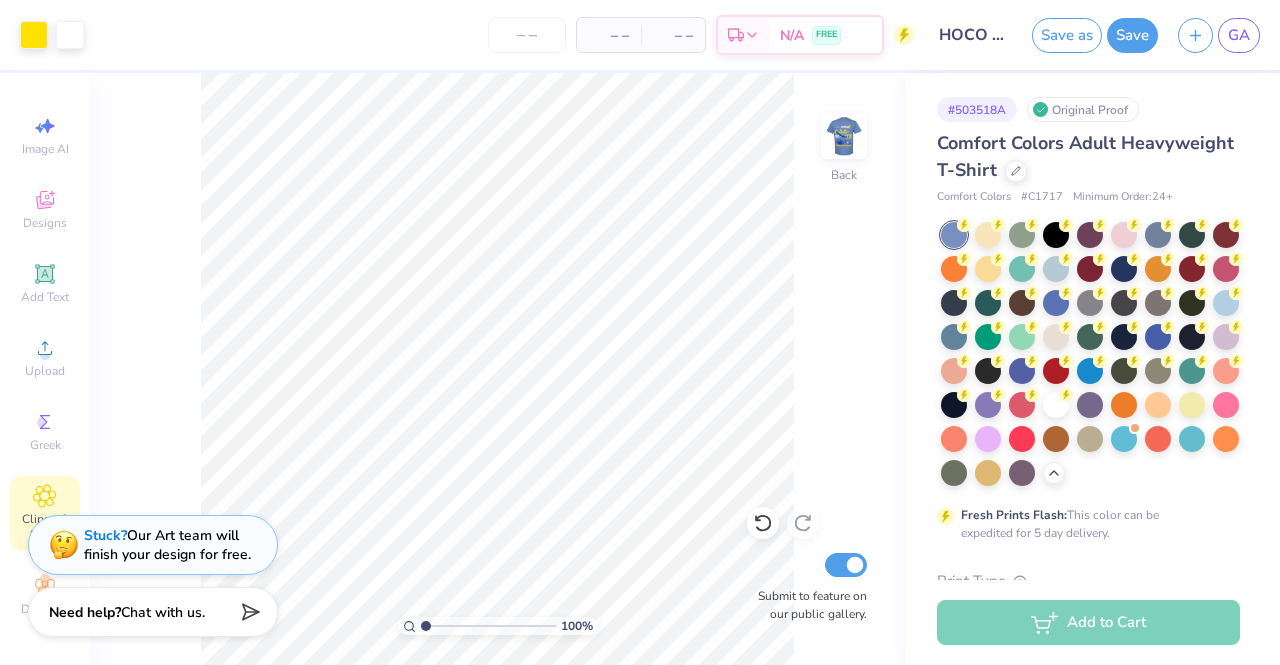 click 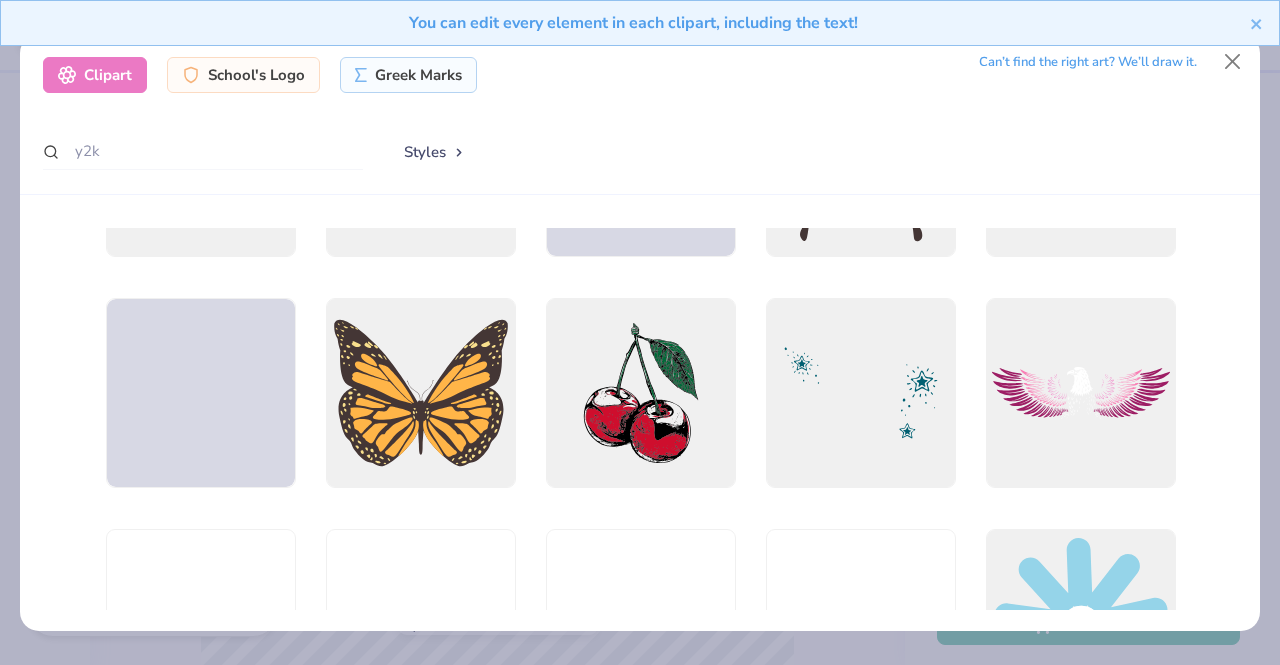 scroll, scrollTop: 8378, scrollLeft: 0, axis: vertical 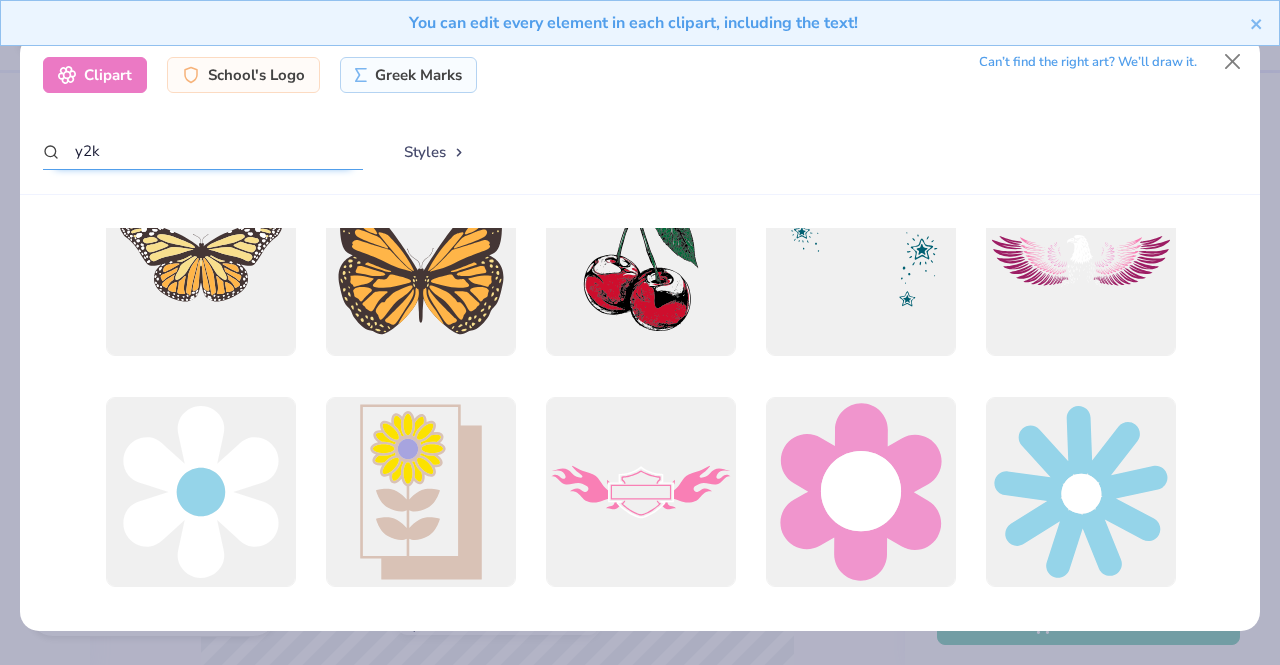 click on "y2k" at bounding box center (203, 151) 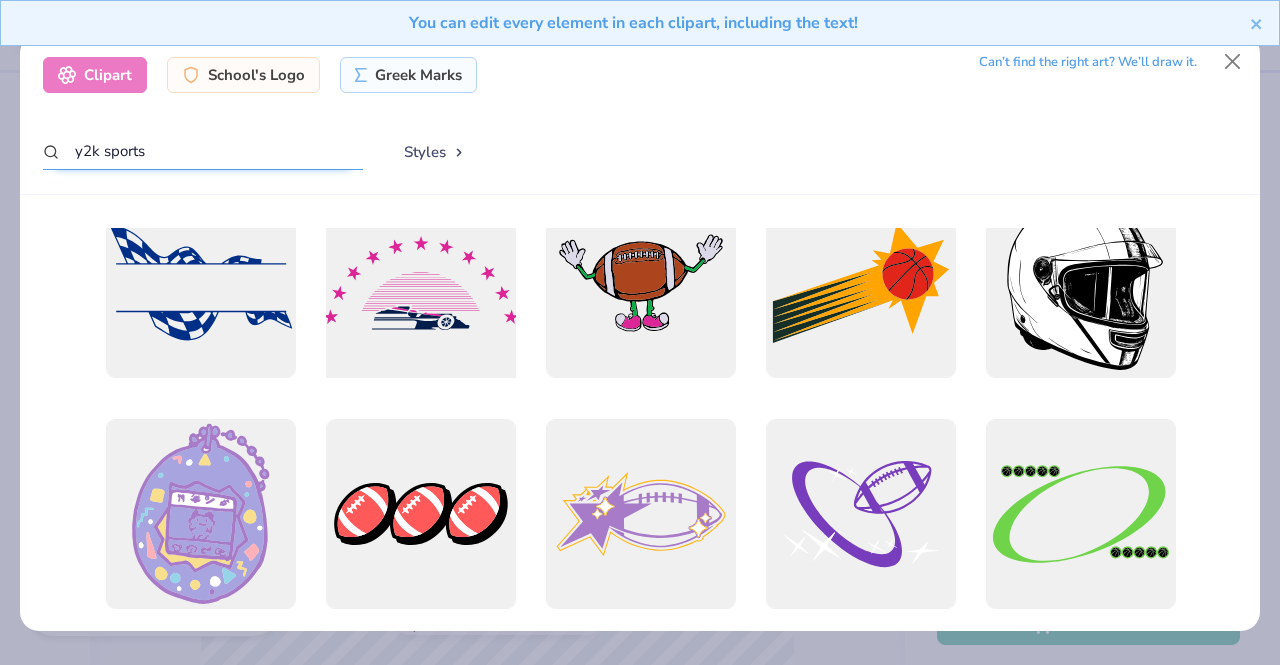 scroll, scrollTop: 0, scrollLeft: 0, axis: both 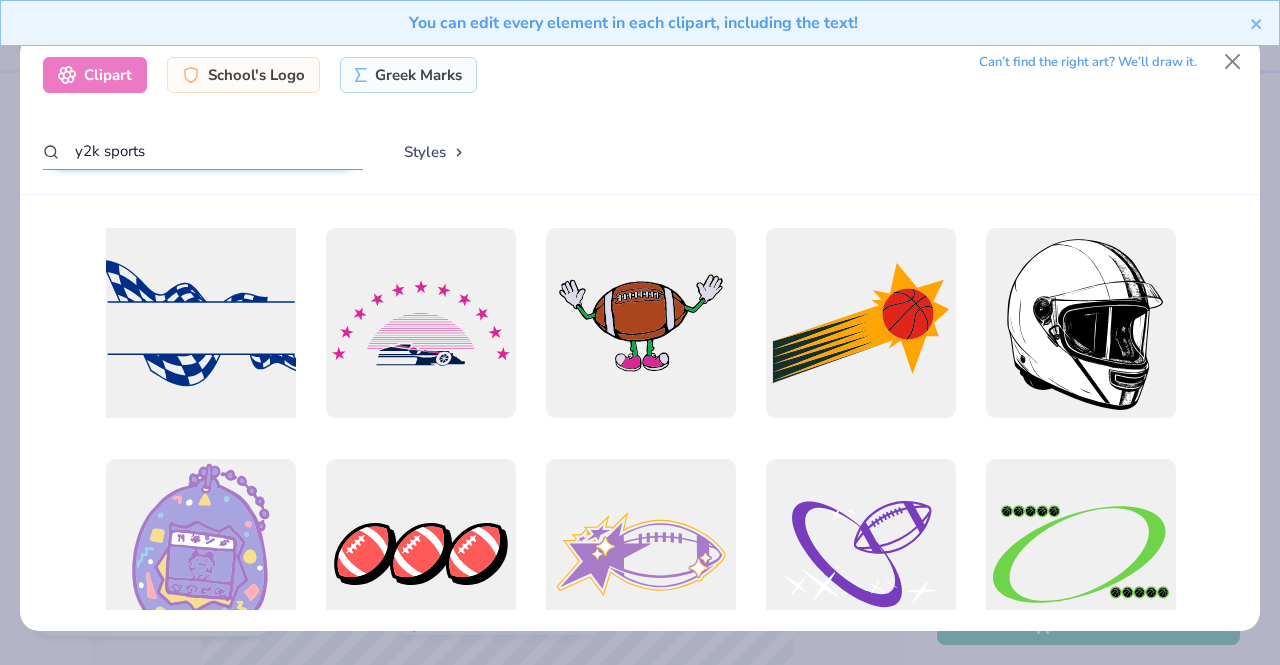type on "y2k sports" 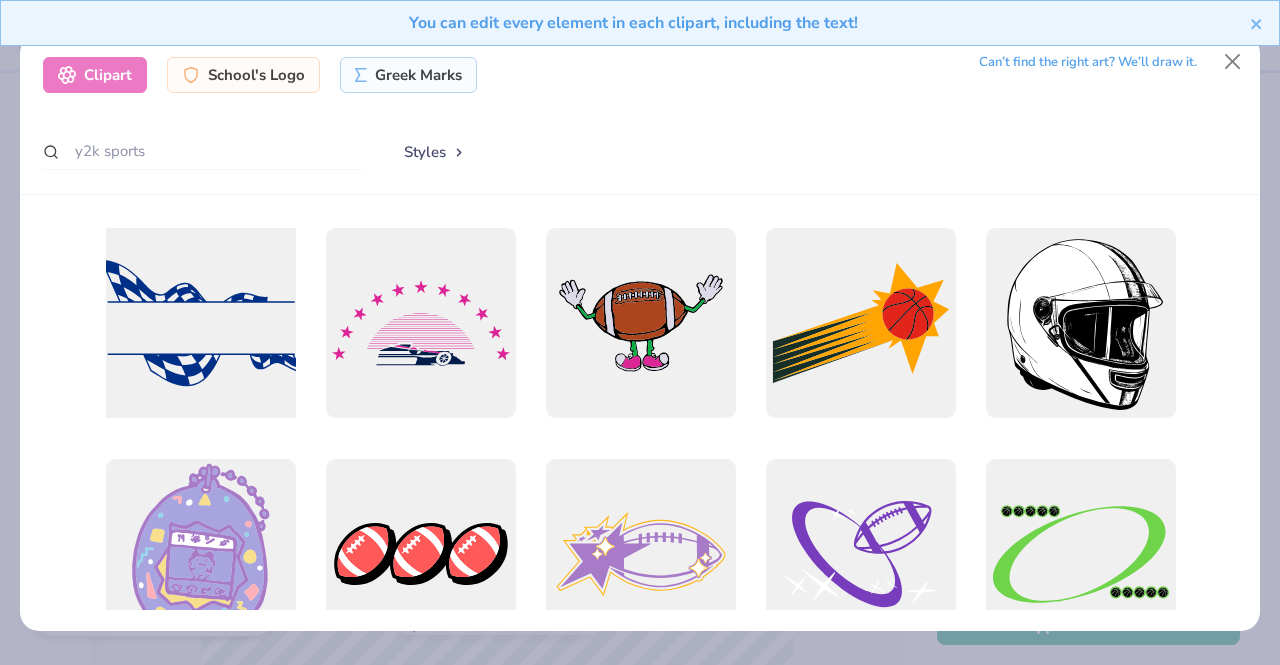 click at bounding box center (200, 322) 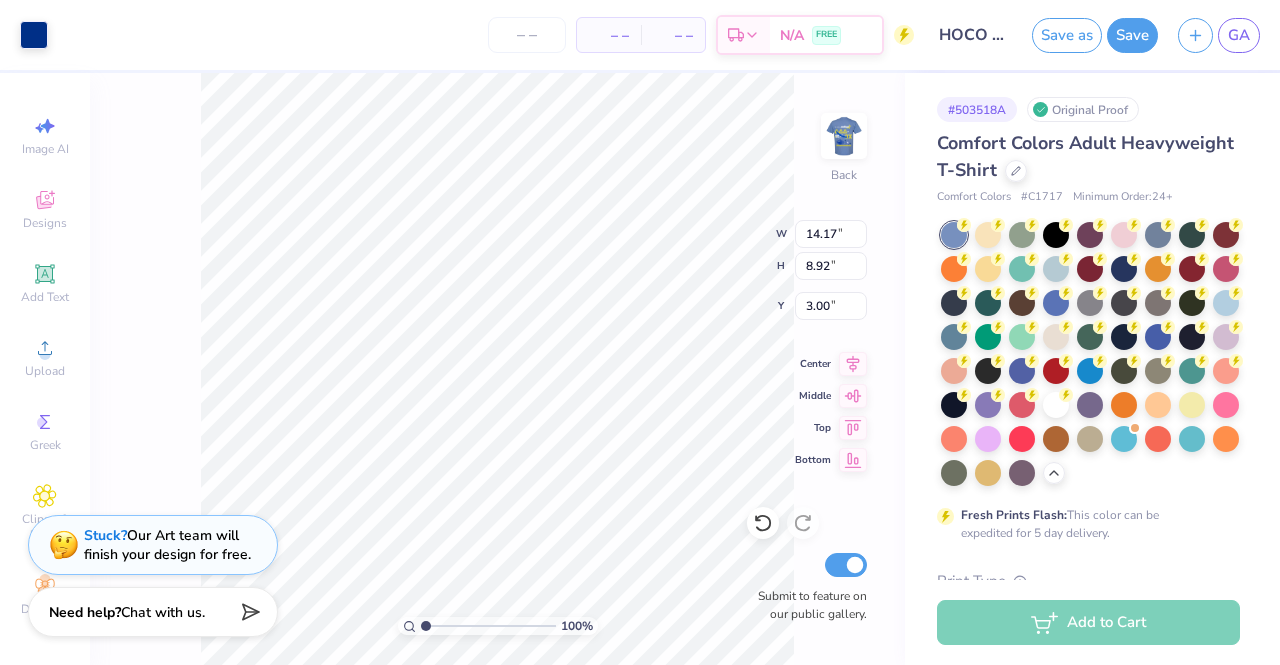 type on "8.79" 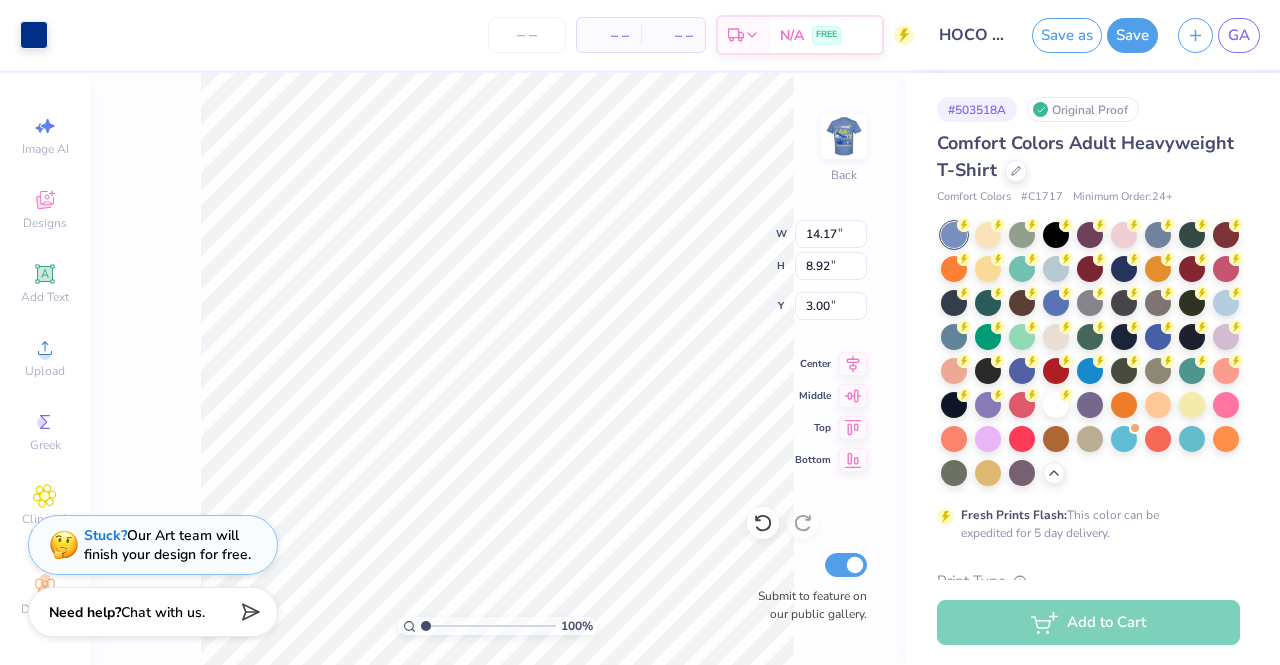 type on "5.54" 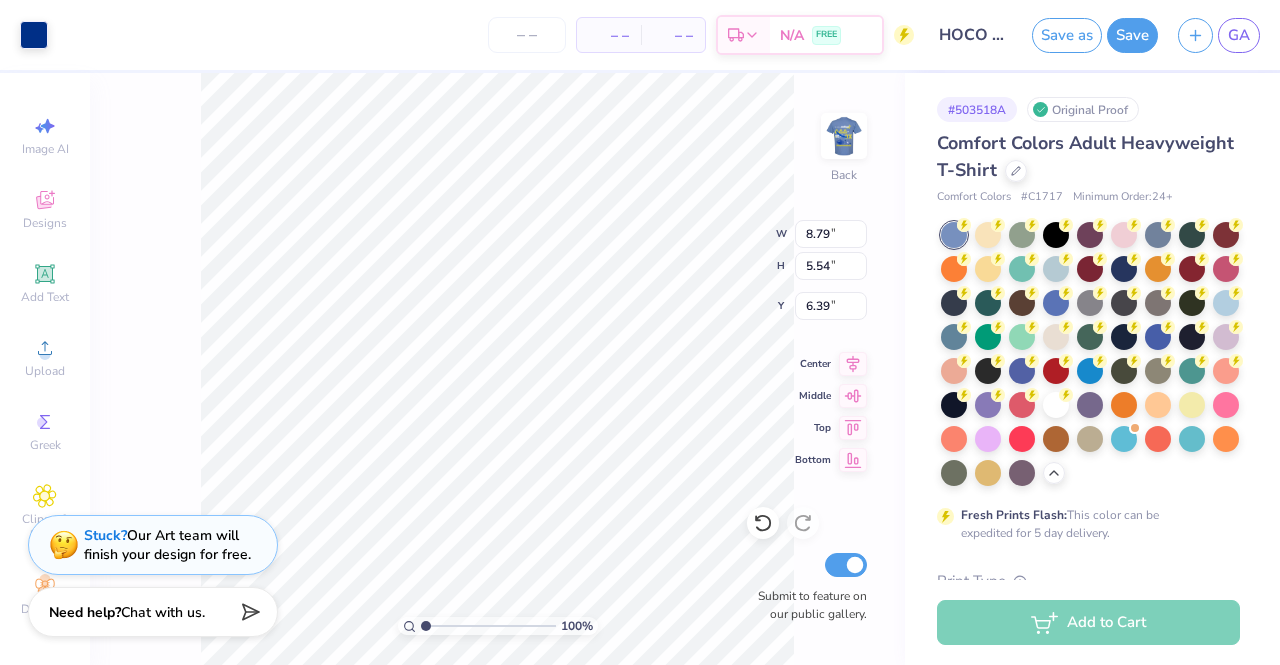 type on "6.30" 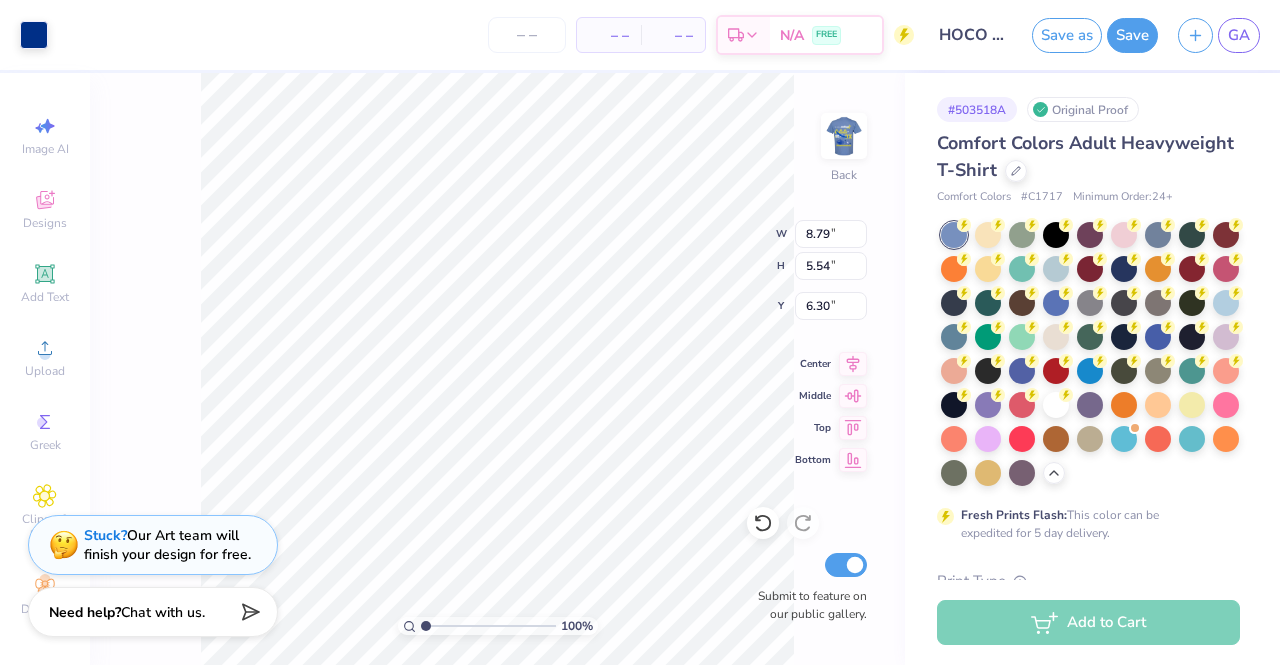 type on "6.65" 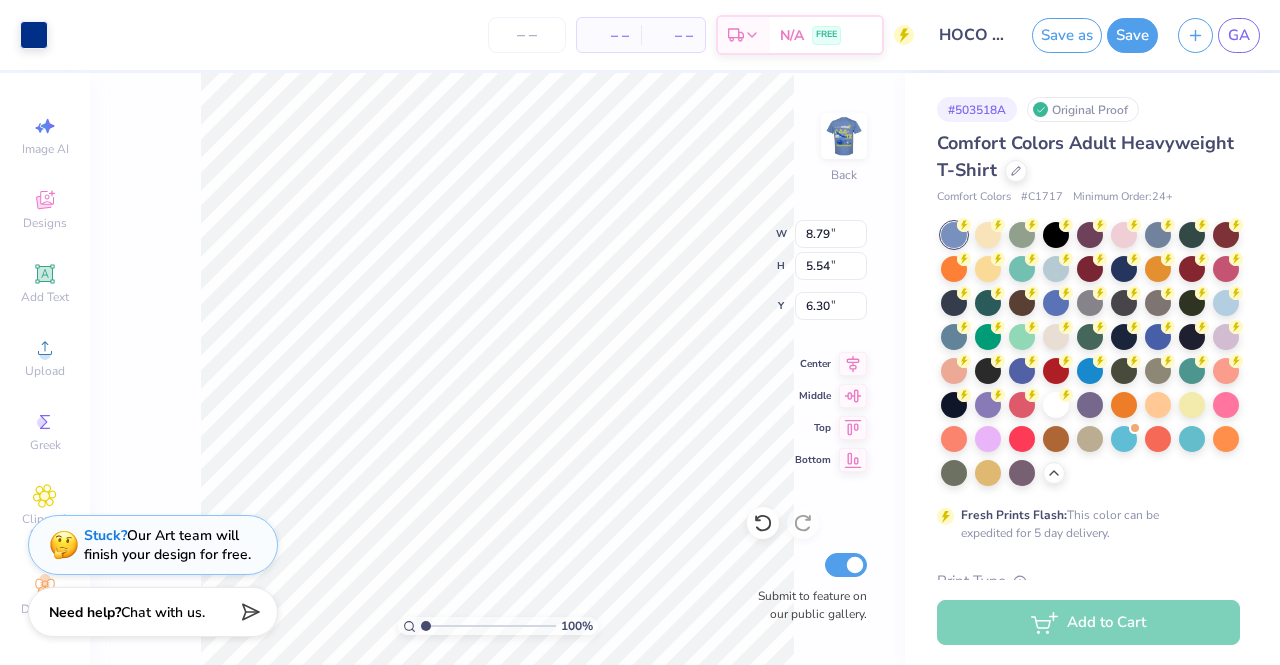 type on "4.19" 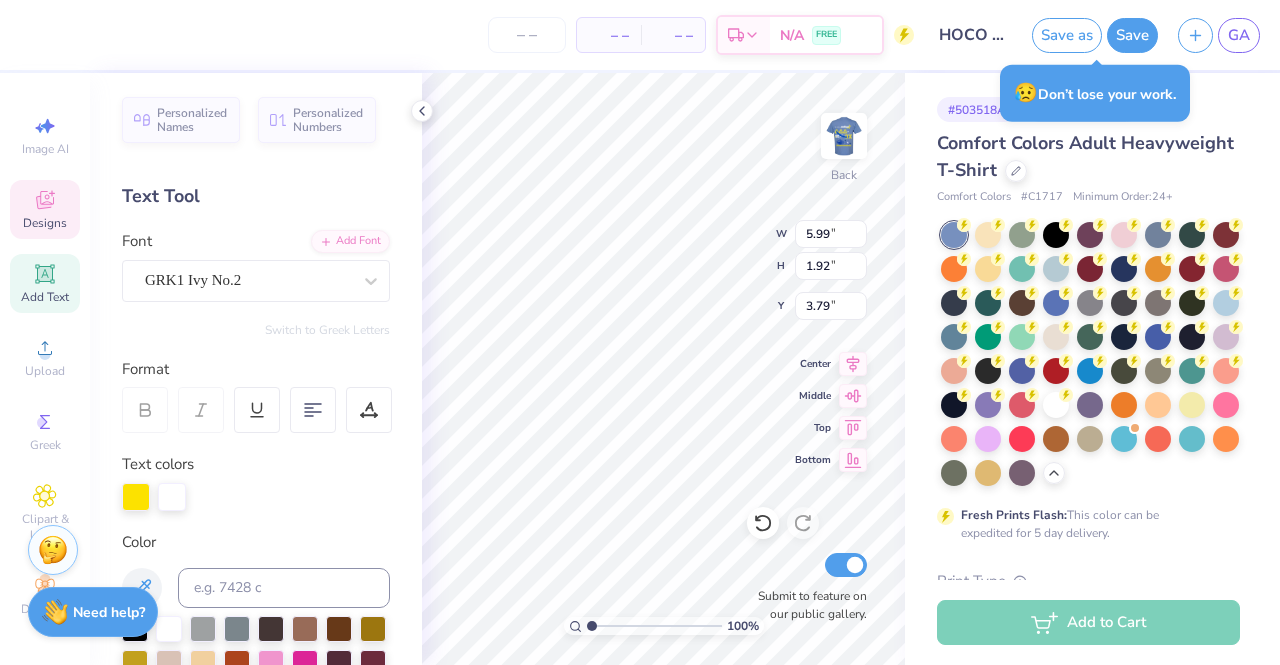 type on "3.01" 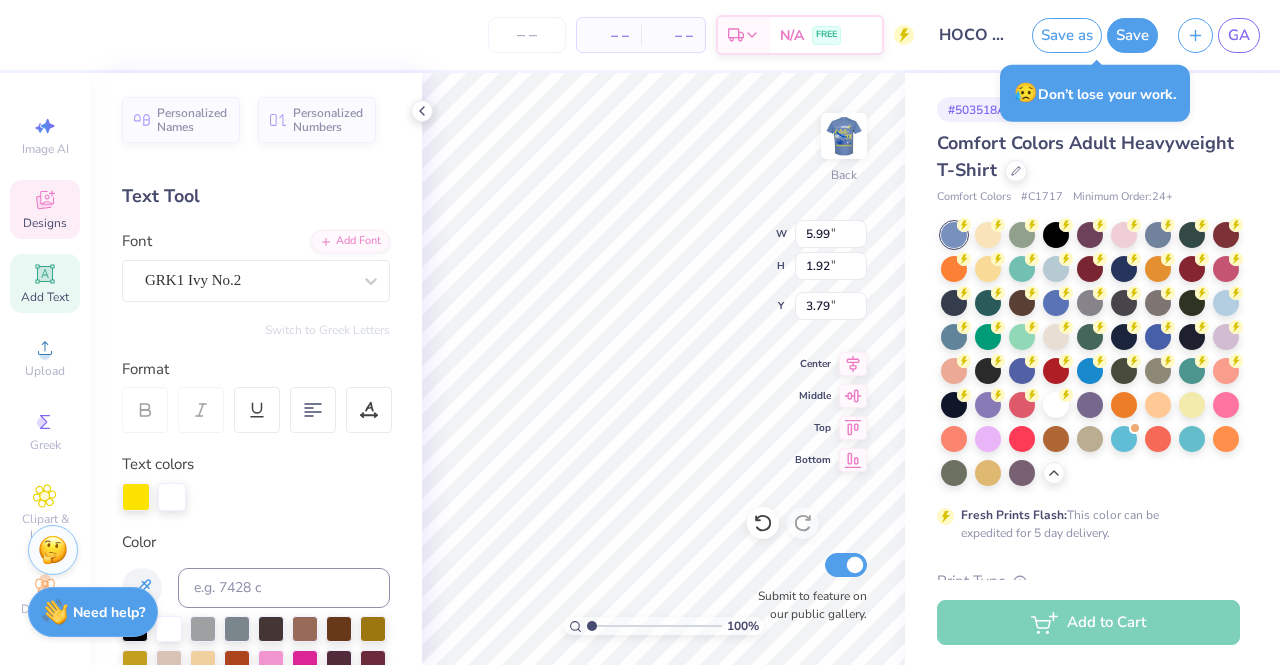 type on "0.96" 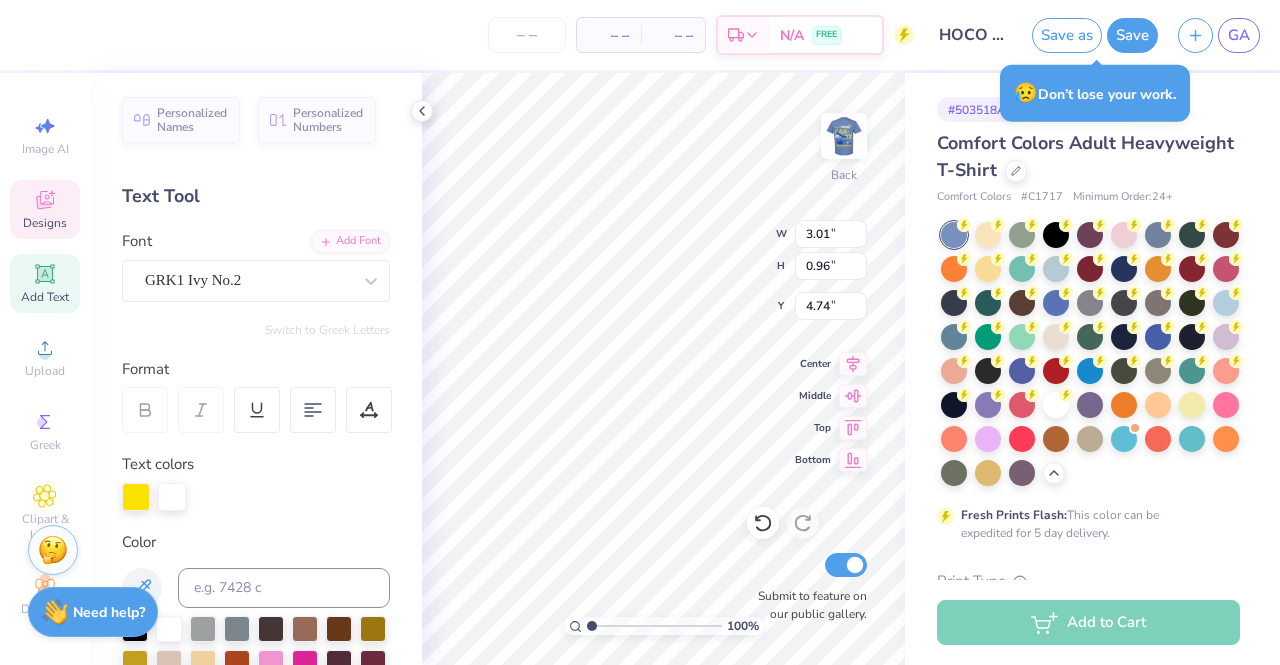 type on "8.40" 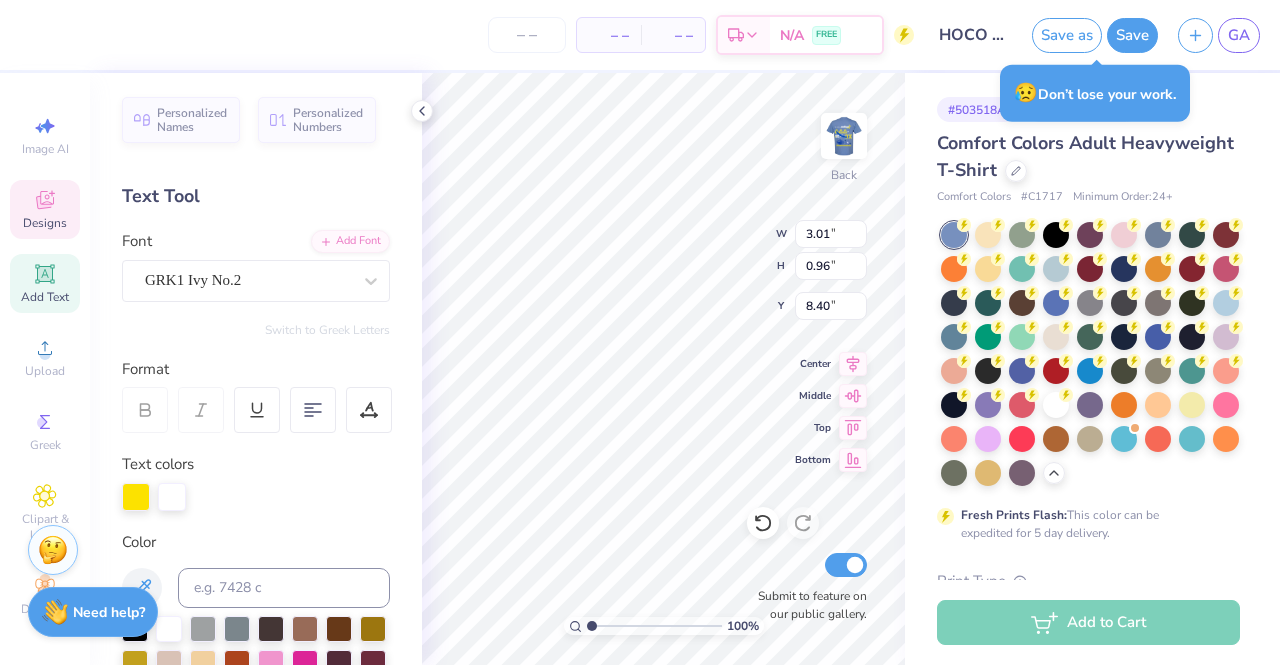 type on "3.22" 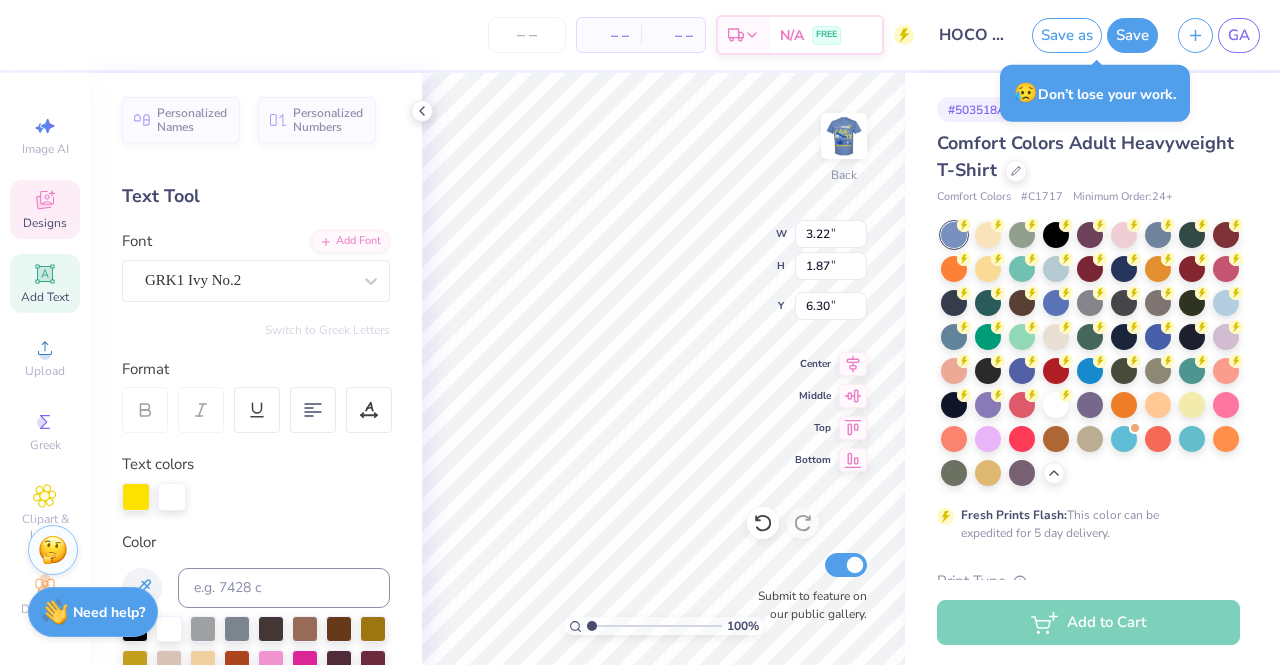 type on "1.87" 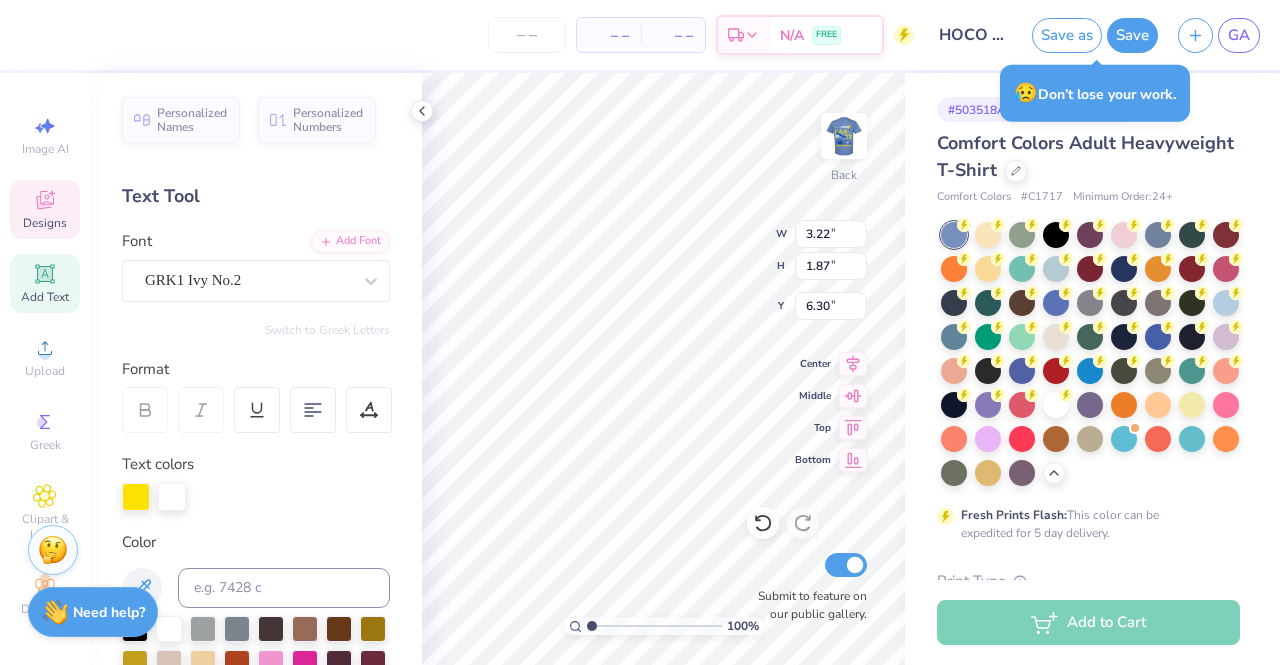 type on "1.08" 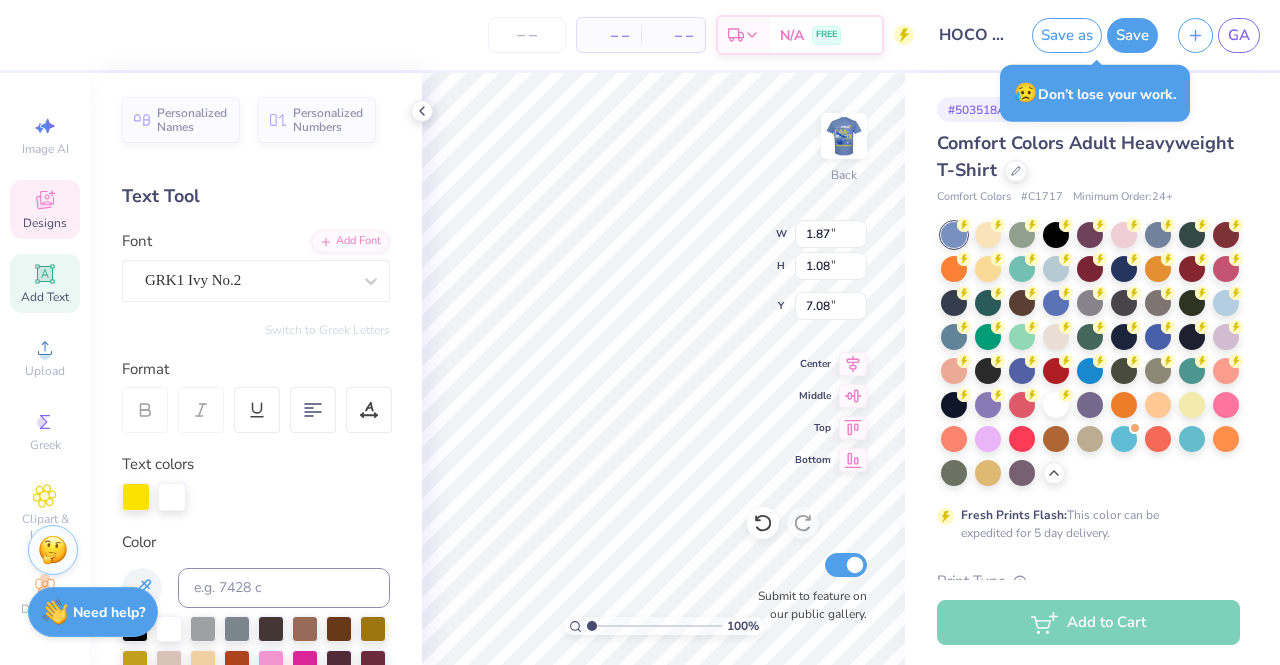 type on "6.65" 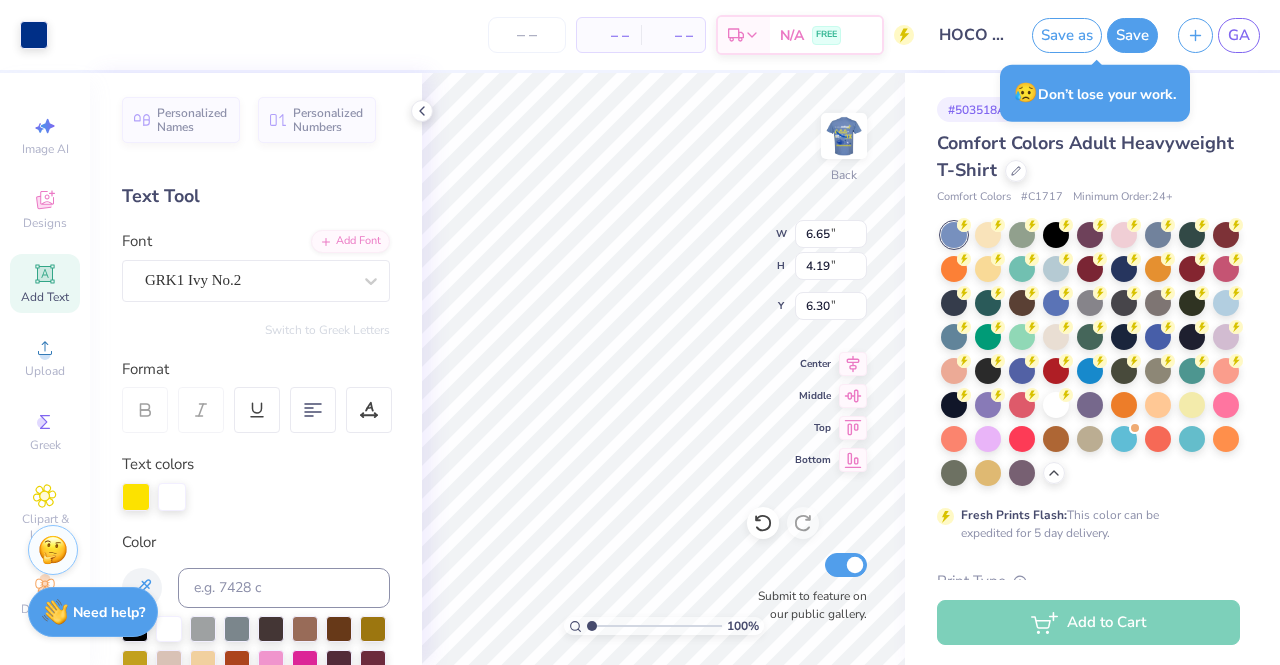 type on "6.07" 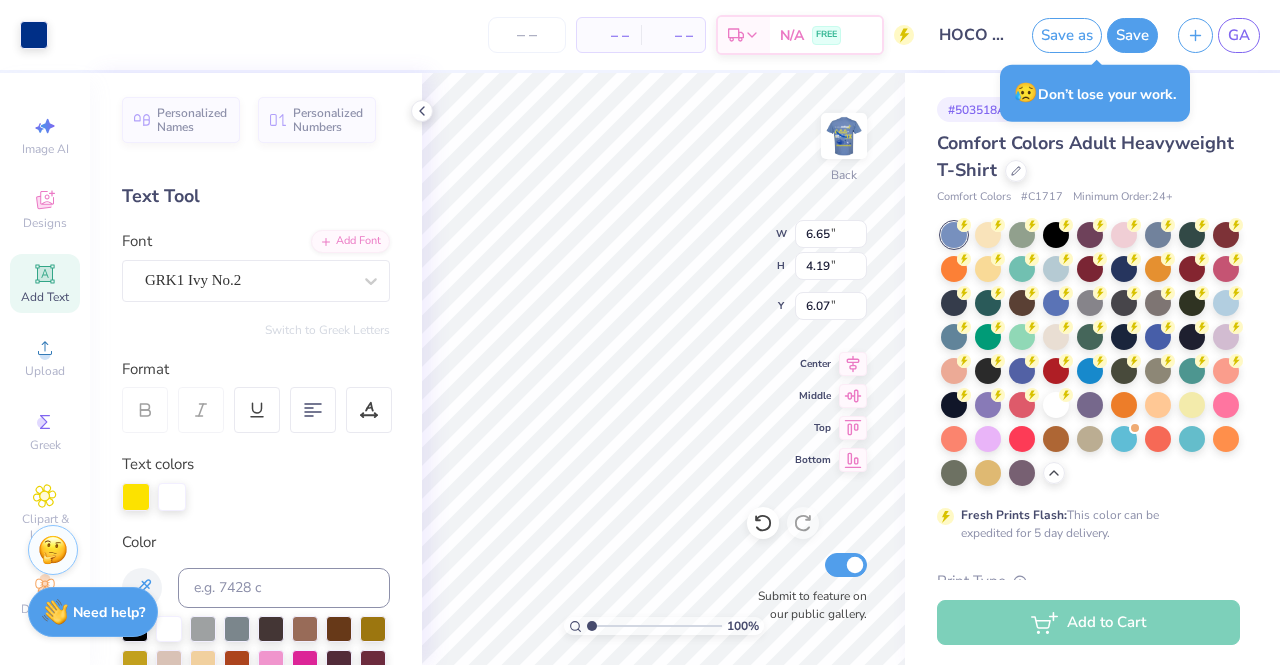 type on "1.87" 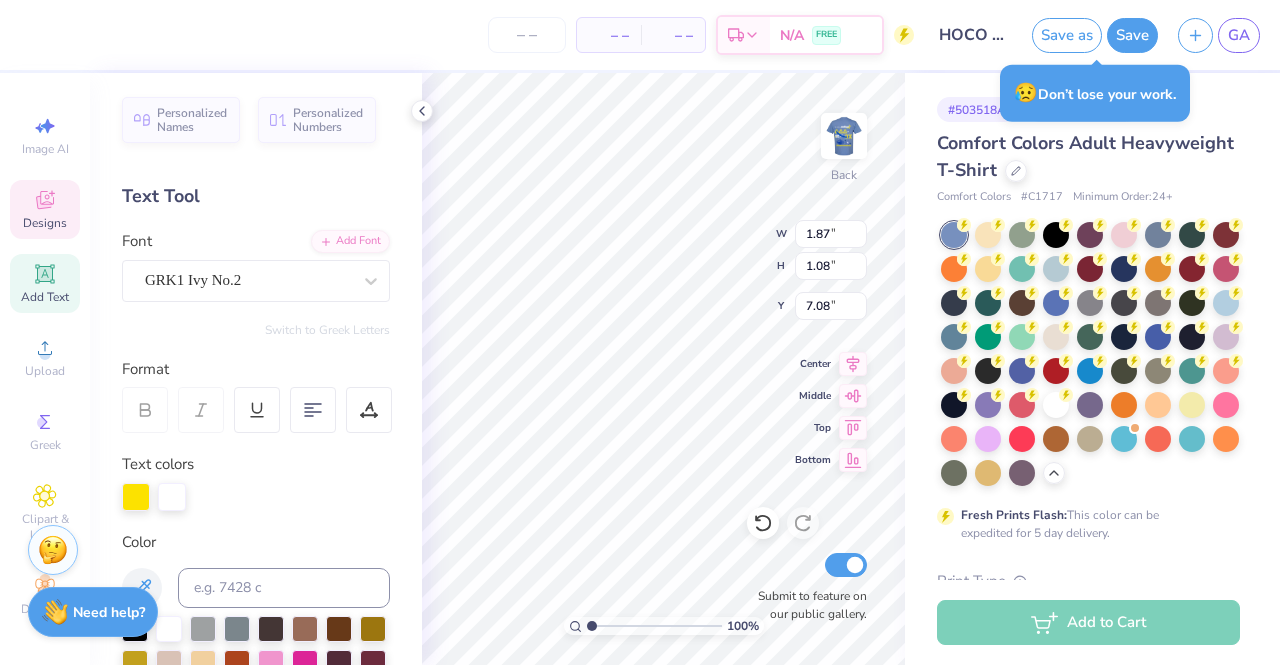 type on "6.65" 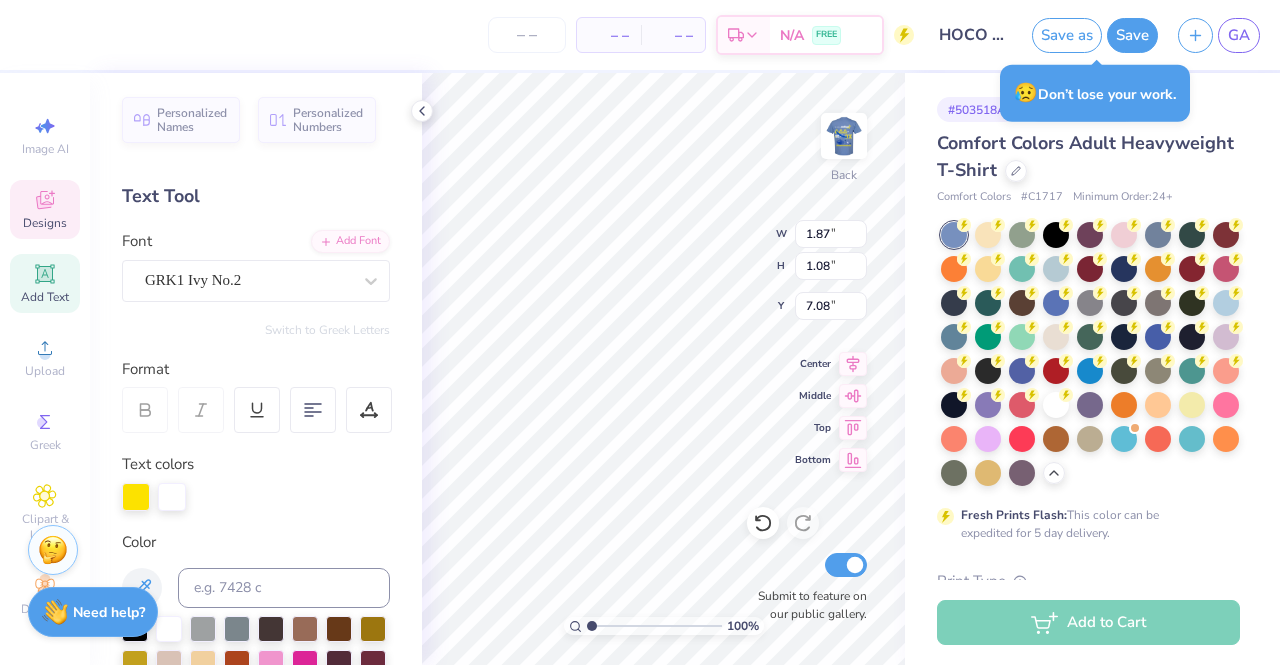 type on "4.19" 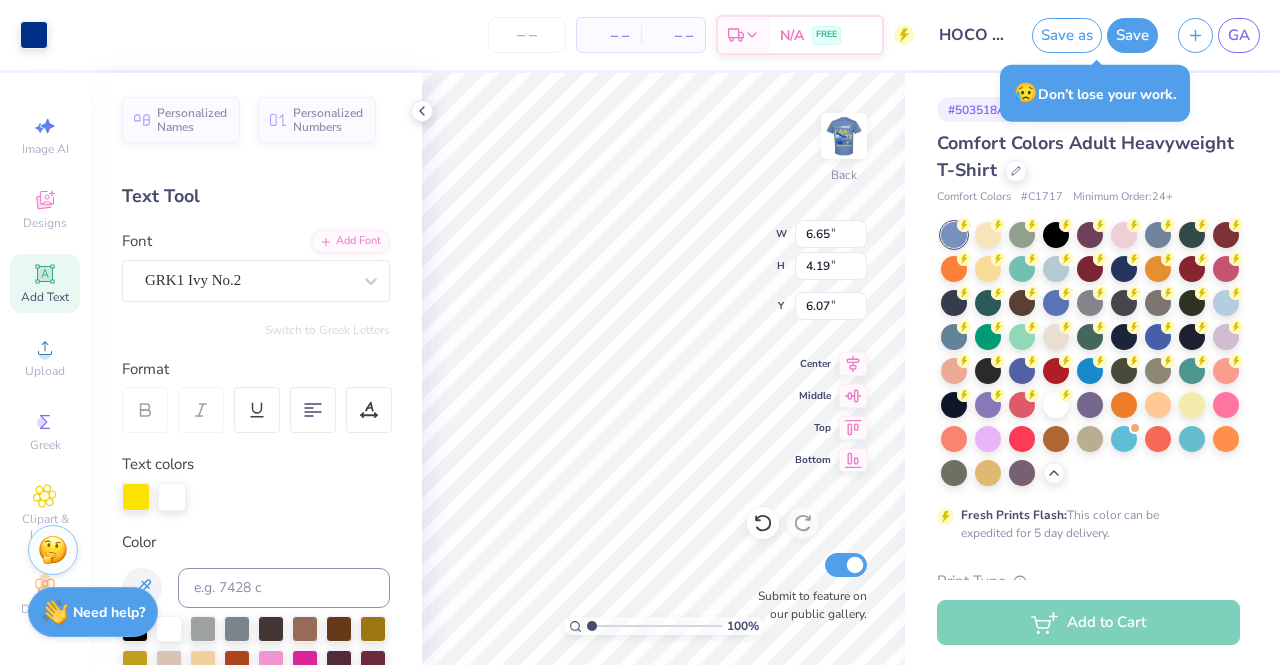type on "3.00" 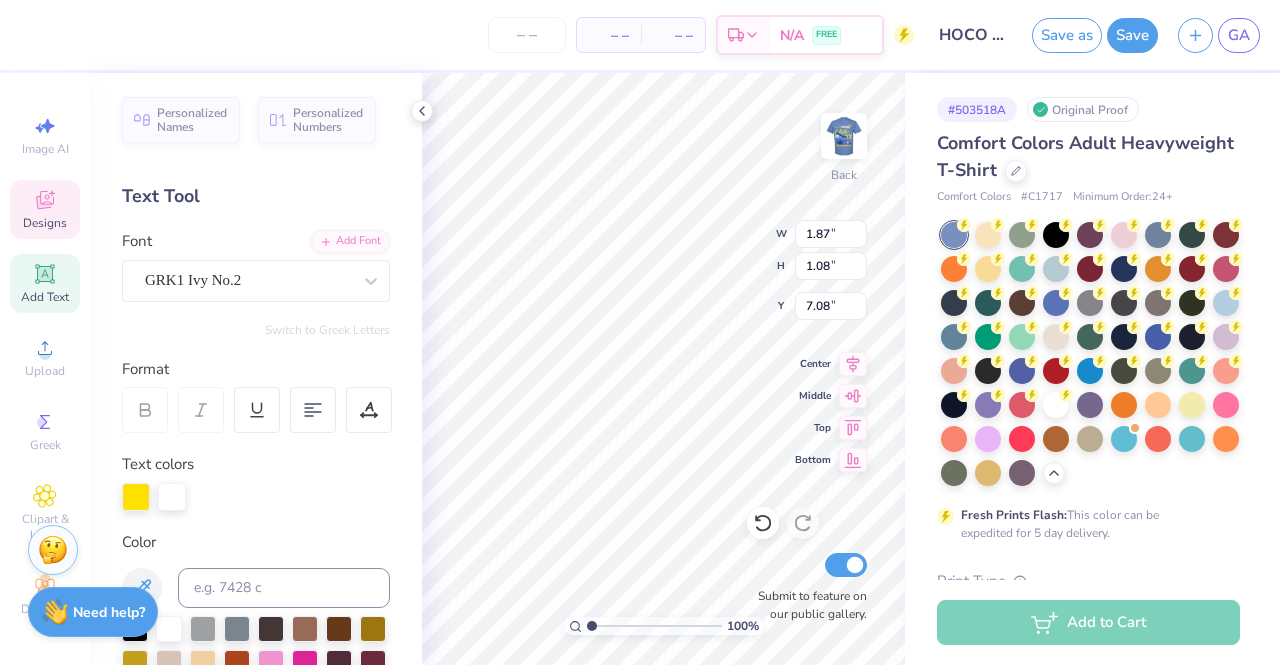 type on "4.55" 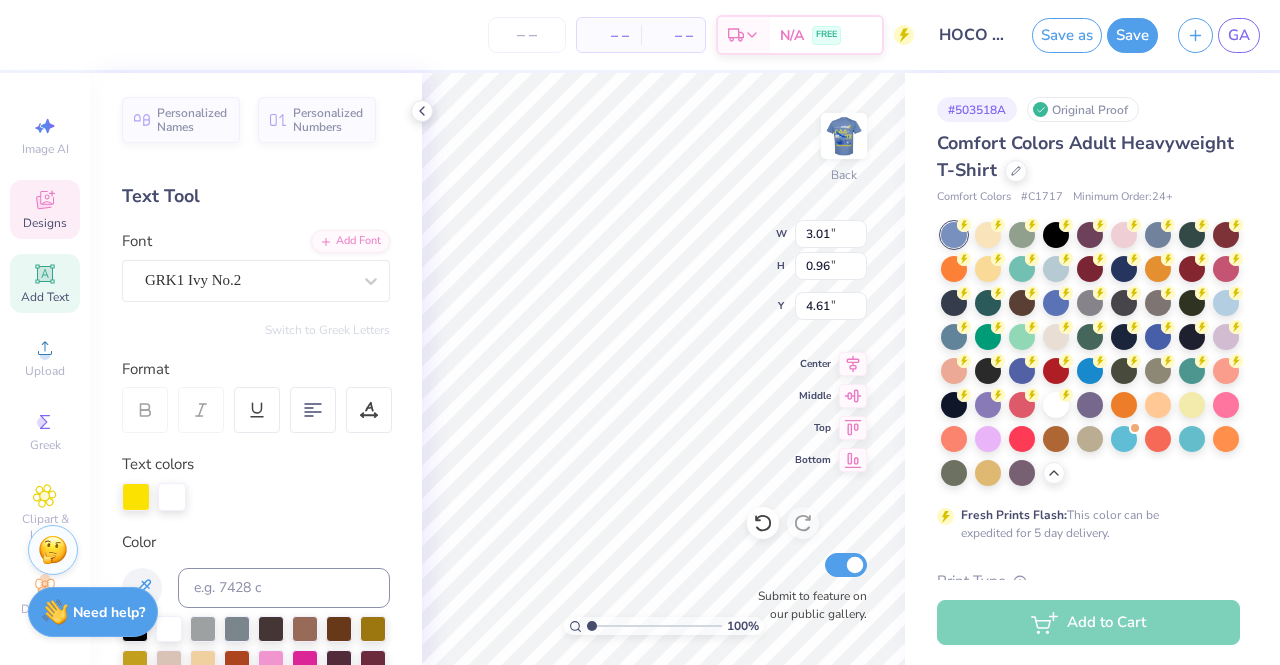 type on "4.61" 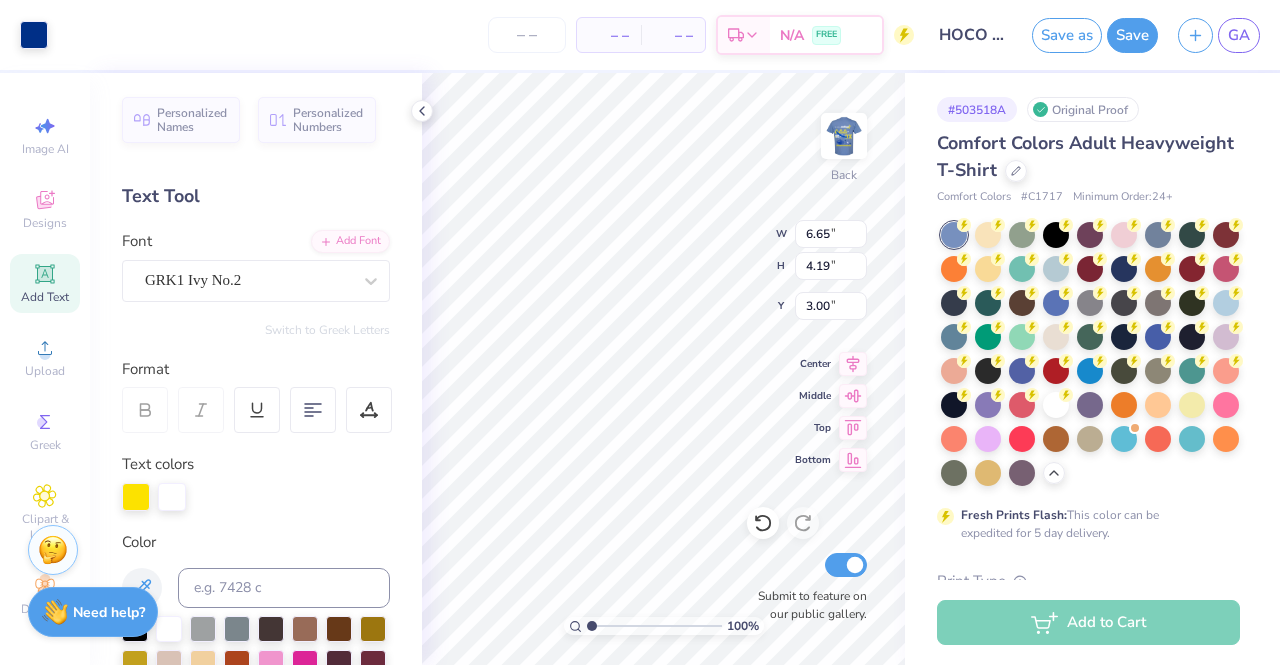 type on "2.46" 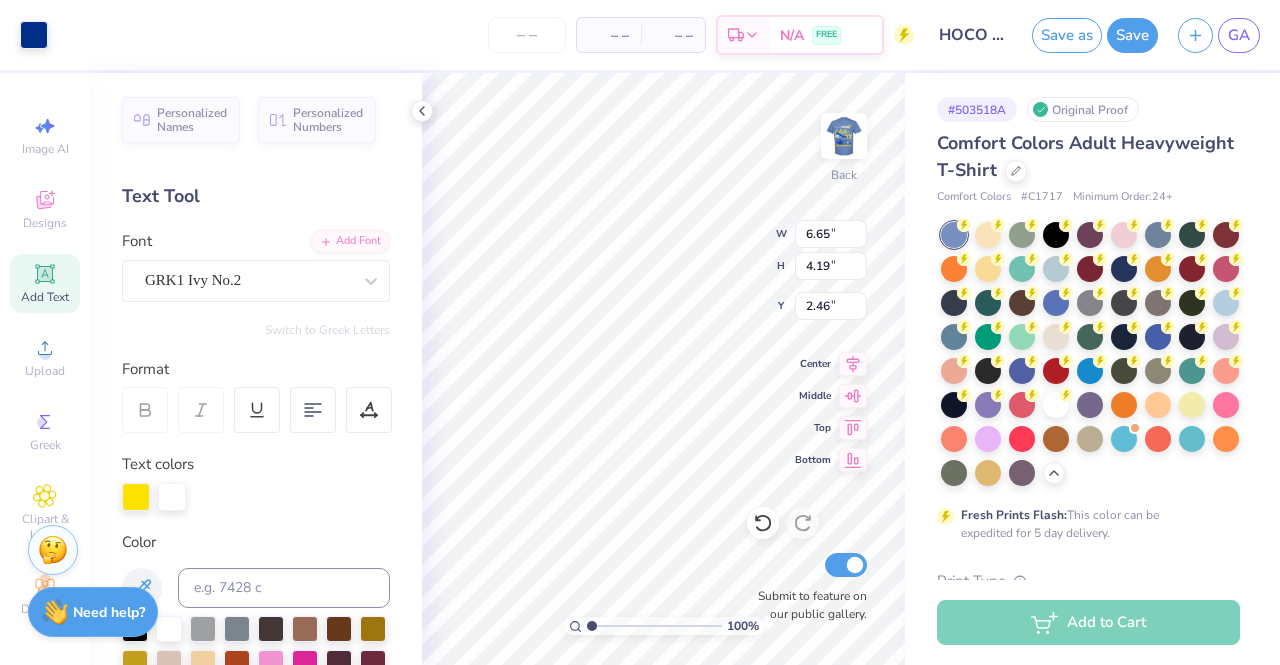 click on "# 503518A Original Proof Comfort Colors Adult Heavyweight T-Shirt Comfort Colors # C1717 Minimum Order:  24 +   Fresh Prints Flash:  This color can be expedited for 5 day delivery. Print Type Screen Print Embroidery Digital Print Applique Transfers Vinyl Foil Rhinestones Standard Puff Ink Neon Ink Metallic Ink Glitter Ink Glow in the Dark Ink Water based Ink" at bounding box center [1092, 631] 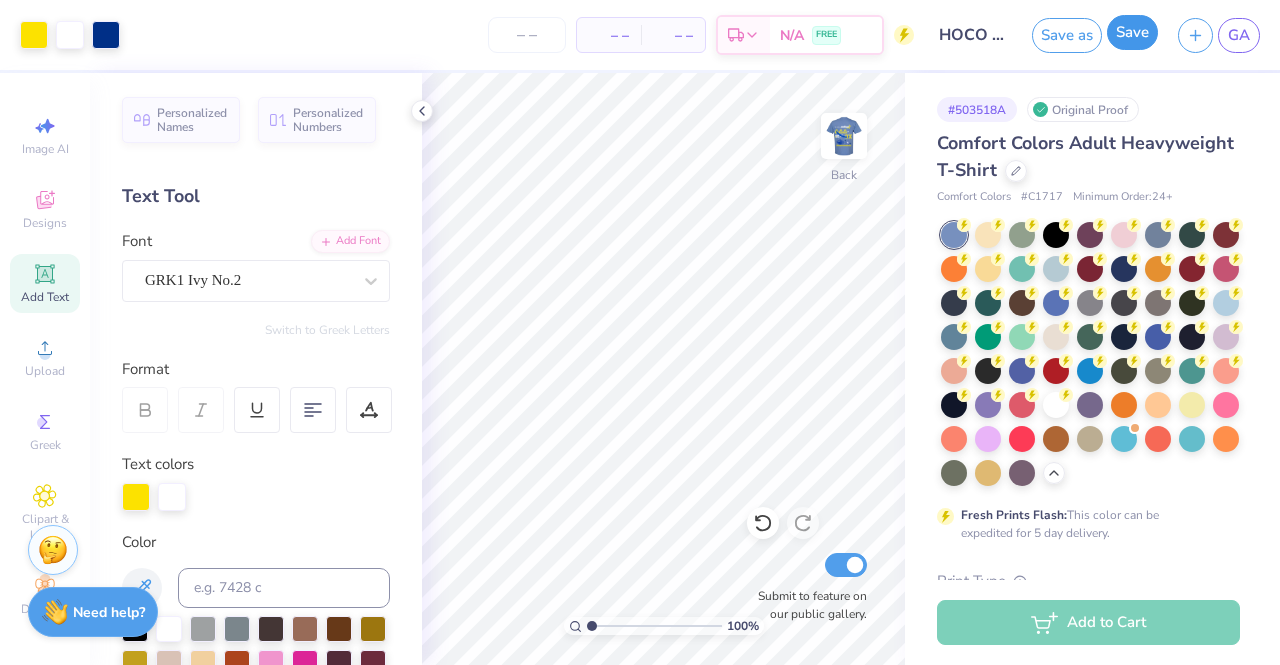 click on "Save" at bounding box center (1132, 32) 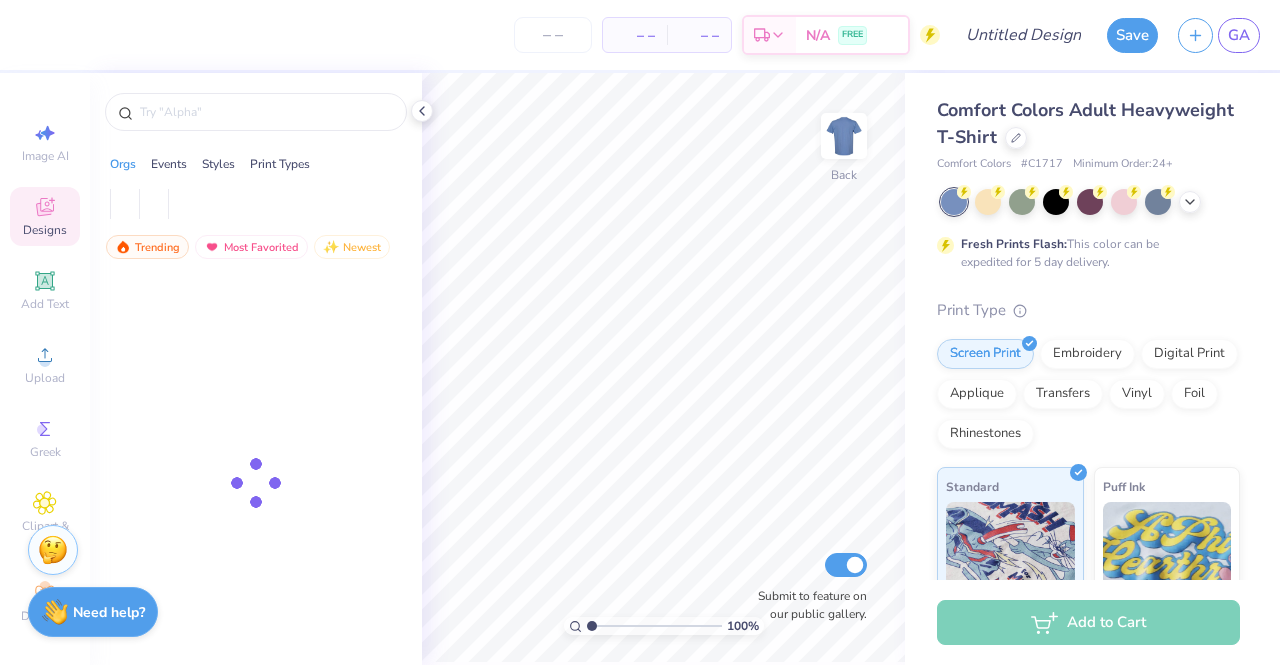scroll, scrollTop: 0, scrollLeft: 0, axis: both 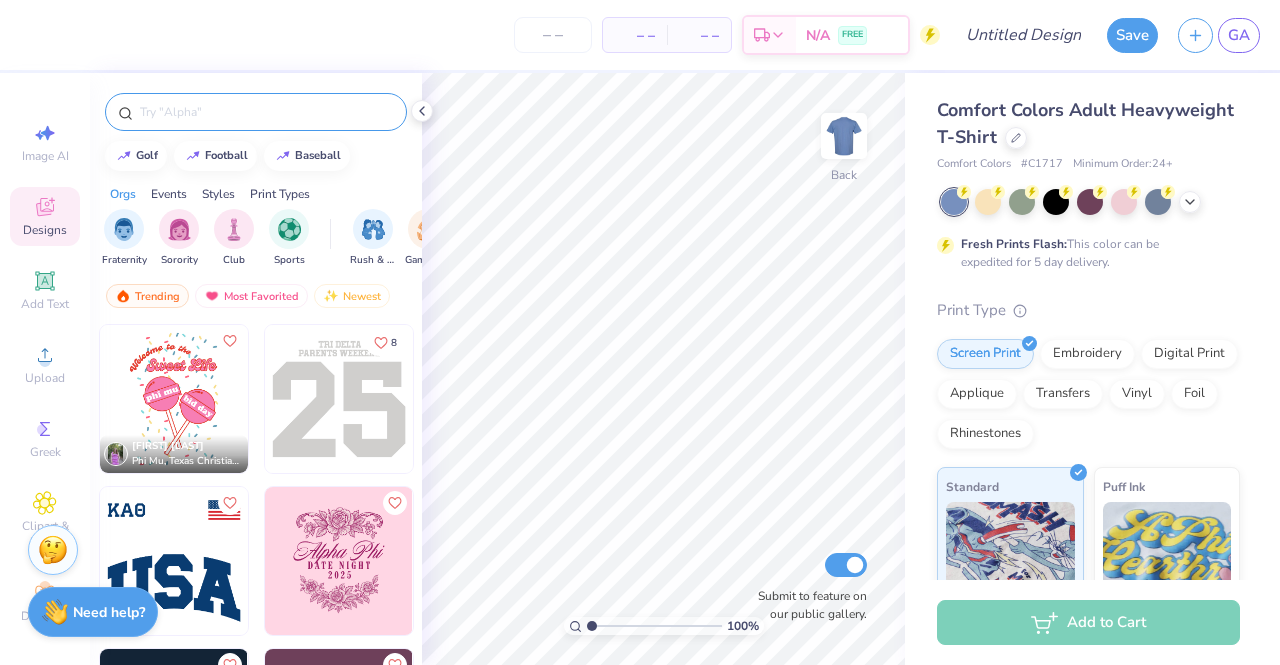 click at bounding box center (266, 112) 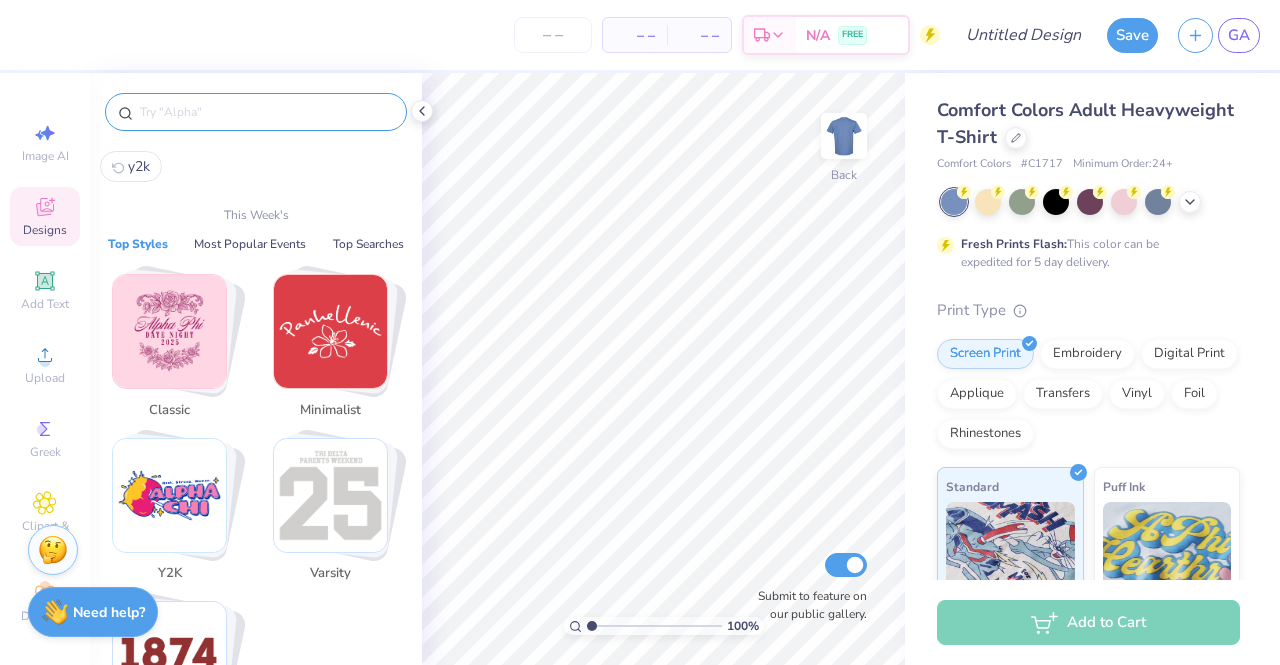 click on "y2k" at bounding box center [139, 166] 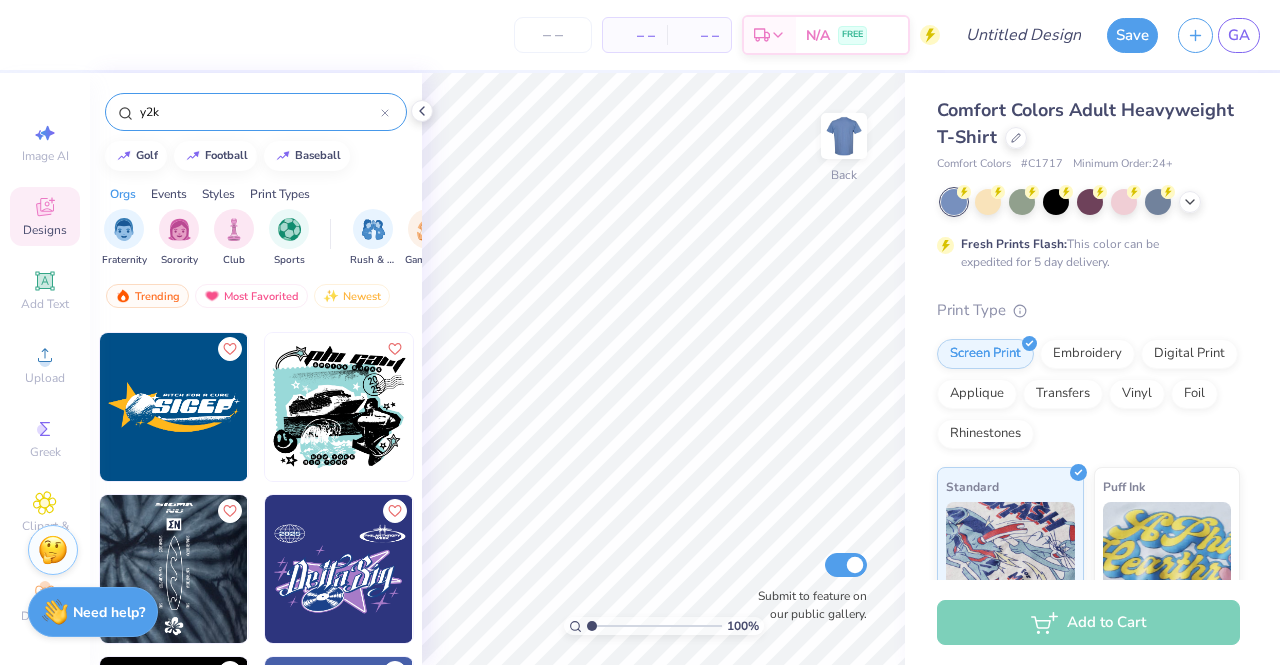 scroll, scrollTop: 1773, scrollLeft: 0, axis: vertical 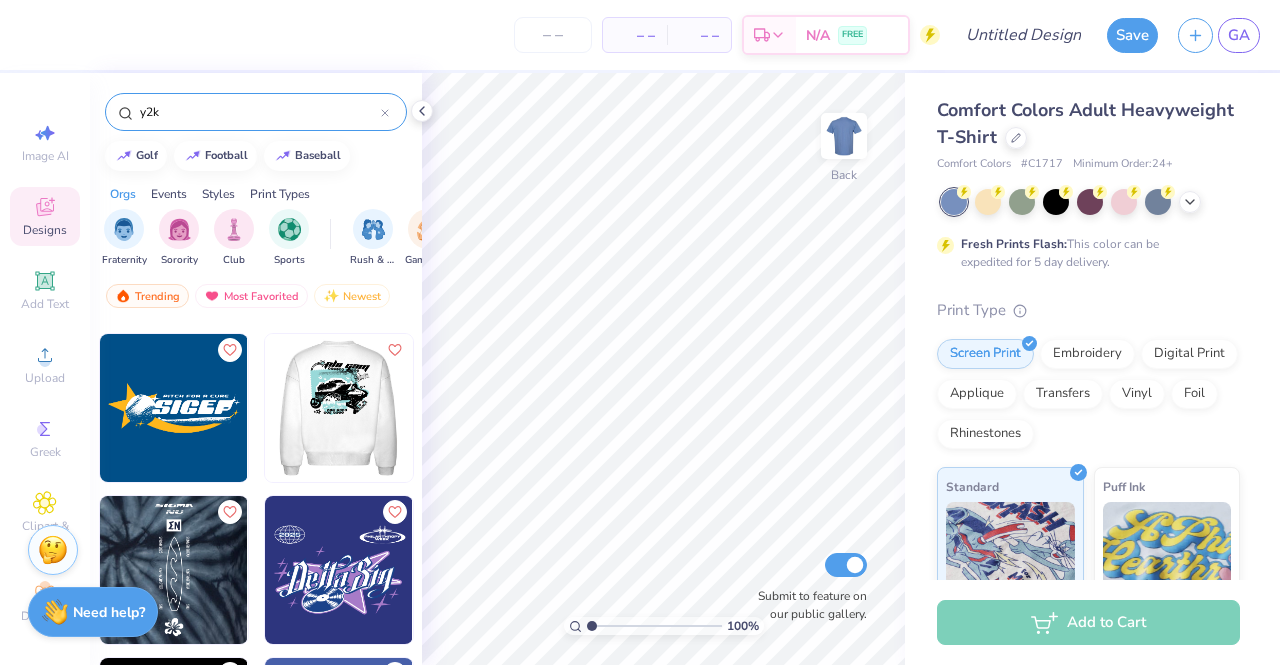 click at bounding box center [191, 408] 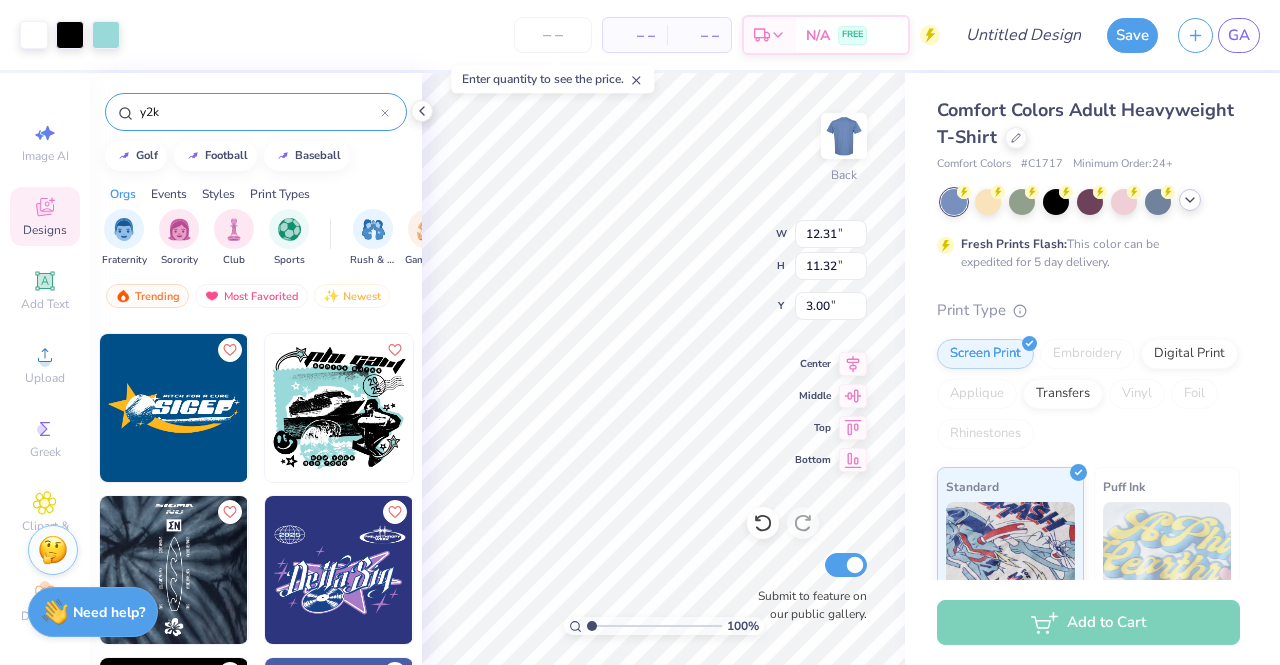 click 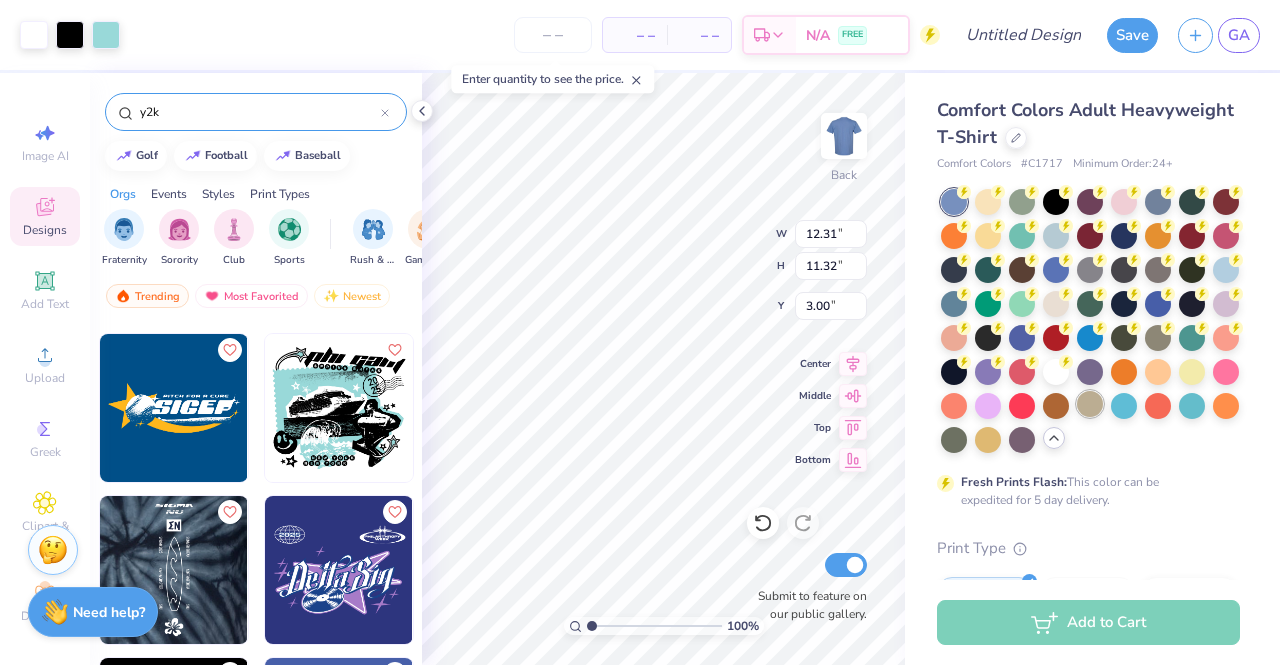 click at bounding box center (1090, 404) 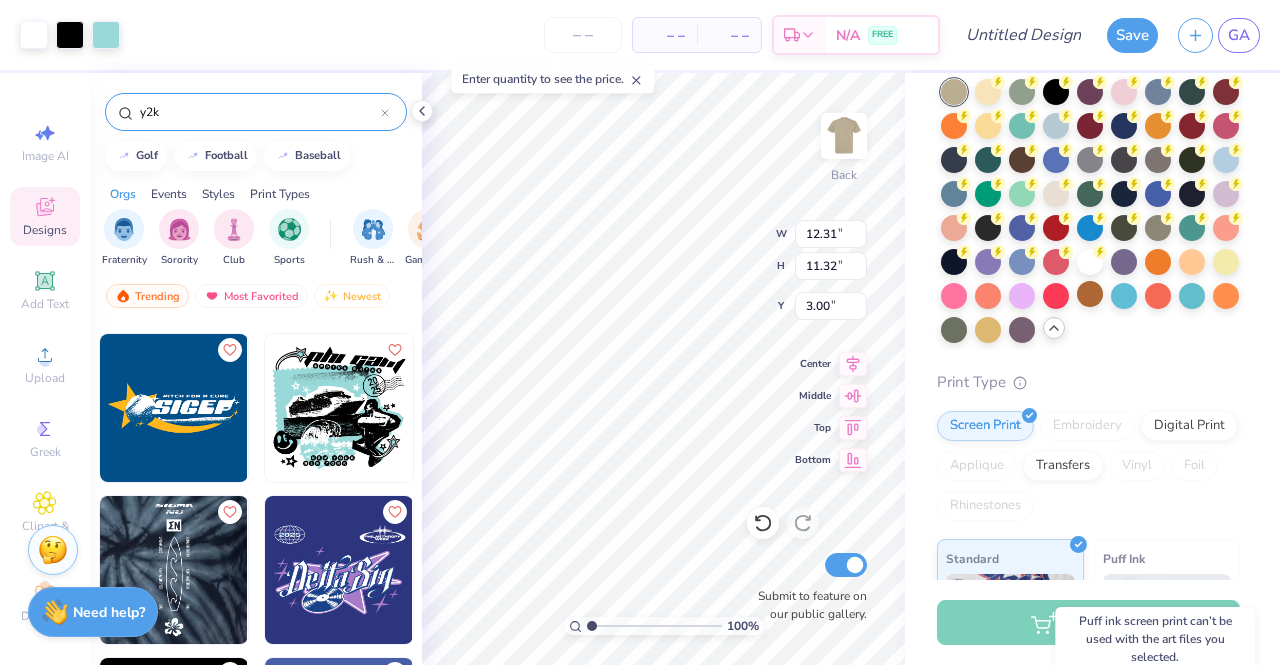 scroll, scrollTop: 0, scrollLeft: 0, axis: both 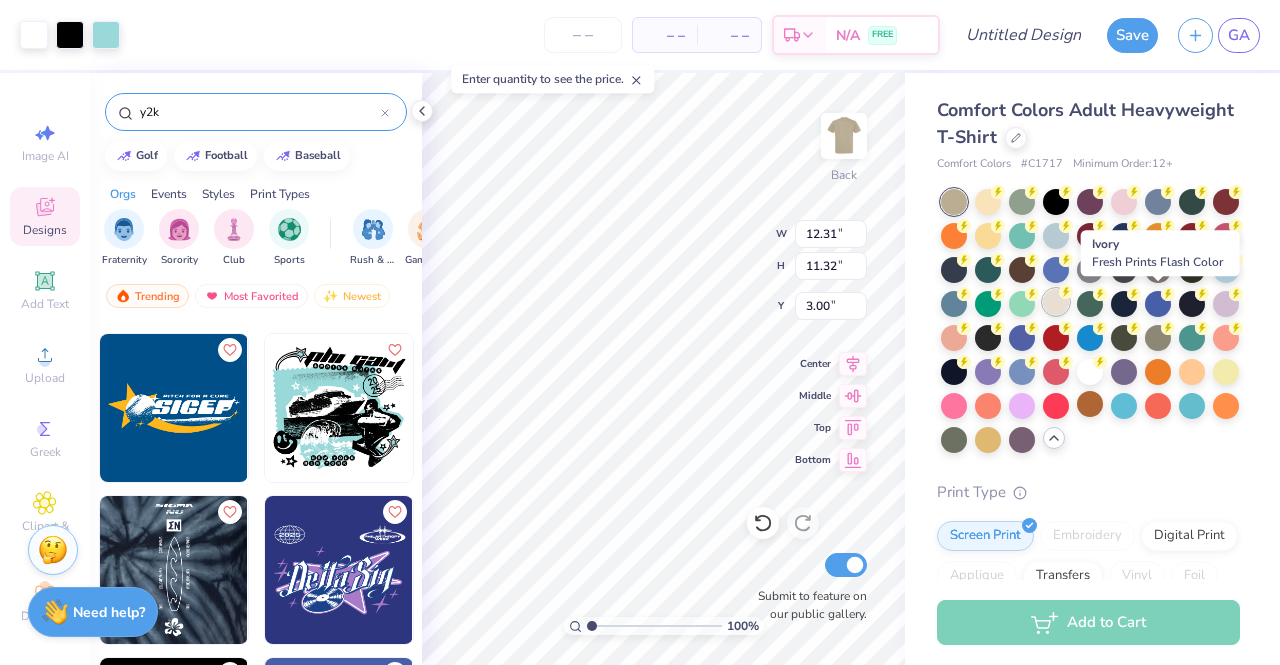 click at bounding box center (1056, 302) 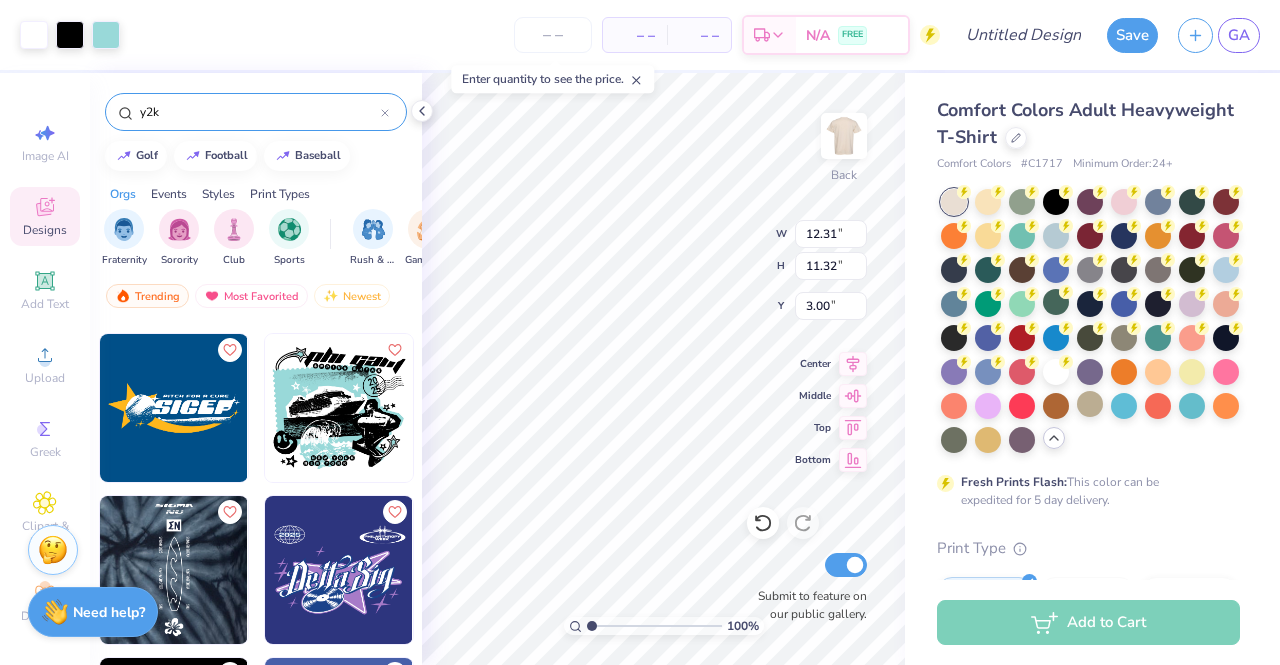 click on "Comfort Colors Adult Heavyweight T-Shirt Comfort Colors # C1717 Minimum Order:  24 +   Fresh Prints Flash:  This color can be expedited for 5 day delivery. Print Type Screen Print Embroidery Digital Print Applique Transfers Vinyl Foil Rhinestones Standard Puff Ink Neon Ink Metallic & Glitter Ink Glow in the Dark Ink Water based Ink" at bounding box center (1092, 615) 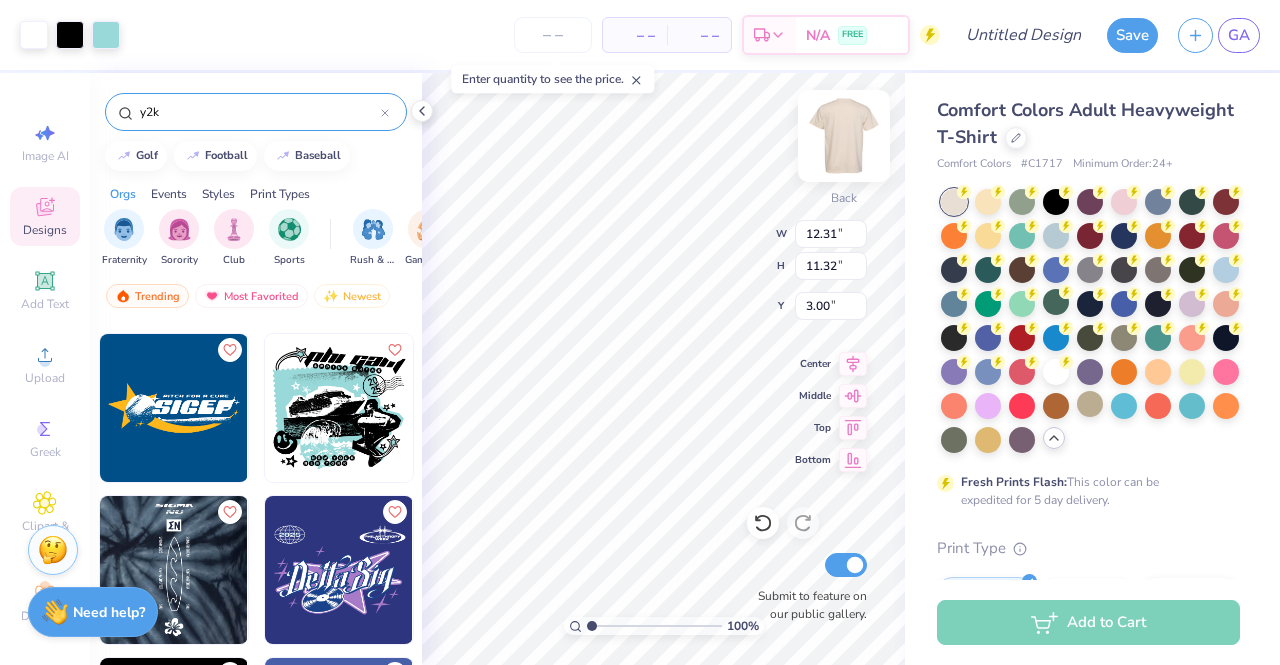 click at bounding box center (844, 136) 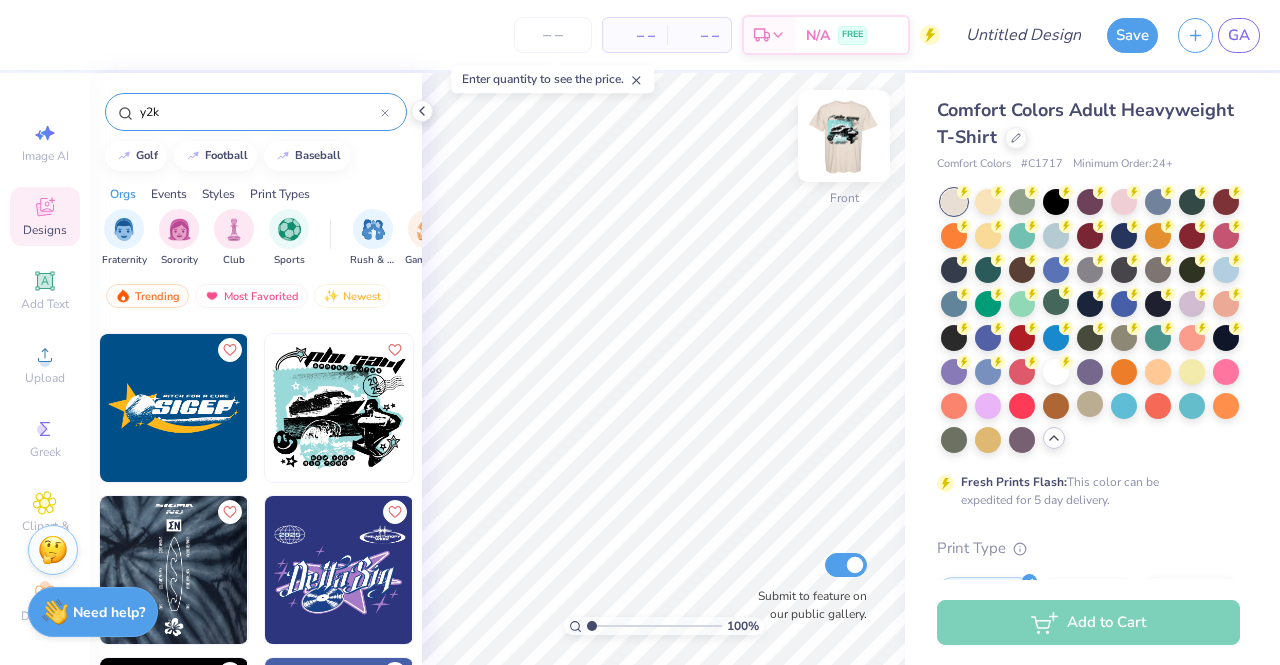 click at bounding box center (844, 136) 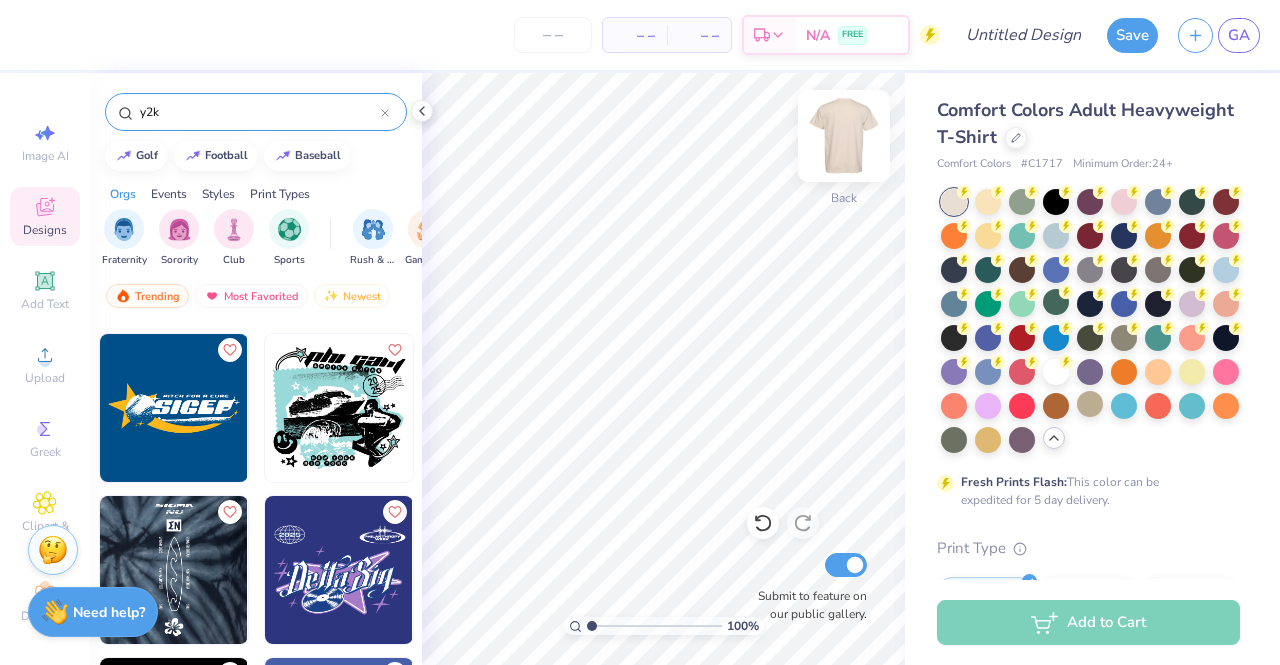 click at bounding box center (844, 136) 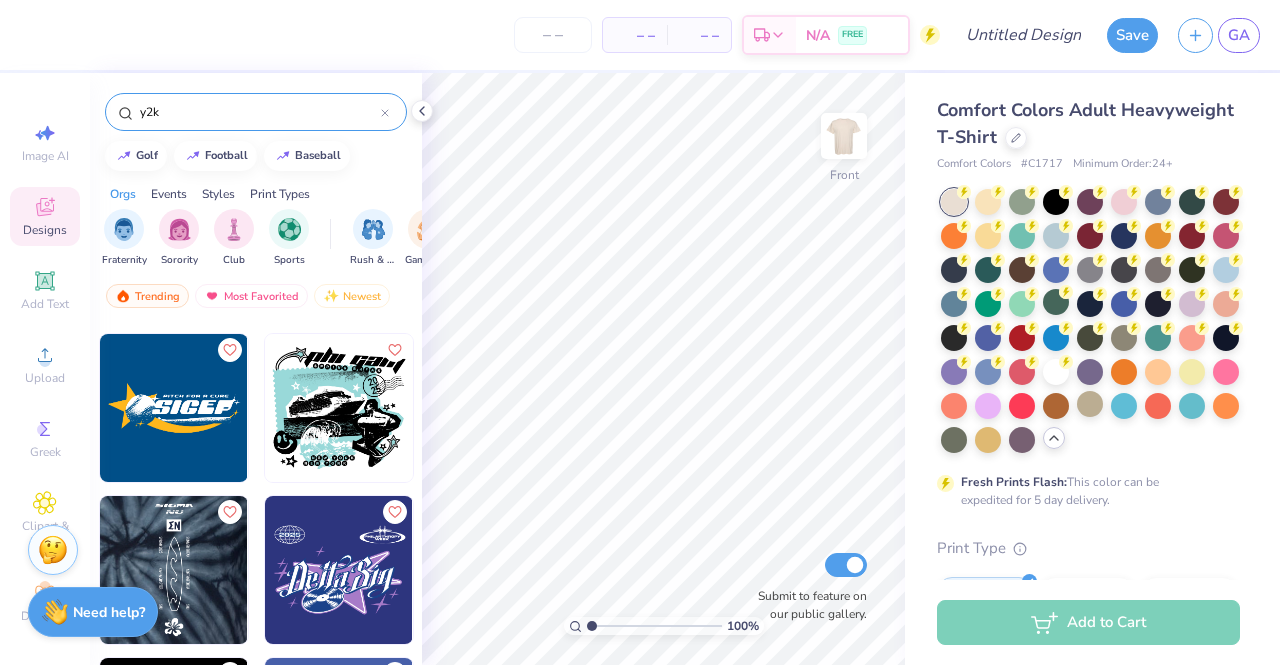 click at bounding box center (339, 408) 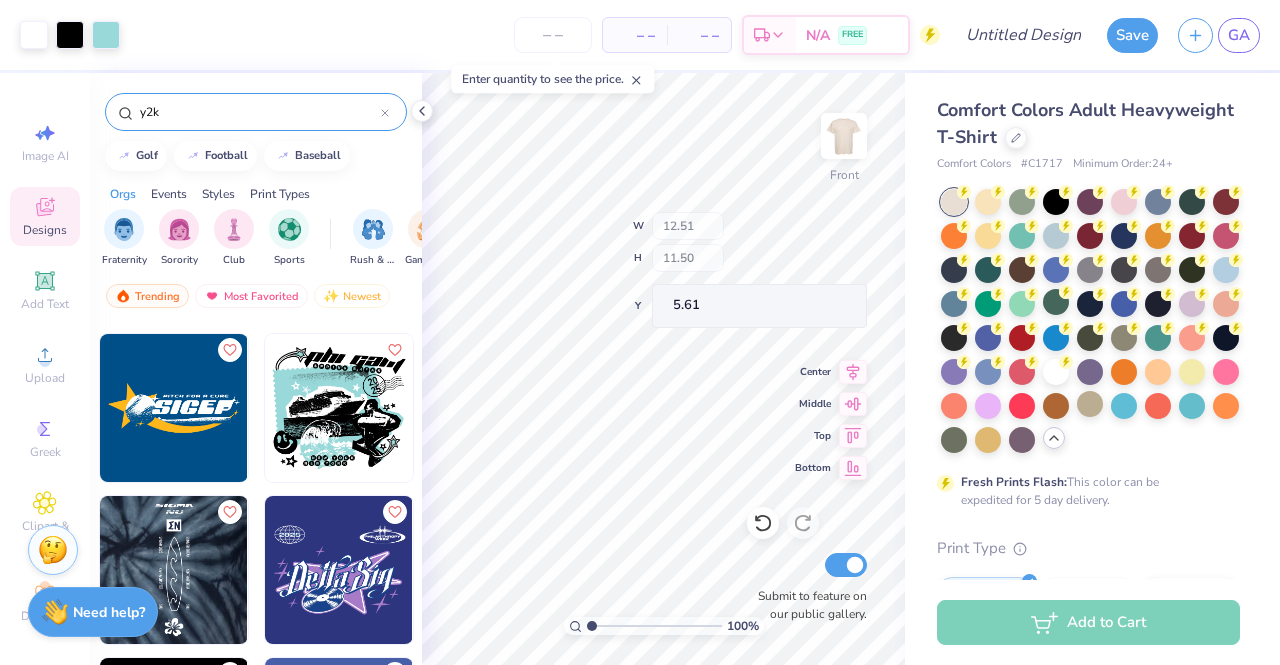 type on "5.61" 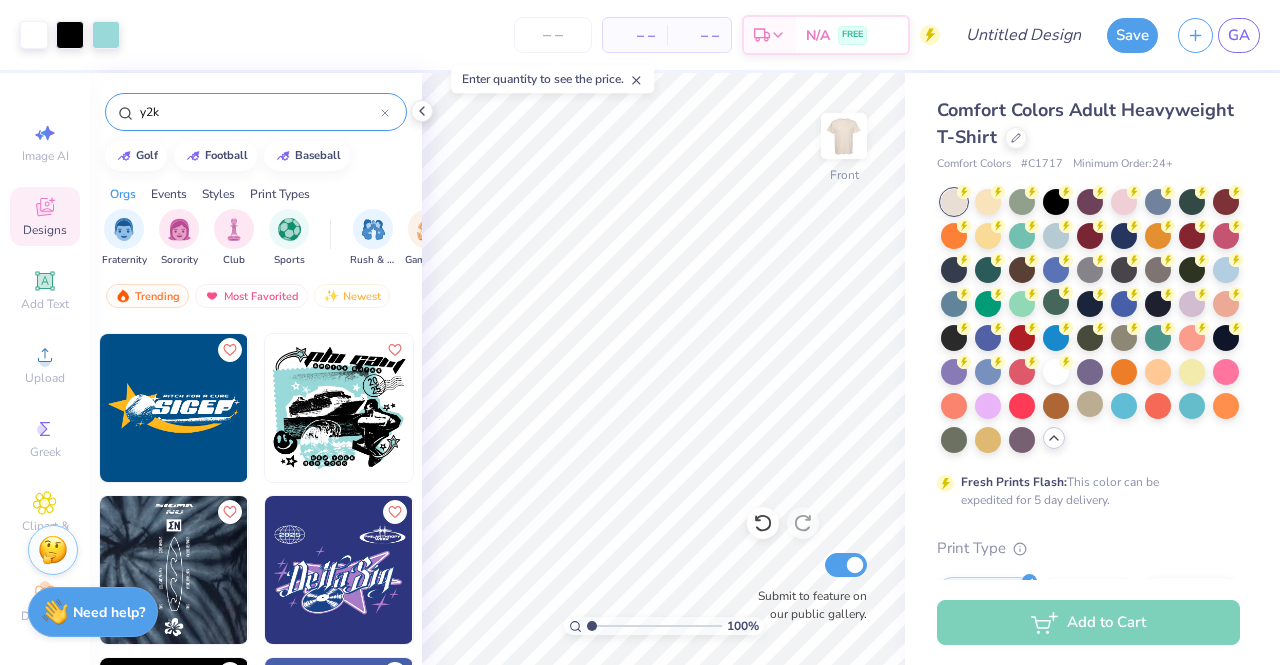 click on "Designs" at bounding box center (45, 230) 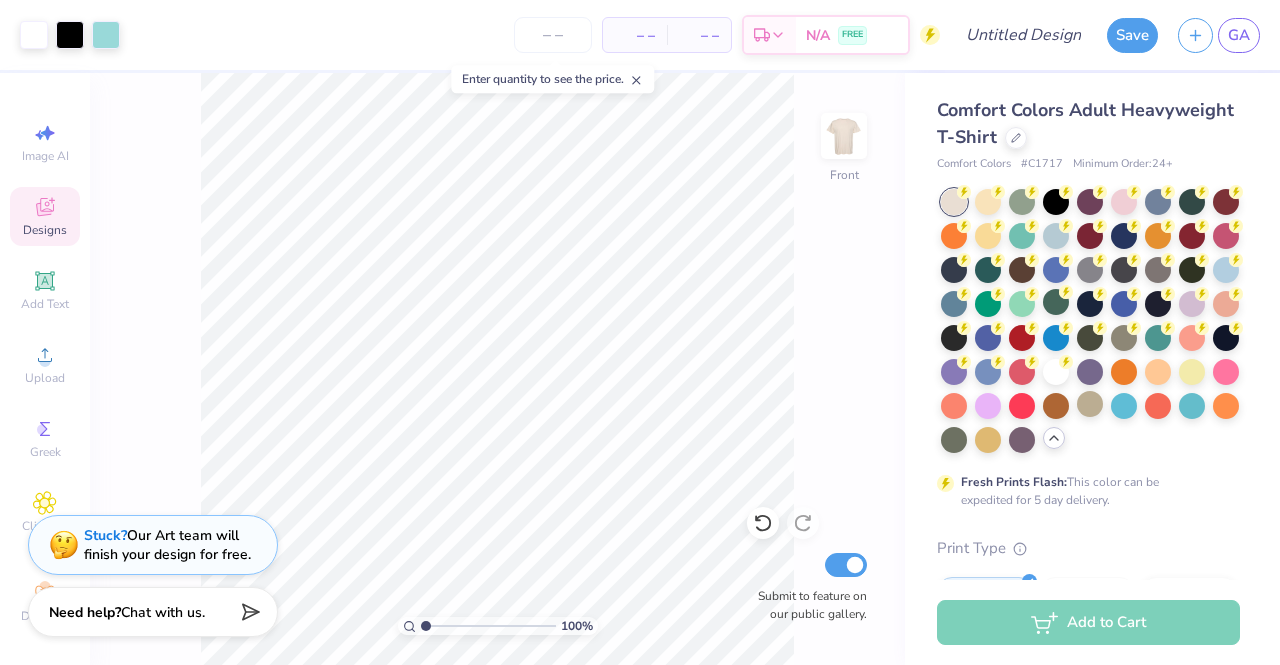 click 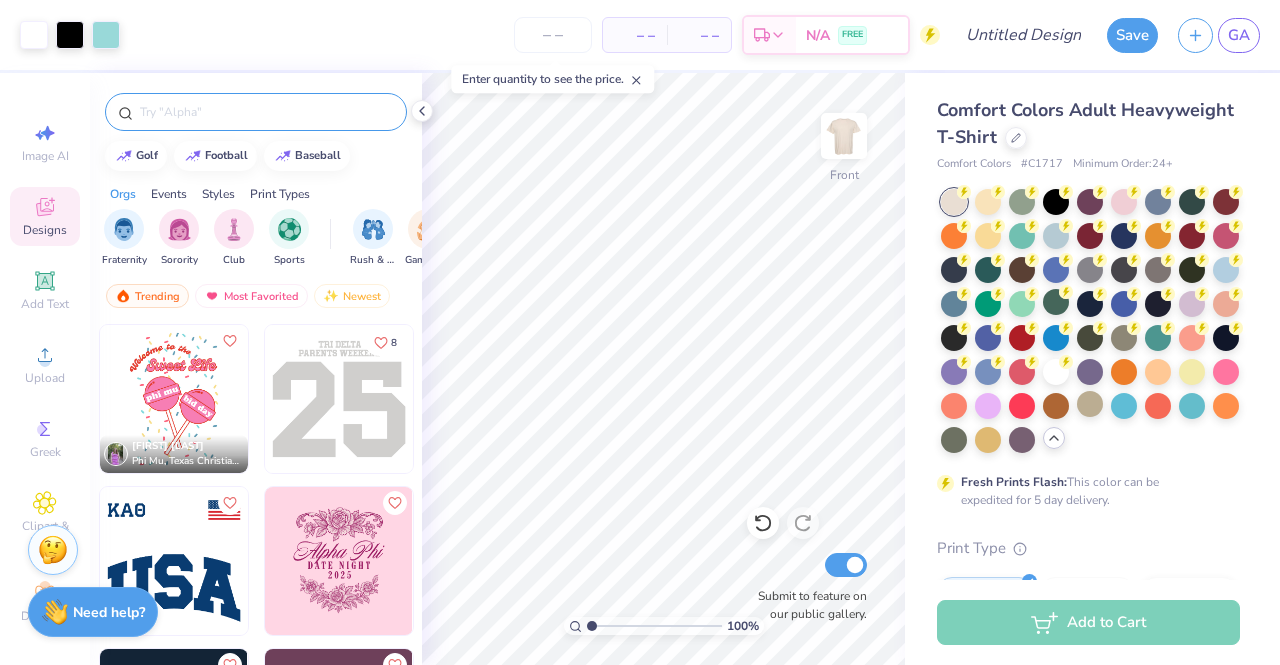 click at bounding box center (266, 112) 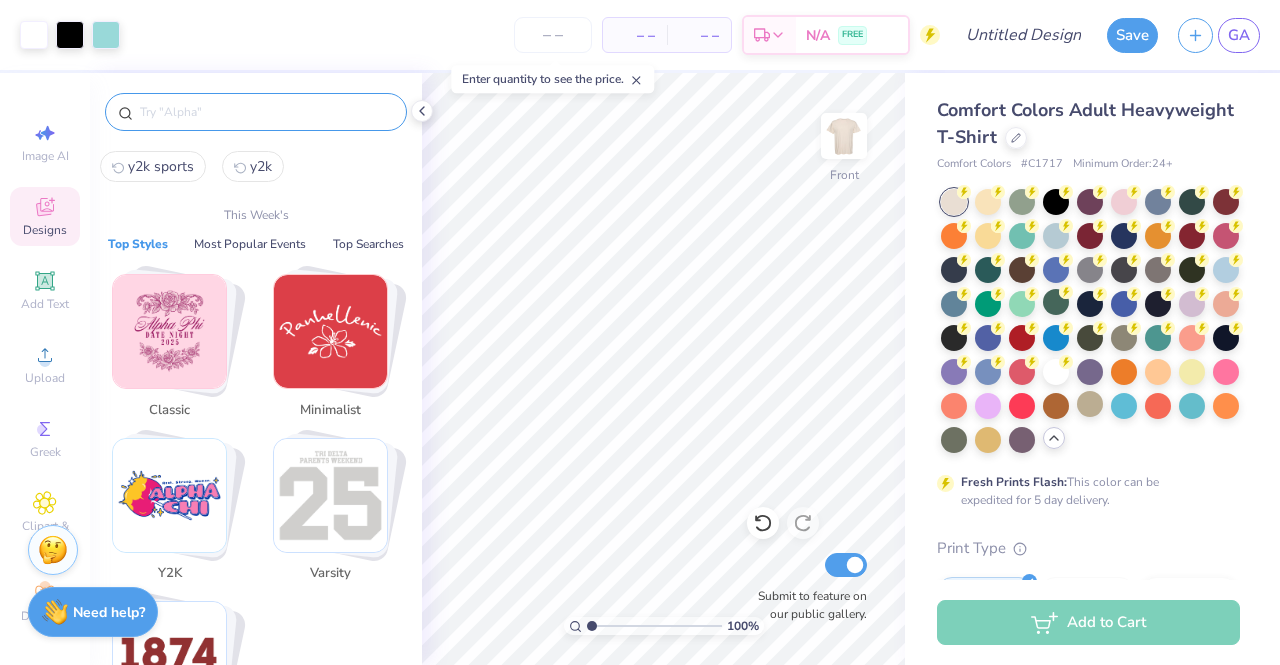 click at bounding box center [330, 495] 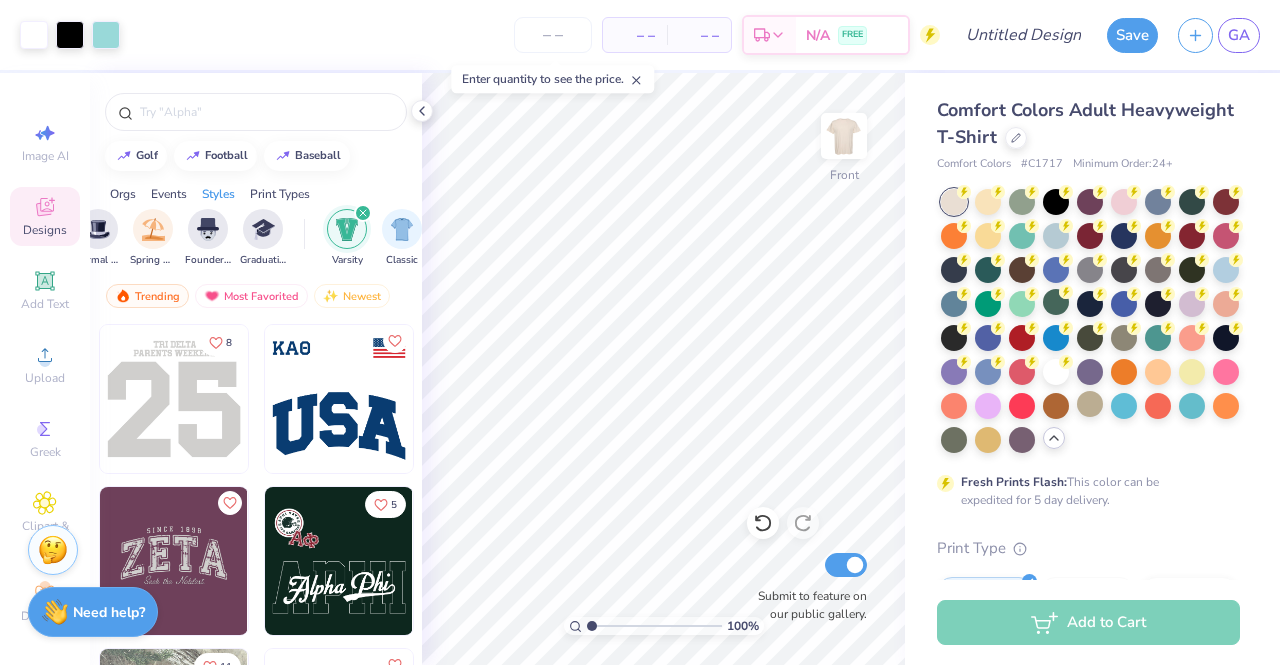 scroll, scrollTop: 0, scrollLeft: 1048, axis: horizontal 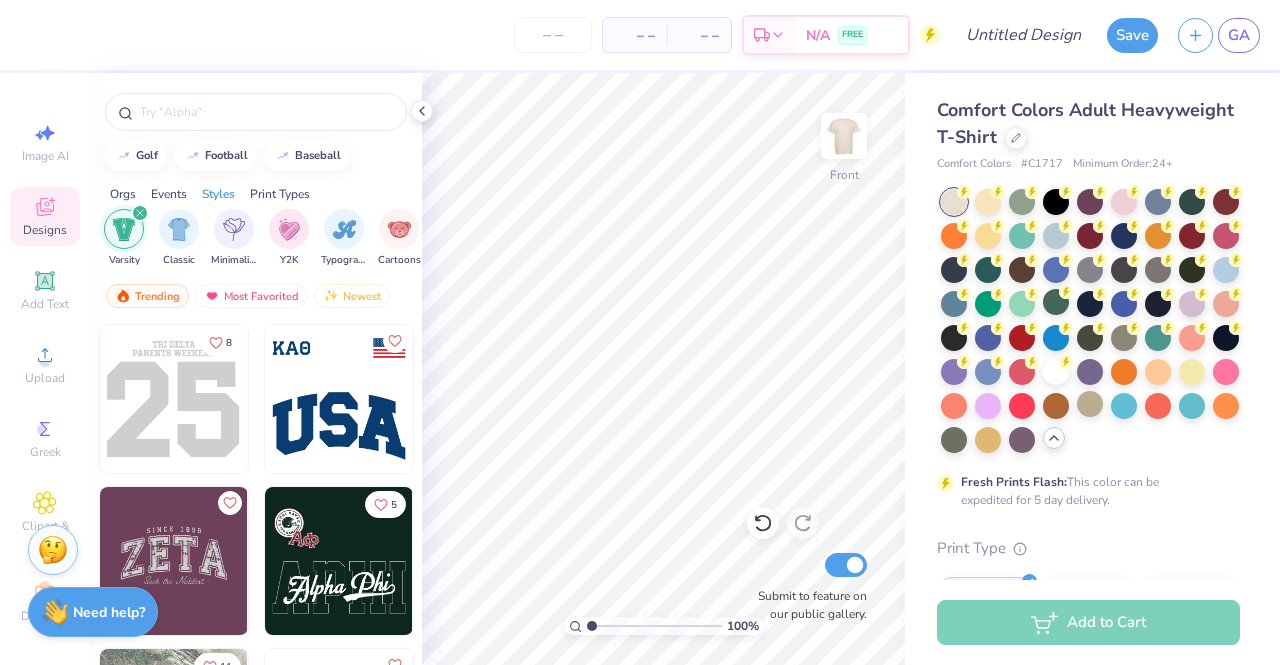 click at bounding box center [-123, 399] 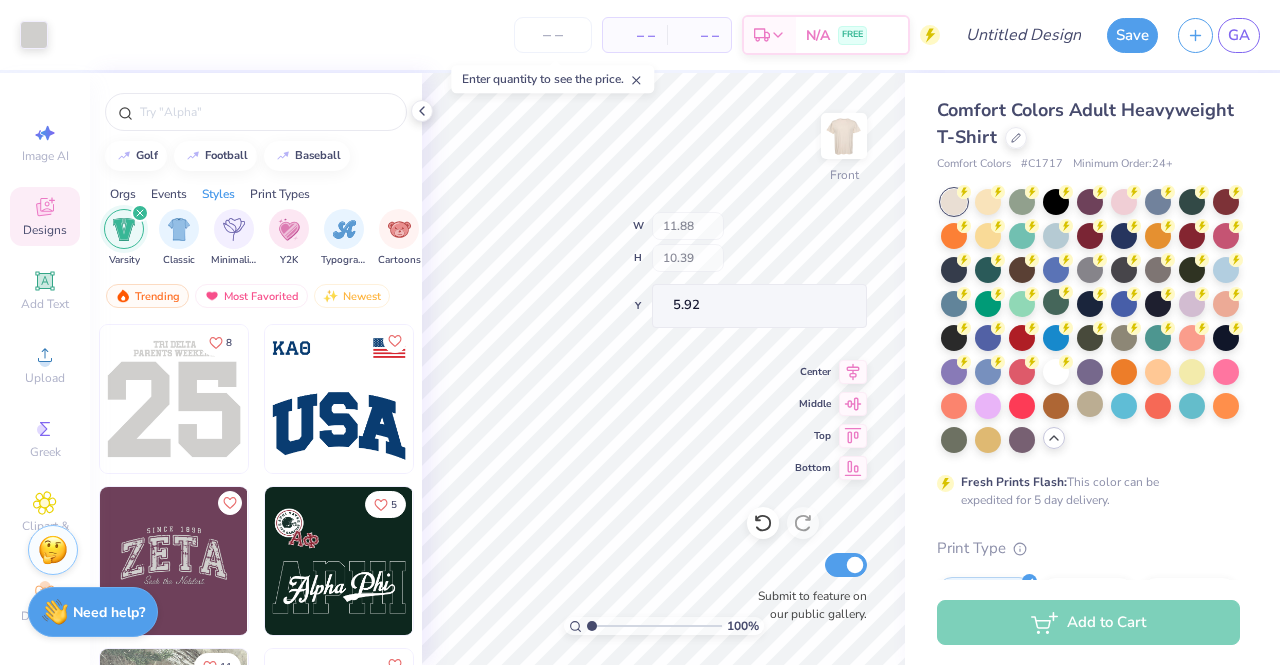 type on "5.92" 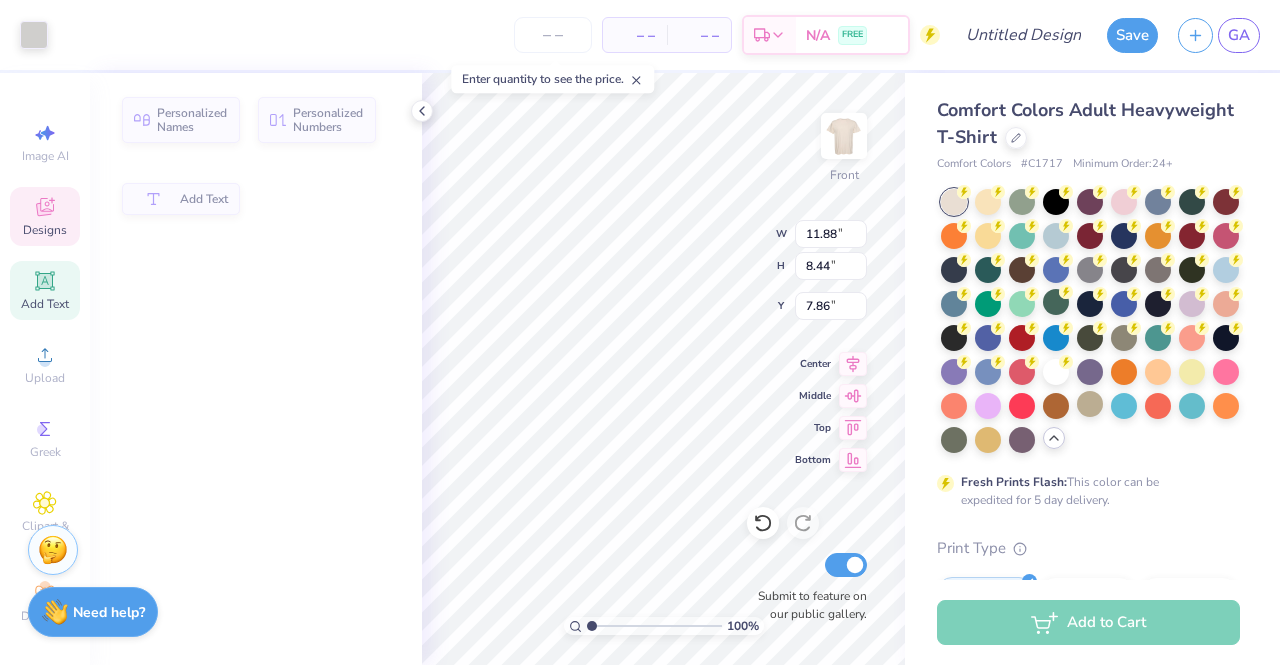 type on "8.44" 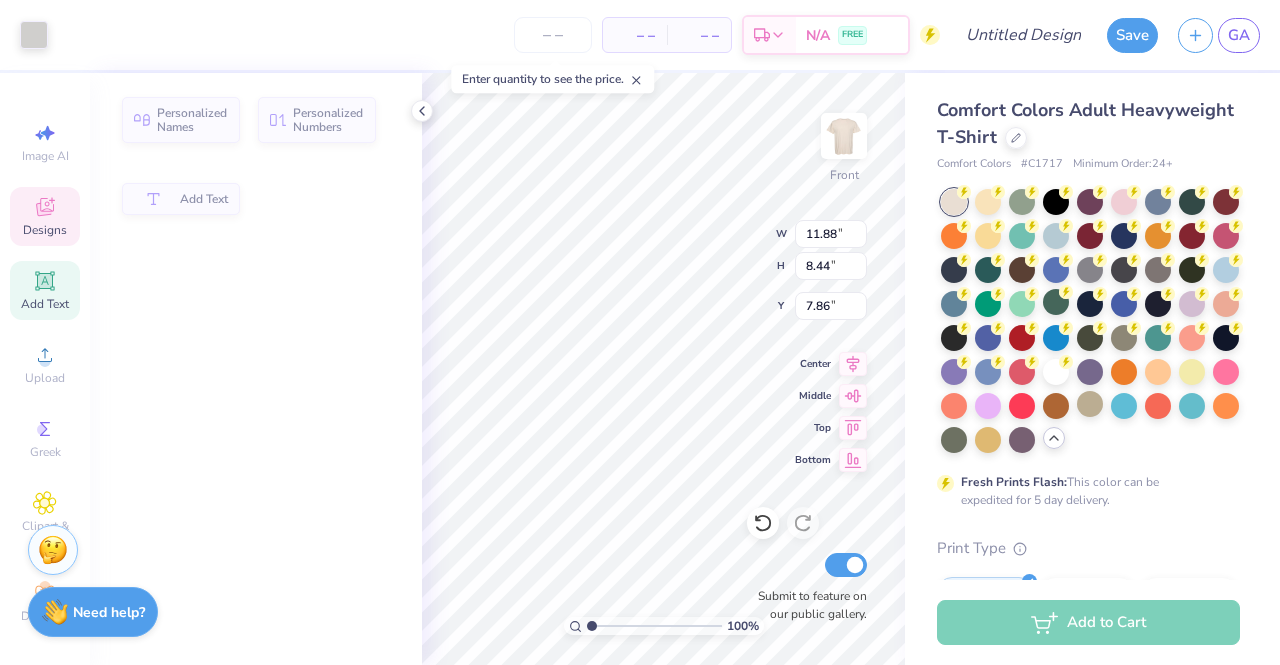 type on "7.86" 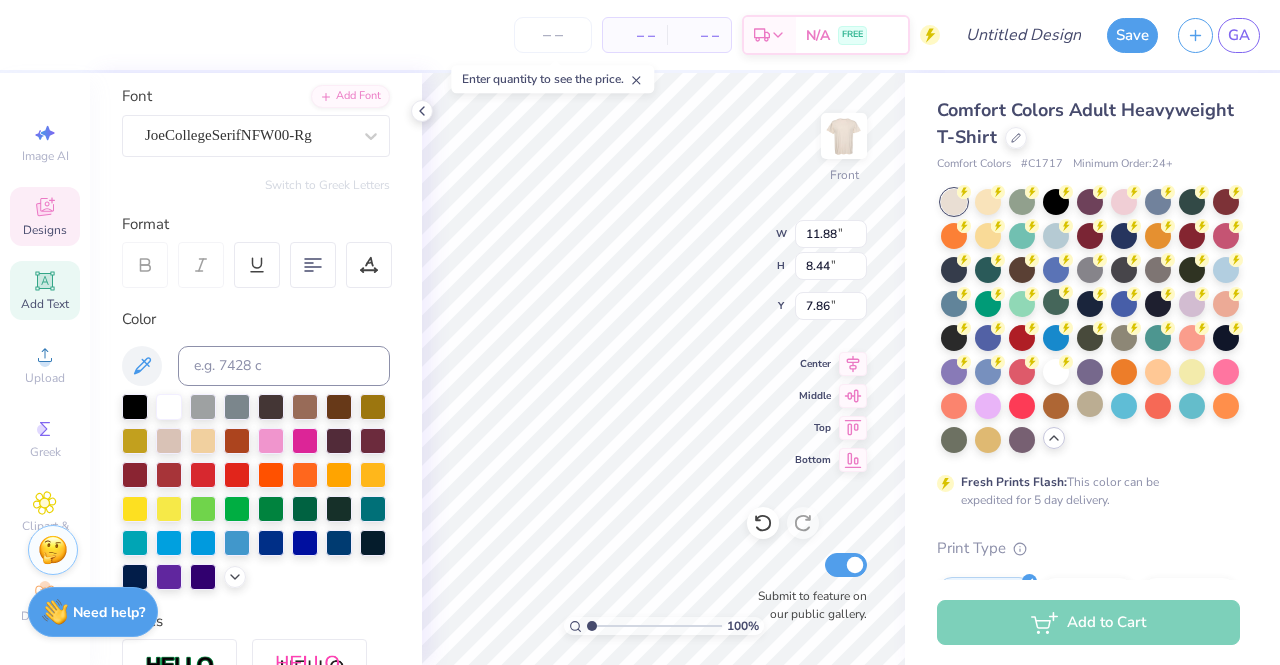 scroll, scrollTop: 148, scrollLeft: 0, axis: vertical 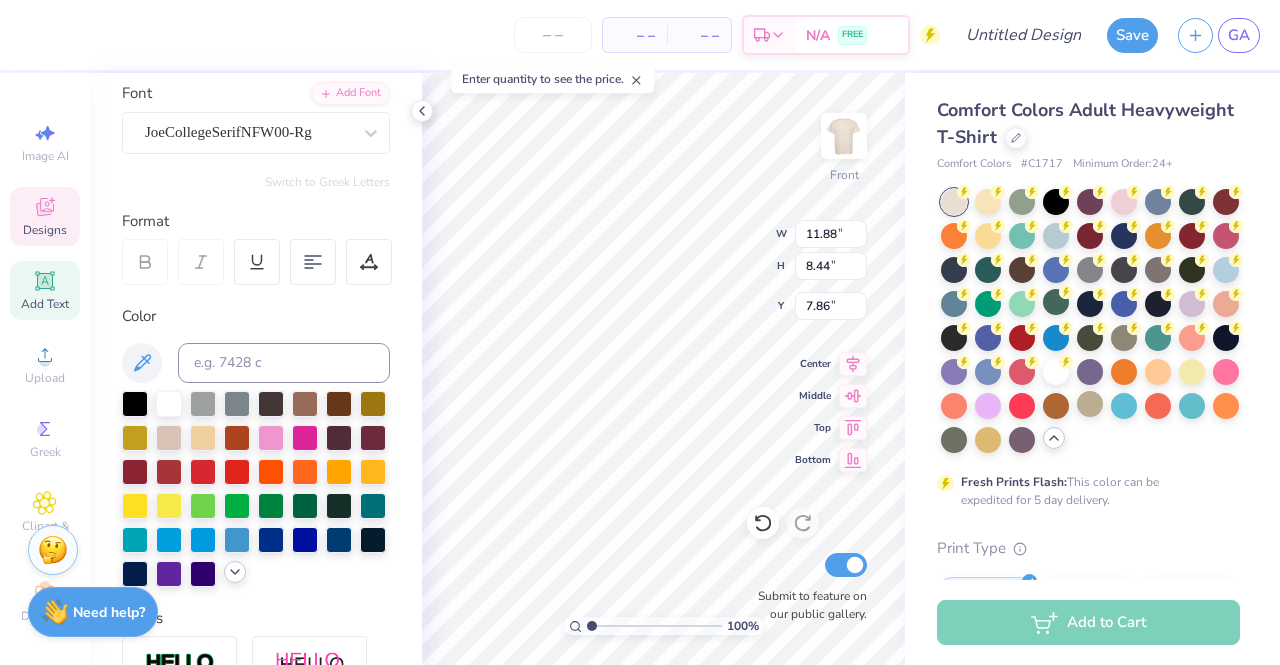 click 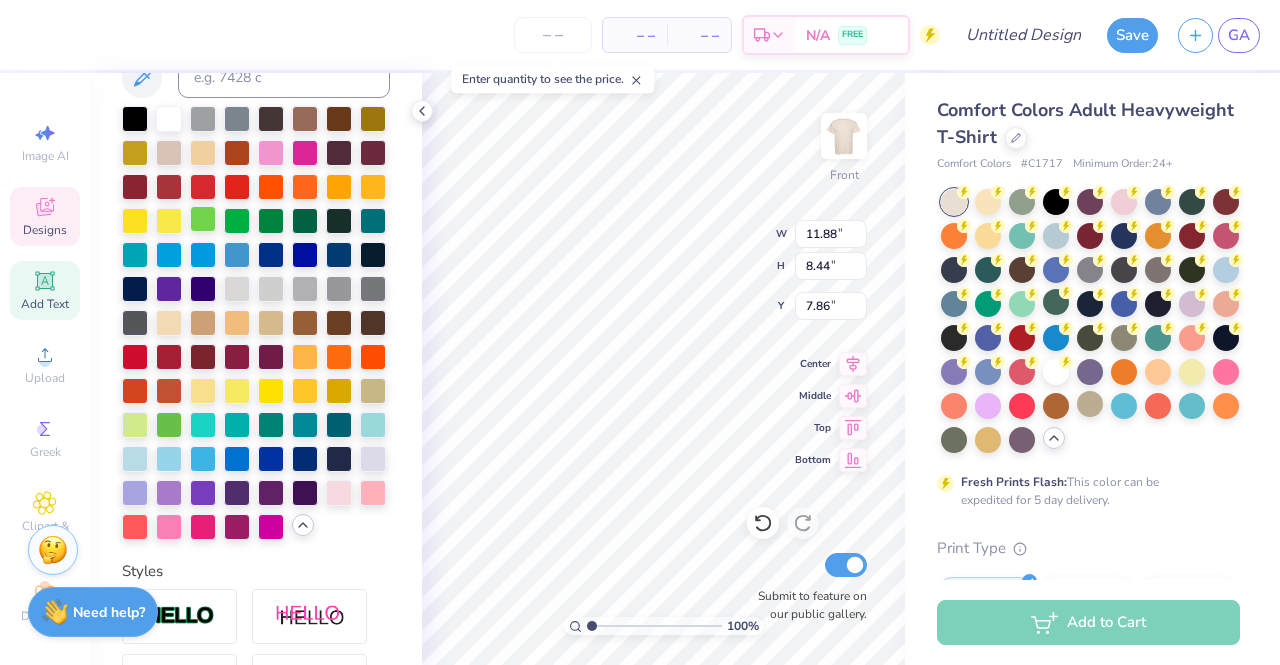 scroll, scrollTop: 494, scrollLeft: 0, axis: vertical 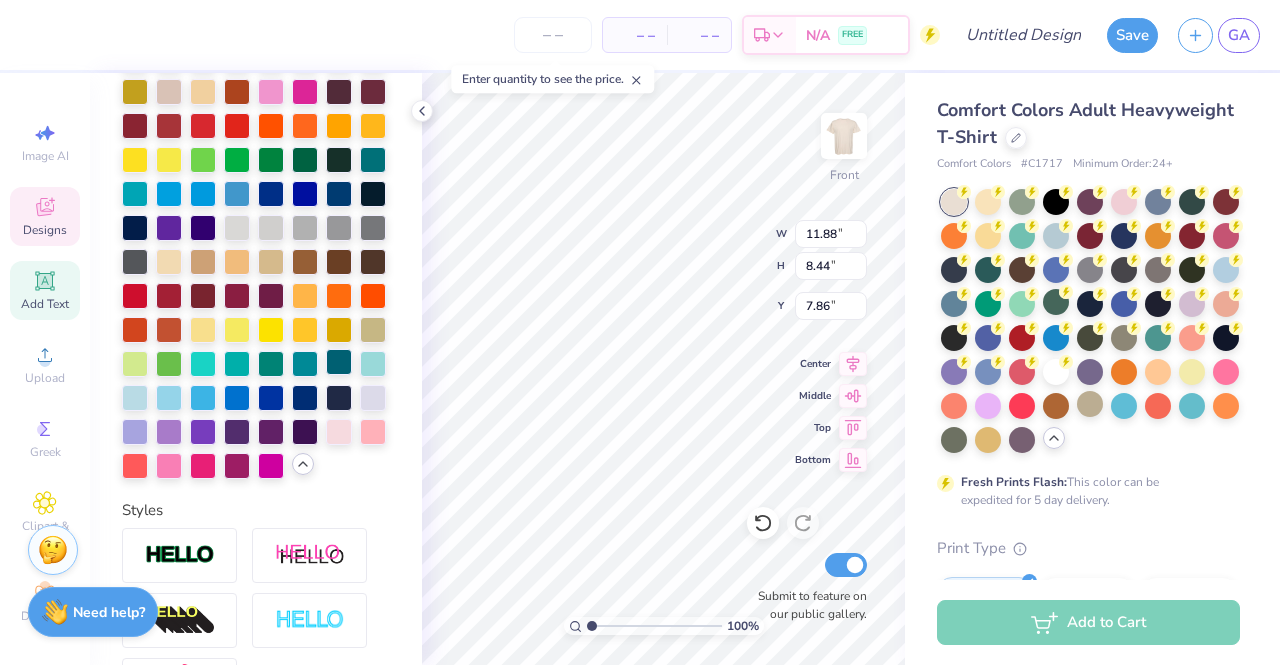 click at bounding box center (339, 362) 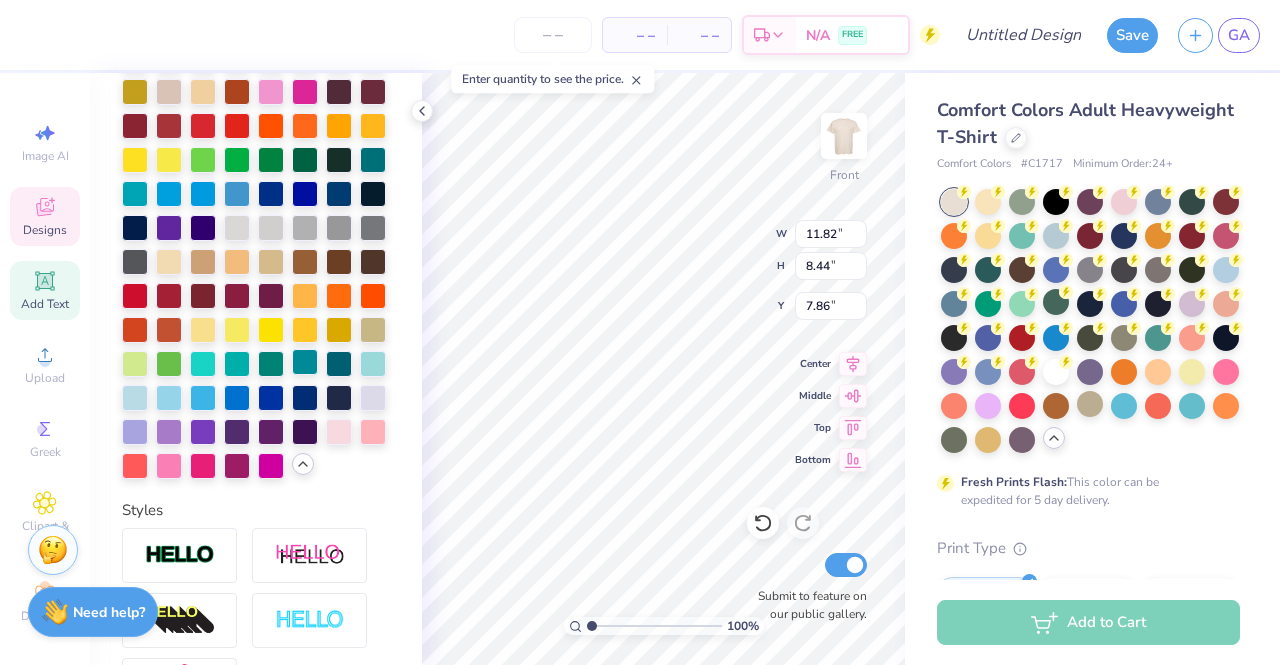 type on "11.82" 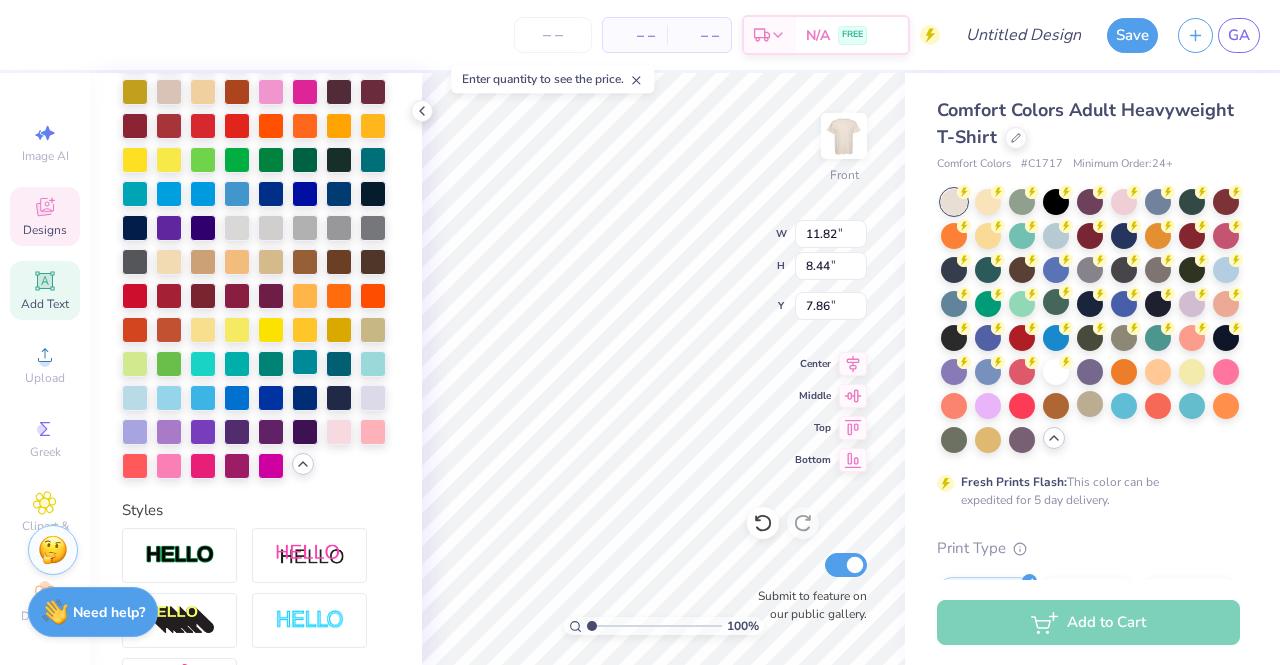 type on "8.50" 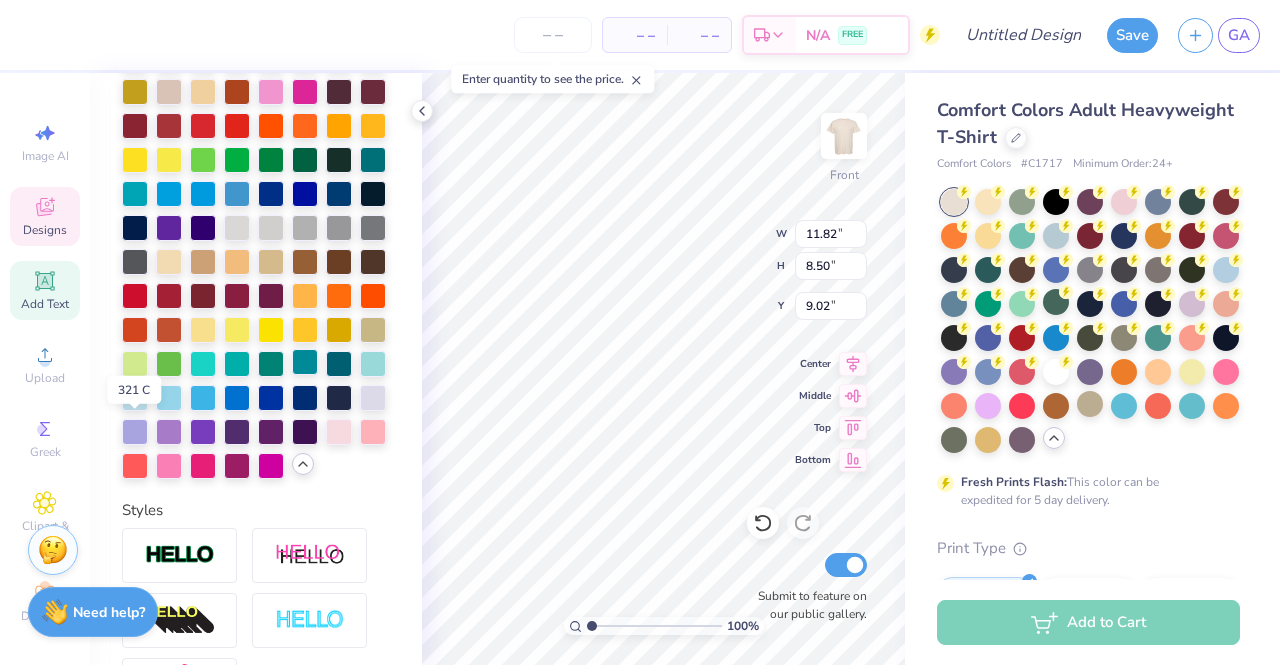 click at bounding box center (305, 362) 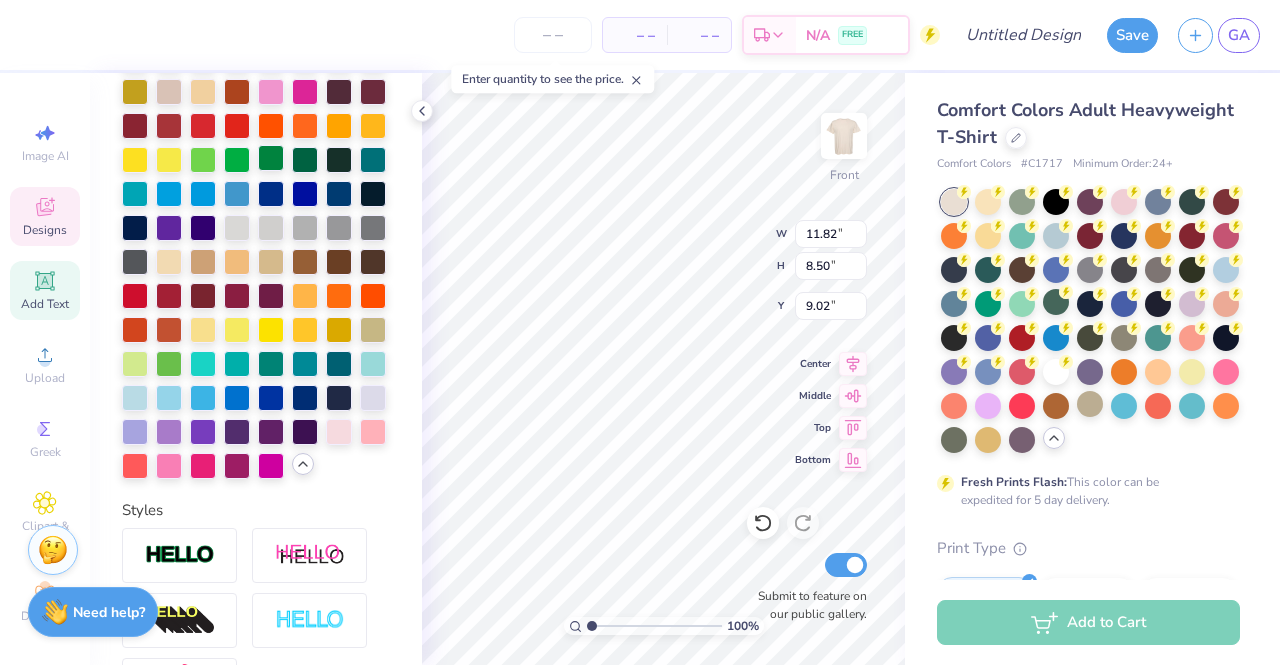 click at bounding box center (271, 158) 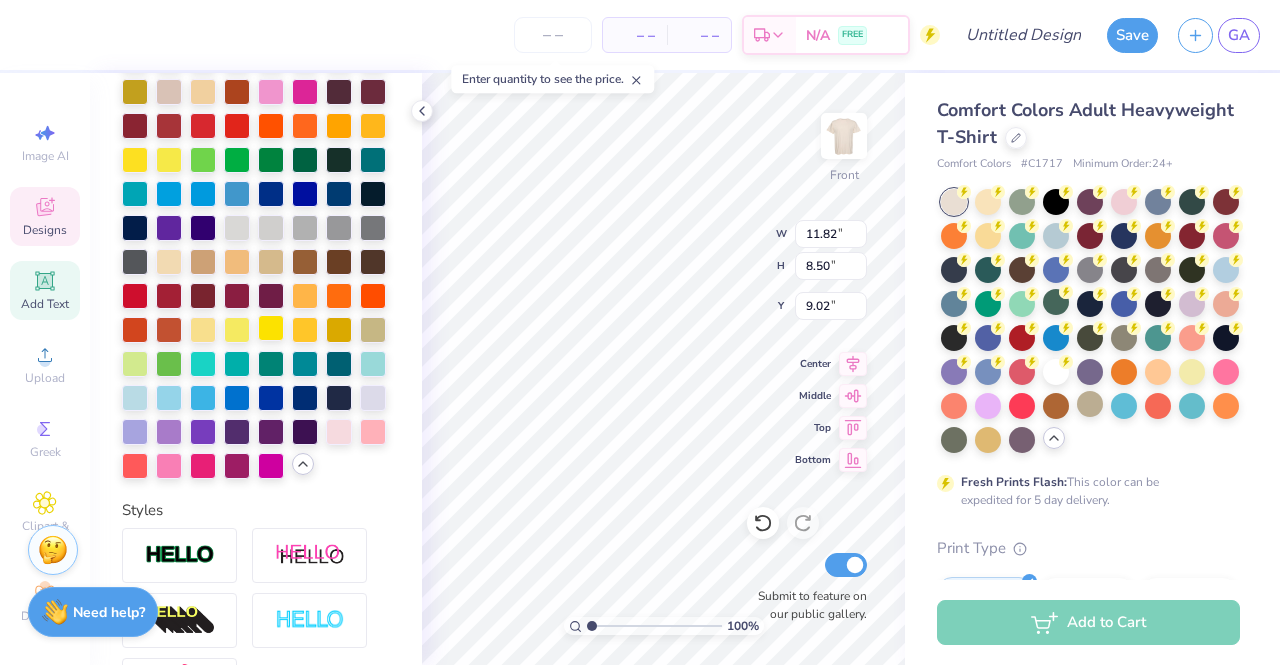 click at bounding box center (271, 328) 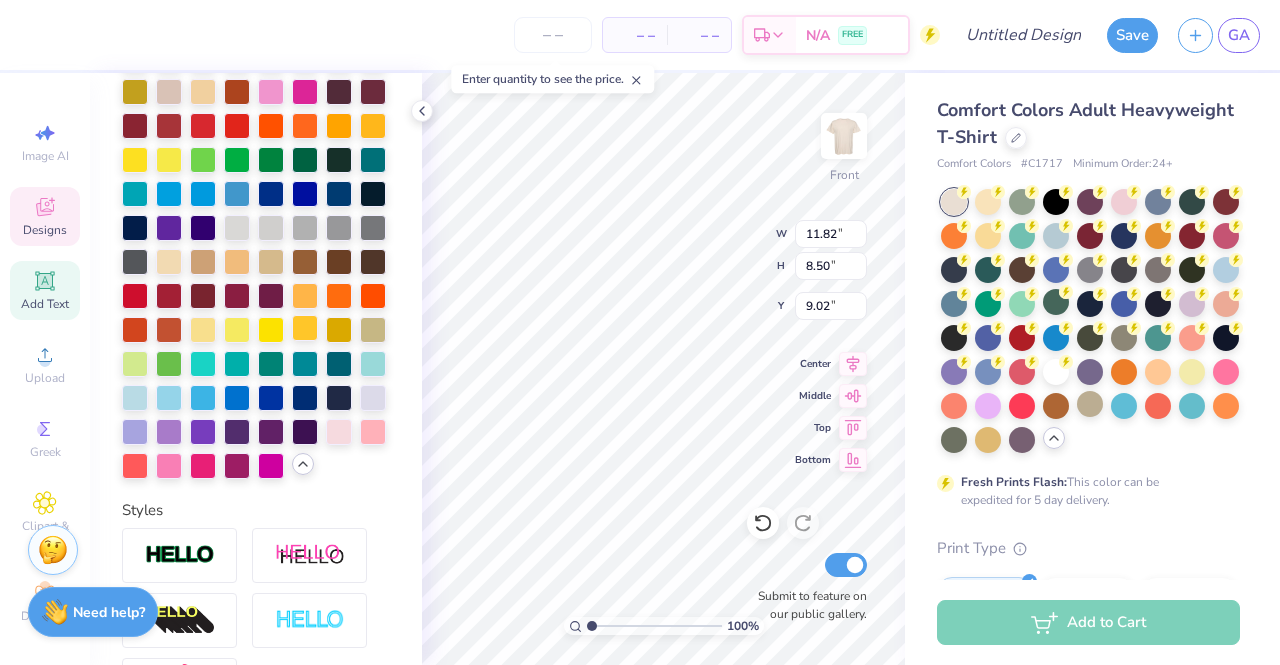 click at bounding box center (305, 328) 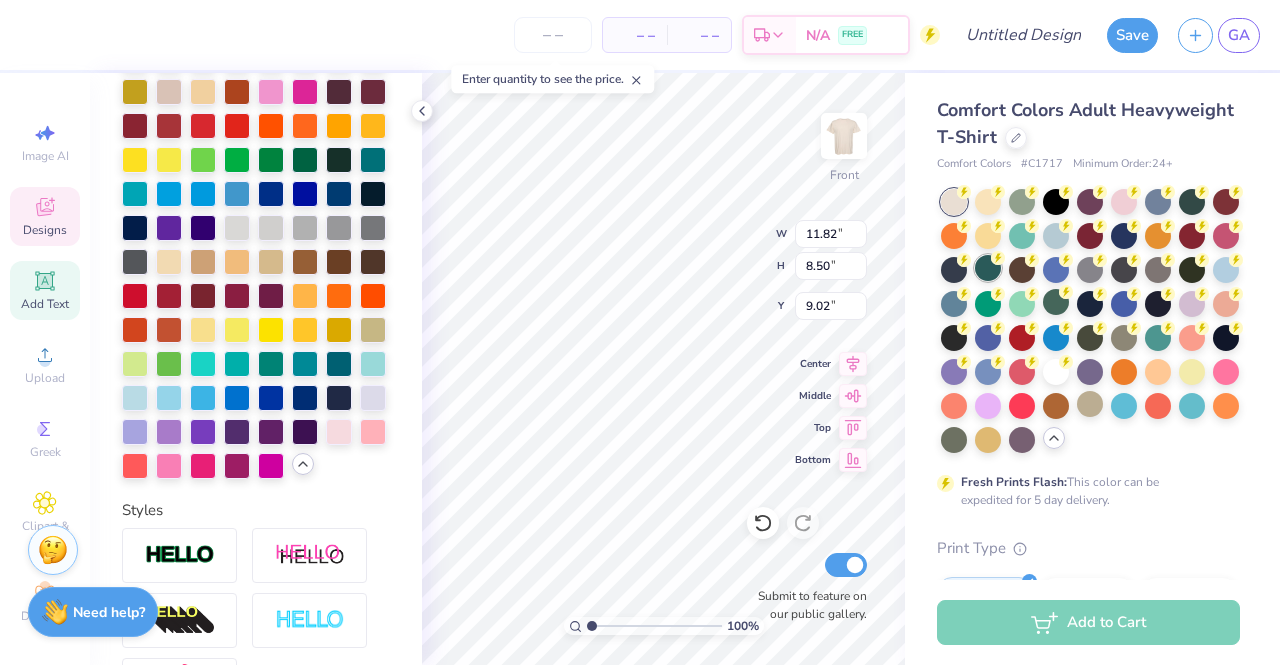 click at bounding box center (988, 268) 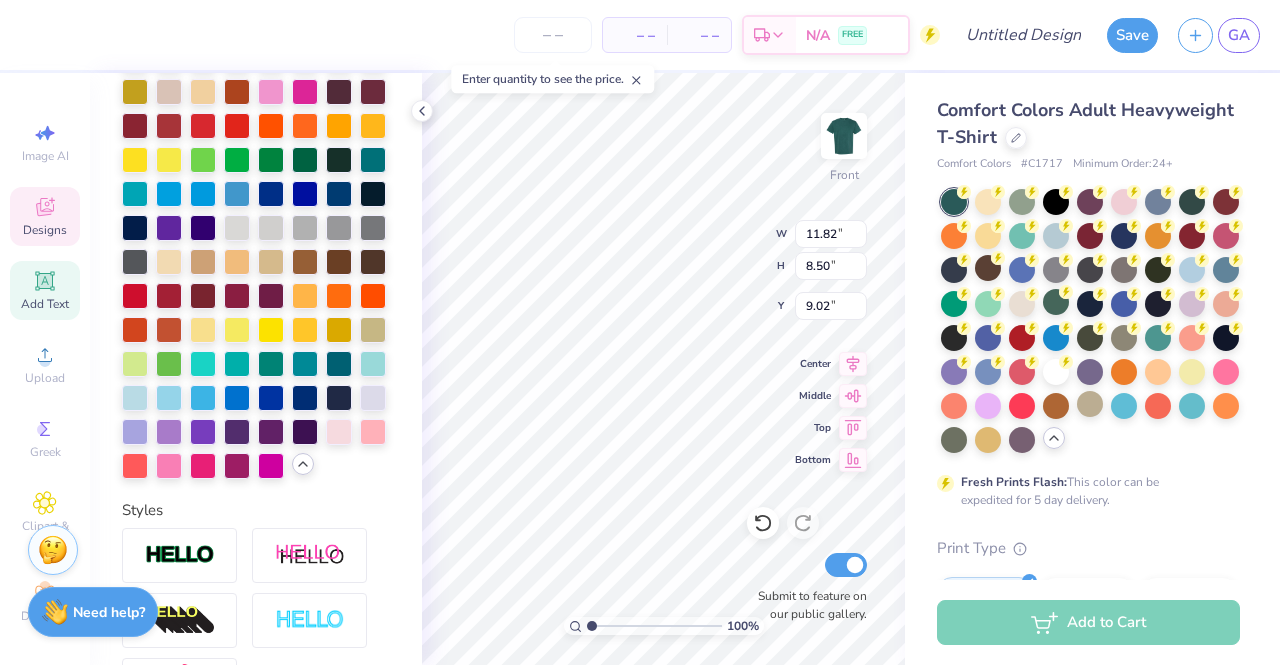 click on "Comfort Colors Adult Heavyweight T-Shirt Comfort Colors # C1717 Minimum Order:  24 +   Fresh Prints Flash:  This color can be expedited for 5 day delivery. Print Type Screen Print Embroidery Digital Print Applique Transfers Vinyl Foil Rhinestones Standard Puff Ink Neon Ink Metallic & Glitter Ink Glow in the Dark Ink Water based Ink" at bounding box center [1092, 615] 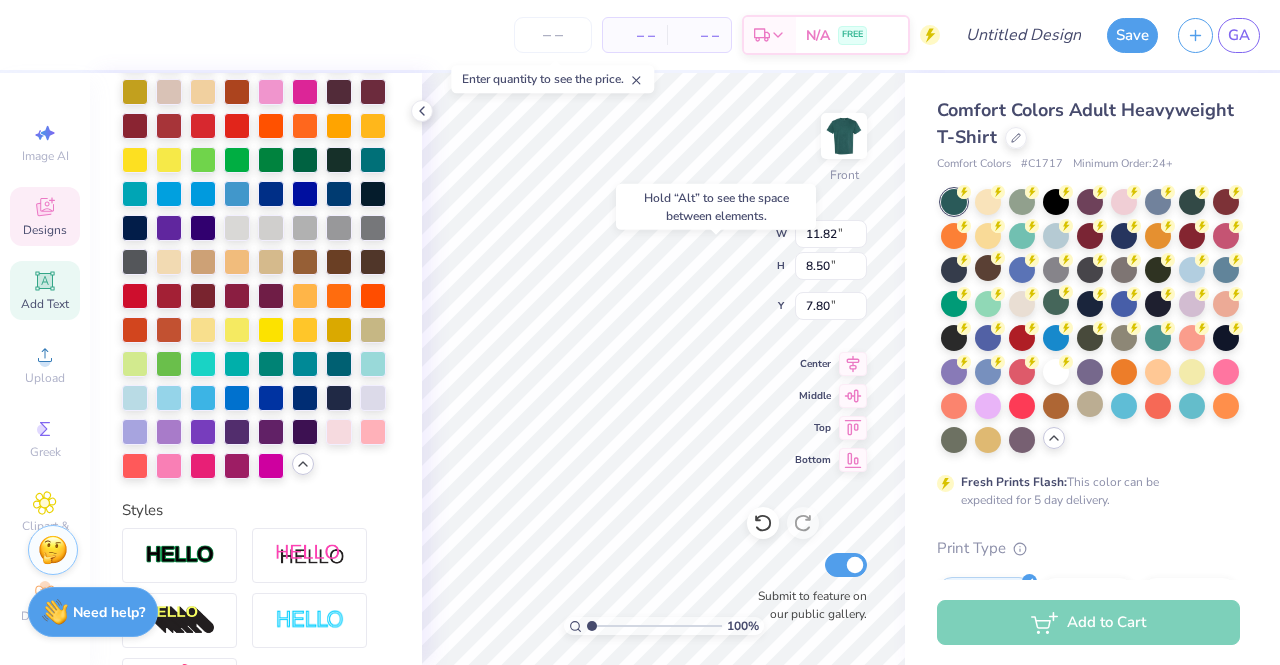 type on "7.80" 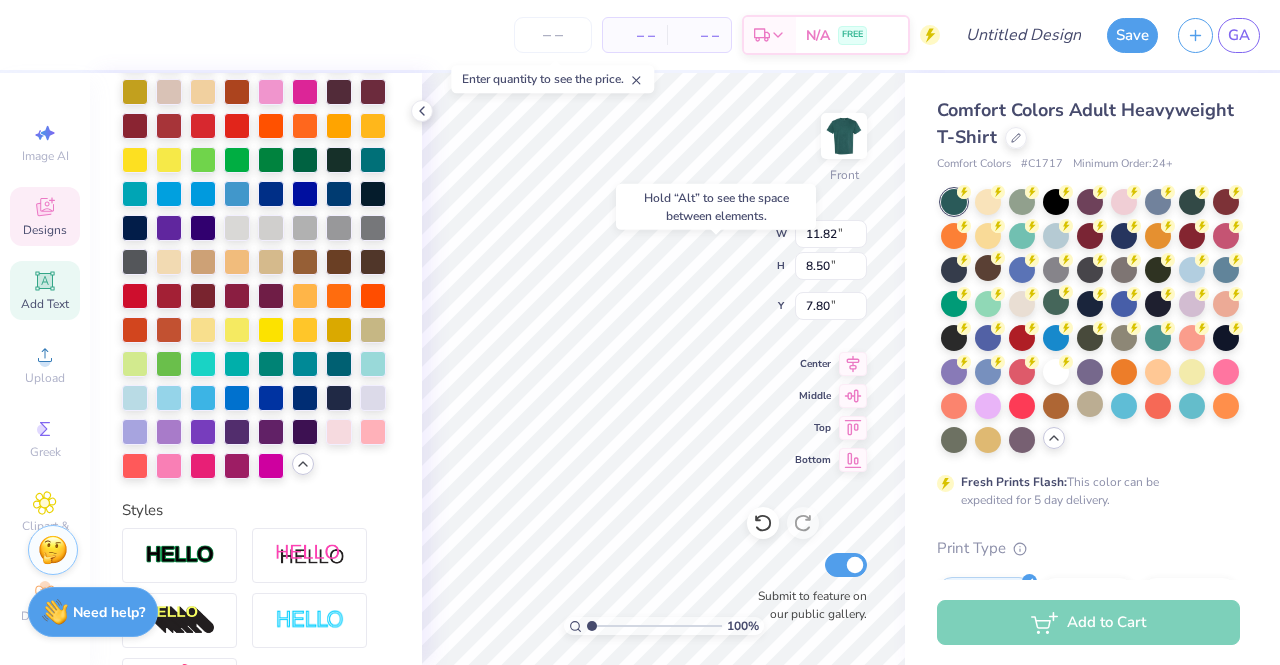 click on "Comfort Colors Adult Heavyweight T-Shirt Comfort Colors # C1717 Minimum Order:  24 +   Fresh Prints Flash:  This color can be expedited for 5 day delivery. Print Type Screen Print Embroidery Digital Print Applique Transfers Vinyl Foil Rhinestones Standard Puff Ink Neon Ink Metallic & Glitter Ink Glow in the Dark Ink Water based Ink" at bounding box center (1092, 615) 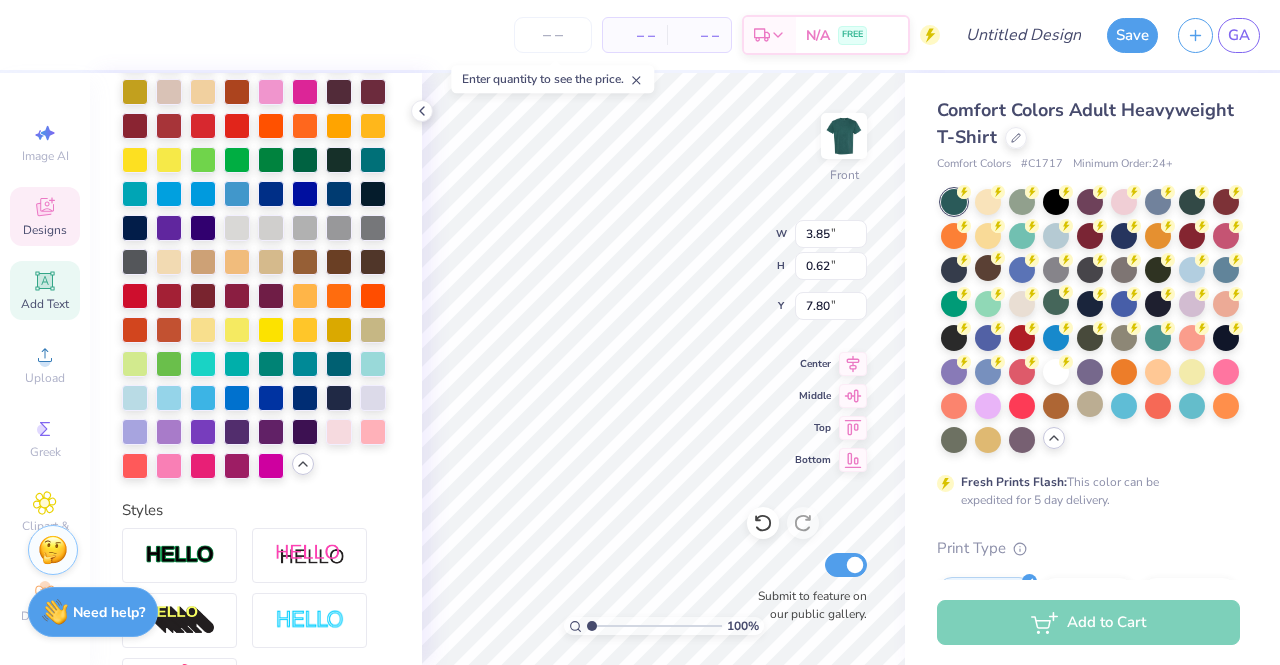 type on "3.85" 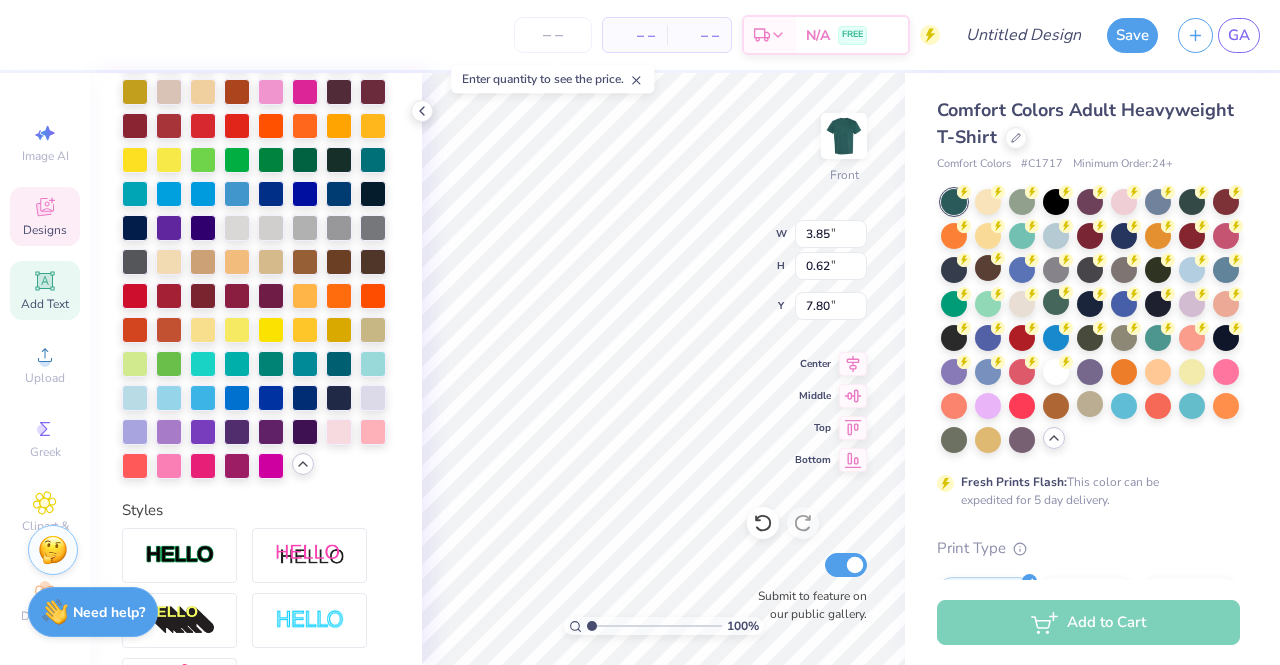 type on "0.62" 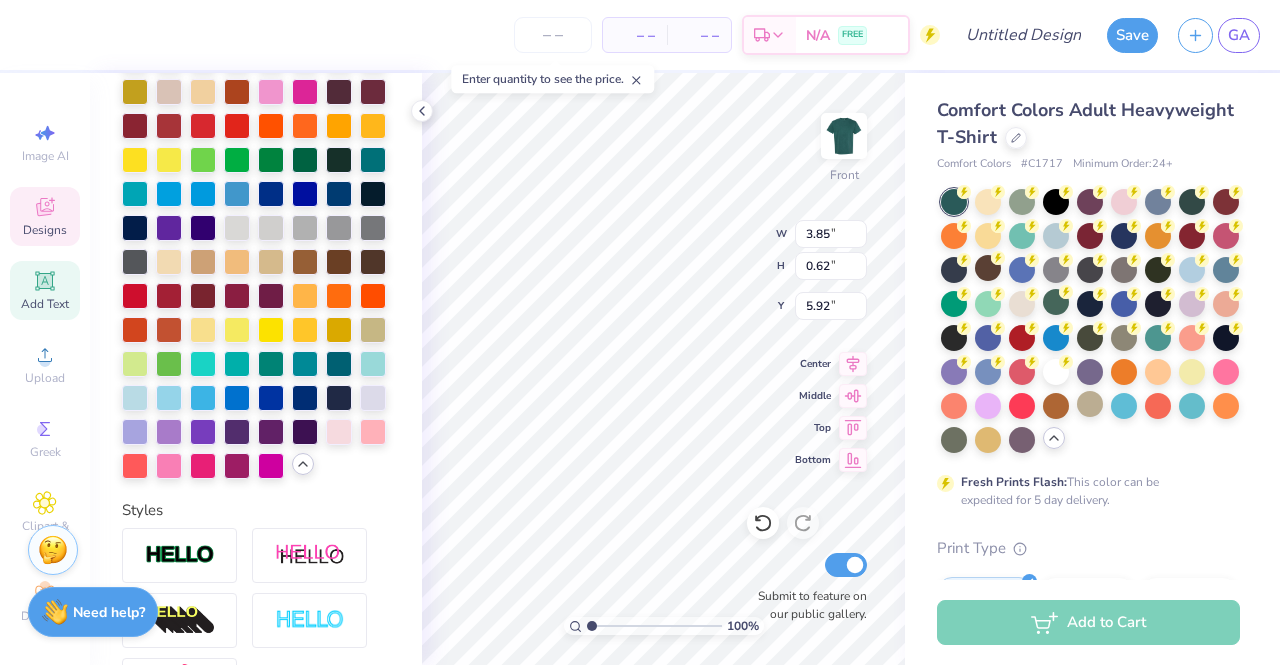 scroll, scrollTop: 0, scrollLeft: 0, axis: both 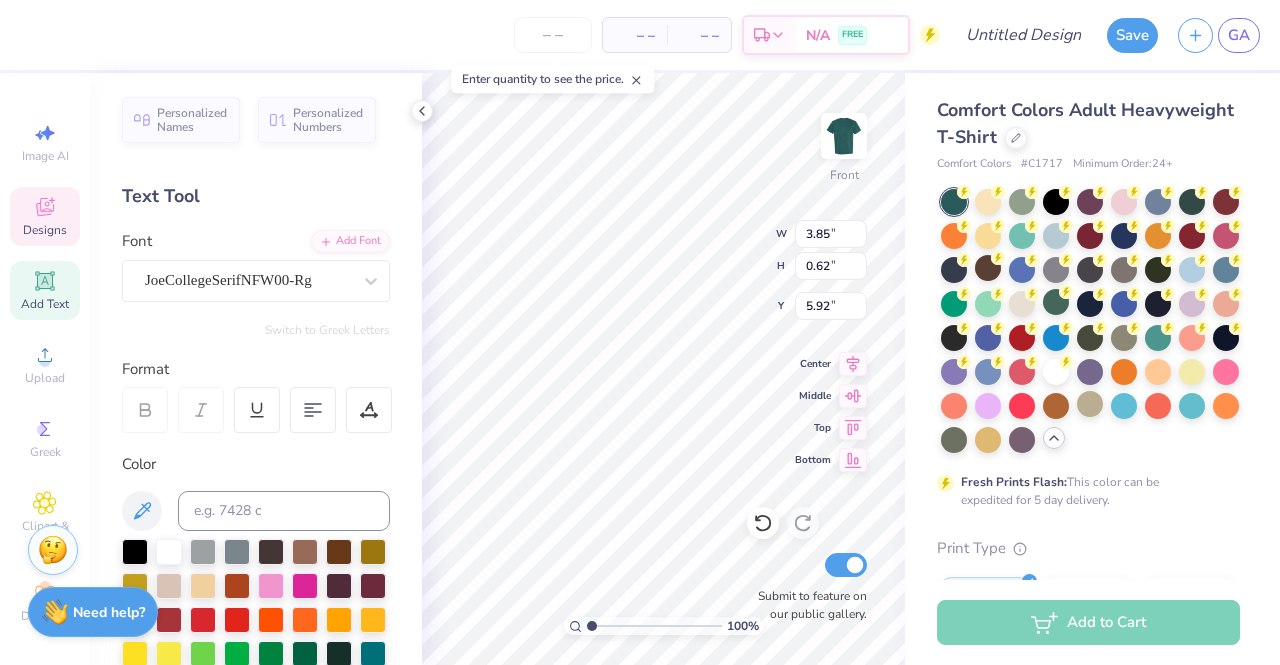 click 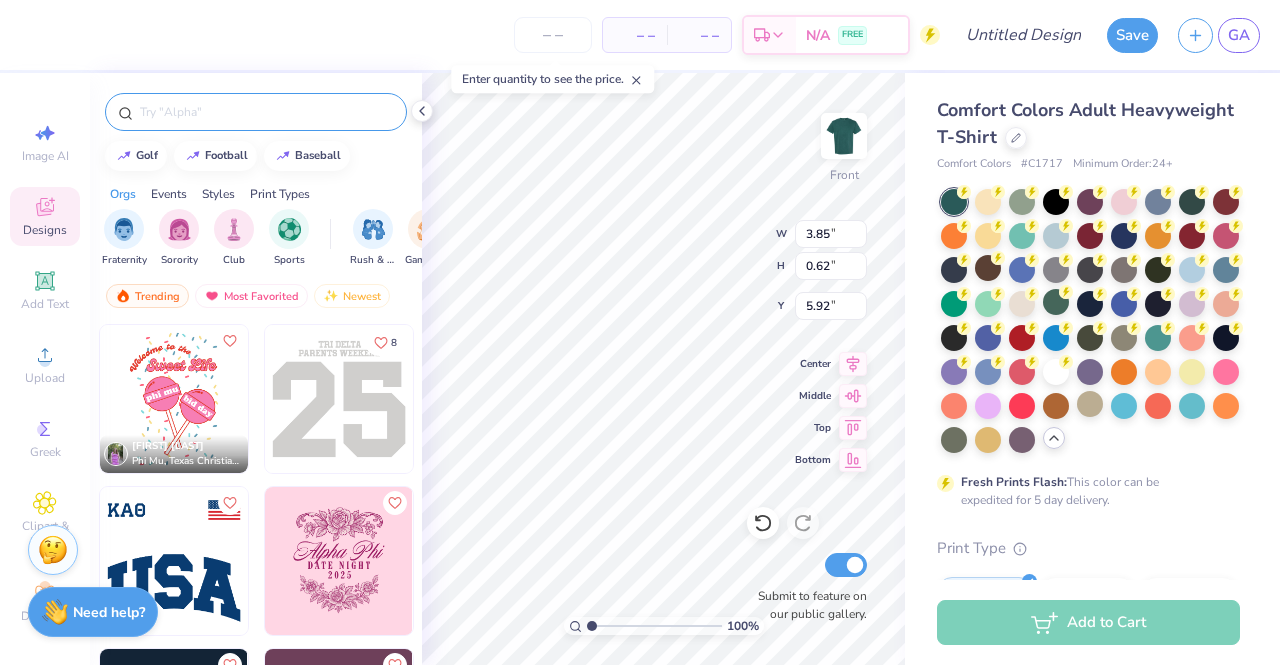 click at bounding box center (266, 112) 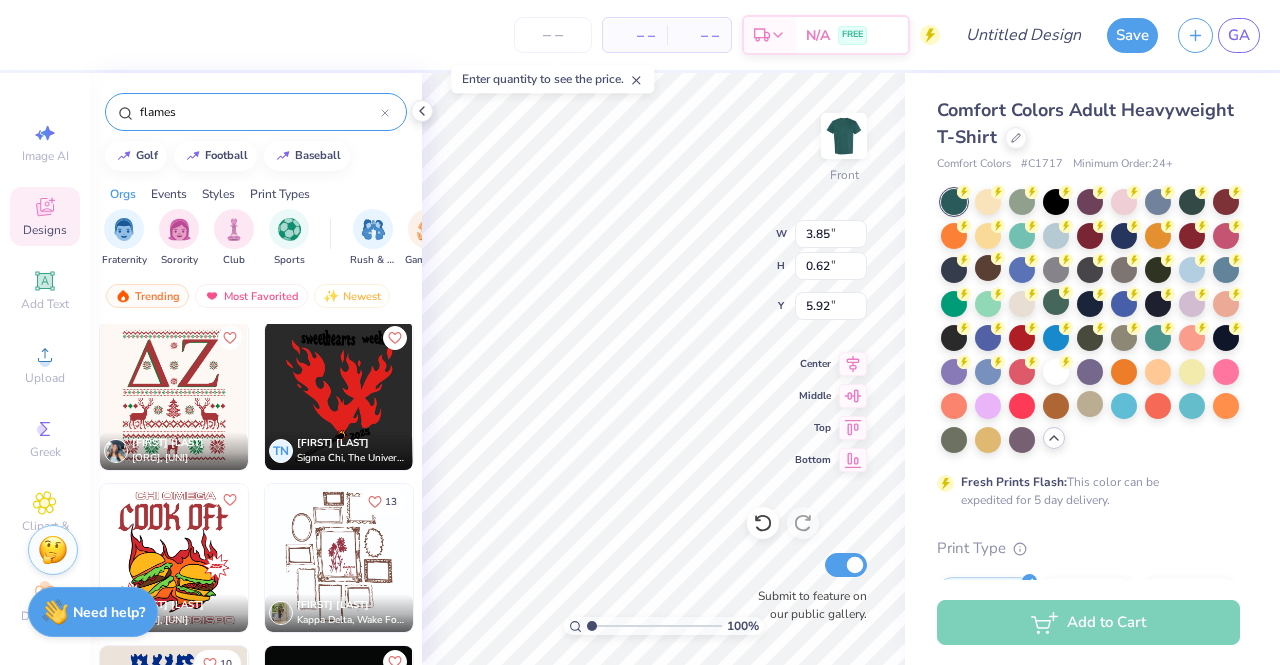 scroll, scrollTop: 2918, scrollLeft: 0, axis: vertical 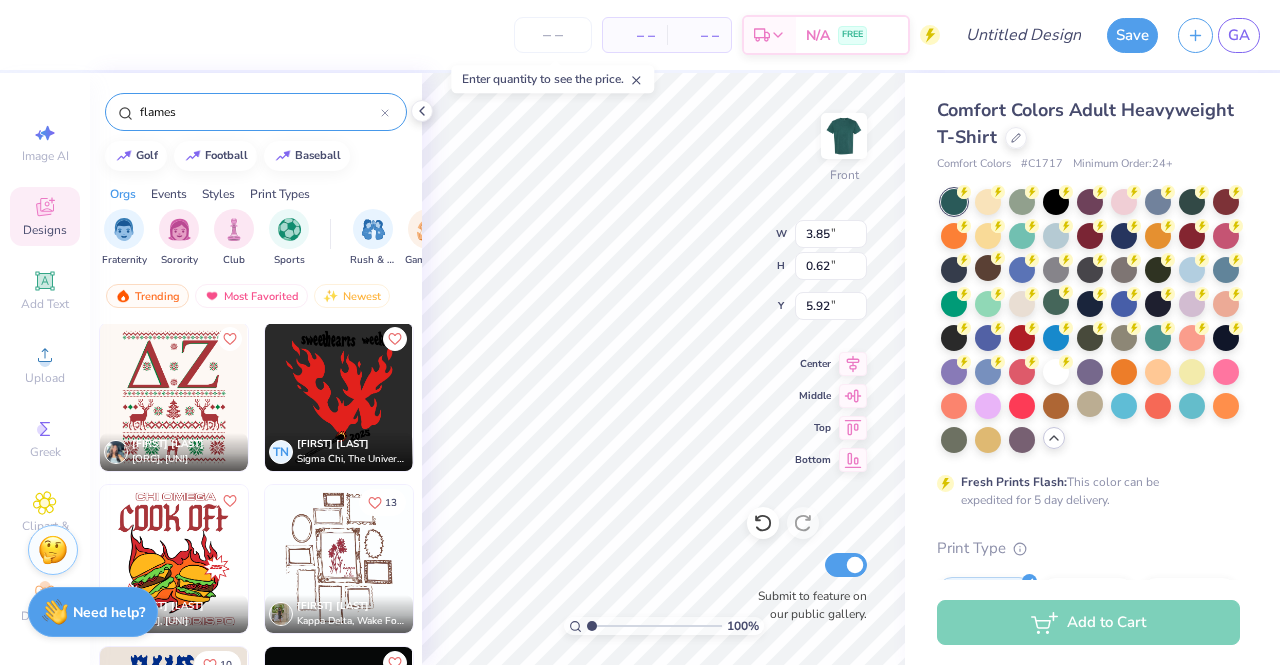 type on "flames" 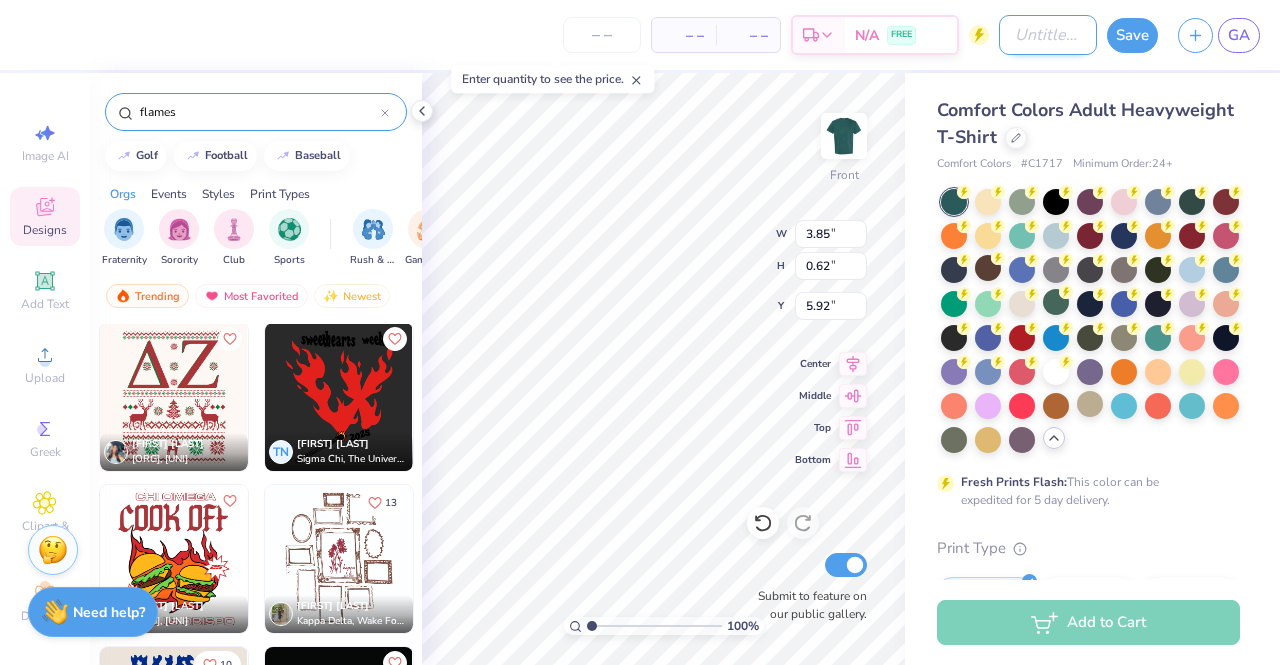 click on "Design Title" at bounding box center (1048, 35) 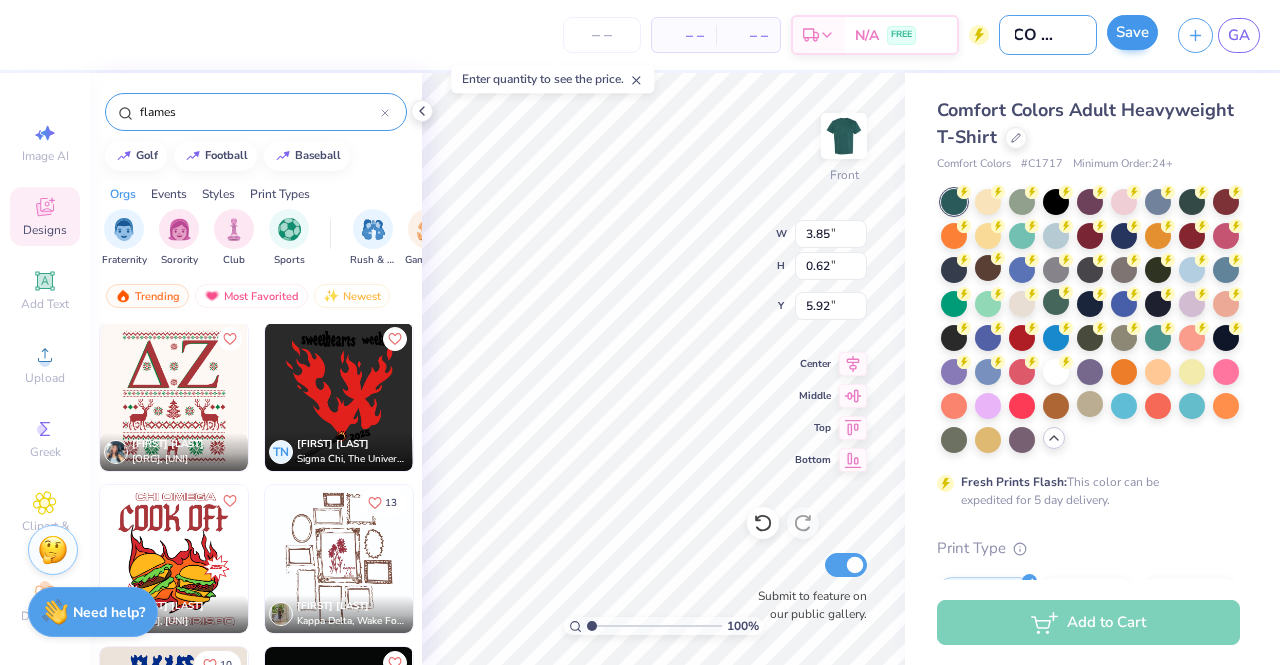 scroll, scrollTop: 0, scrollLeft: 0, axis: both 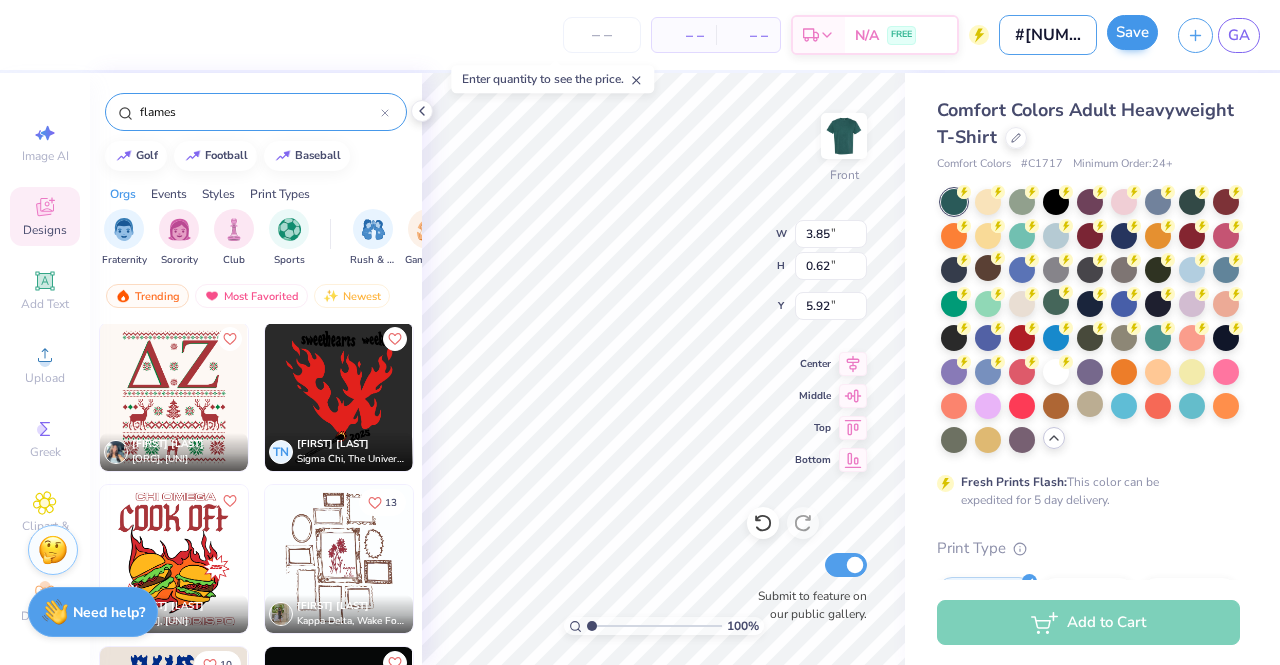 type on "#2 HOCO 2025" 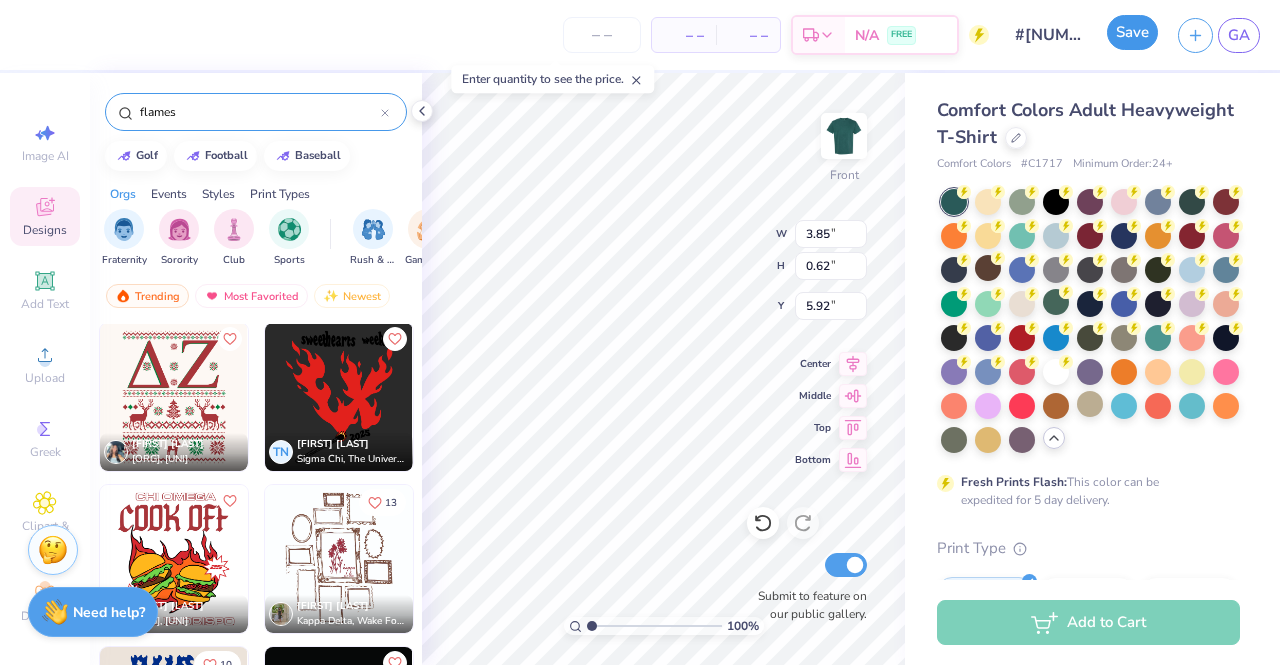 click on "Save" at bounding box center (1132, 32) 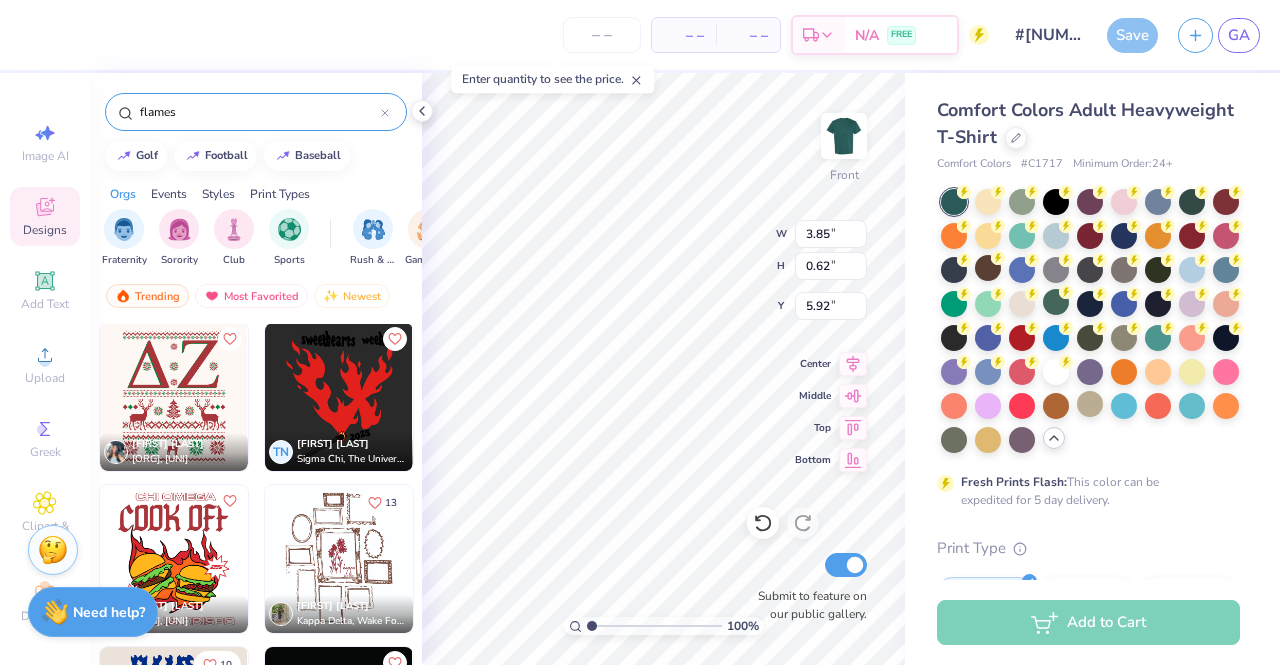 click on "Save" at bounding box center [1132, 35] 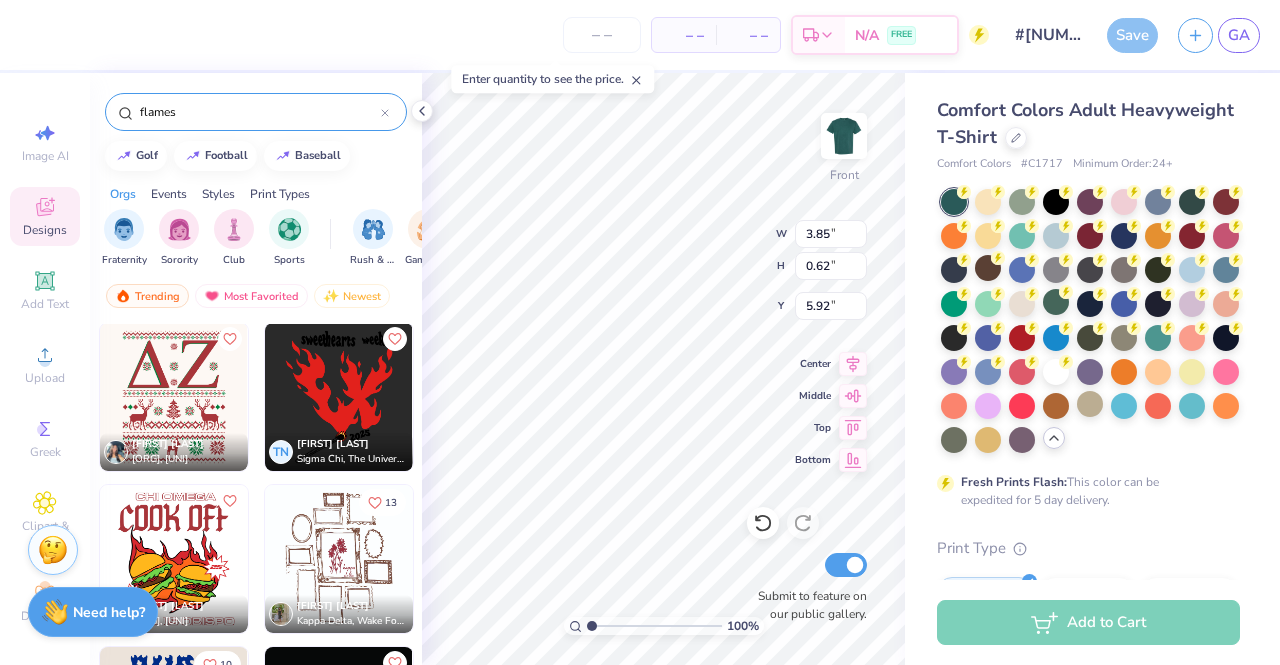click on "Save" at bounding box center [1132, 35] 